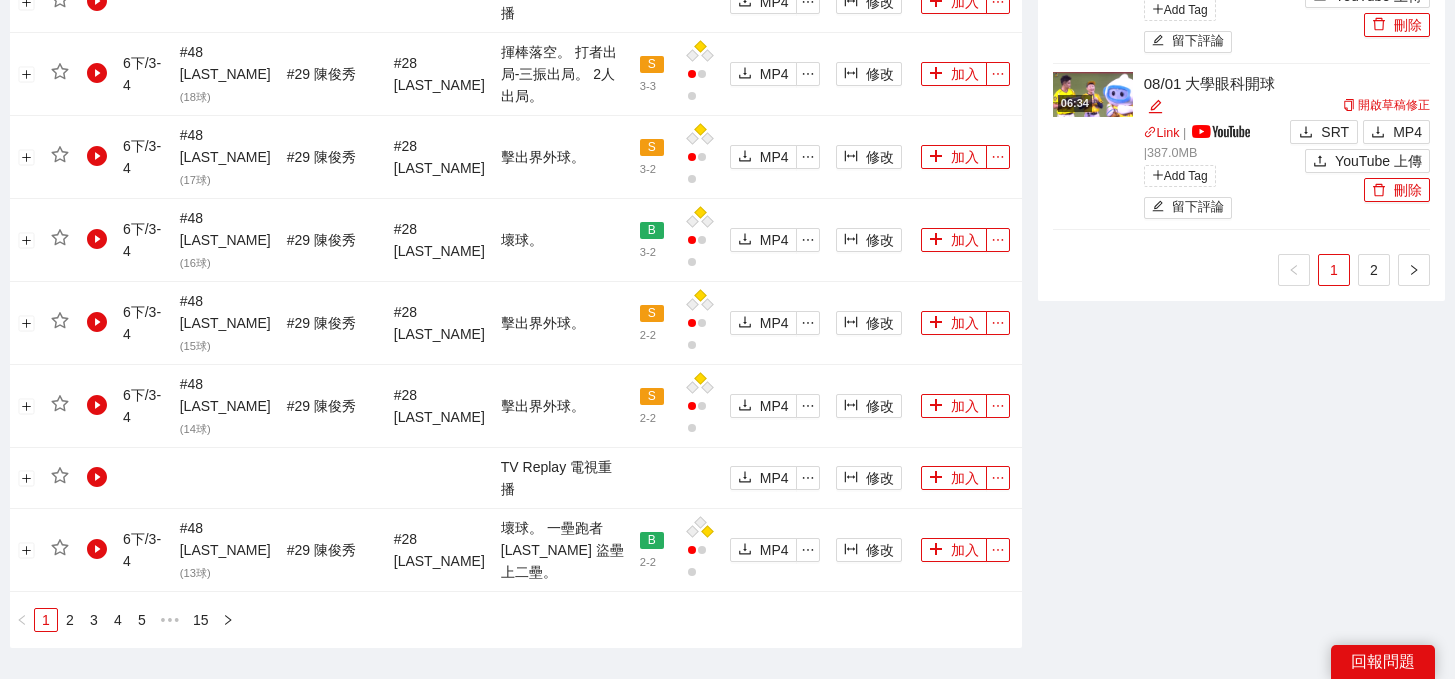 scroll, scrollTop: 2259, scrollLeft: 0, axis: vertical 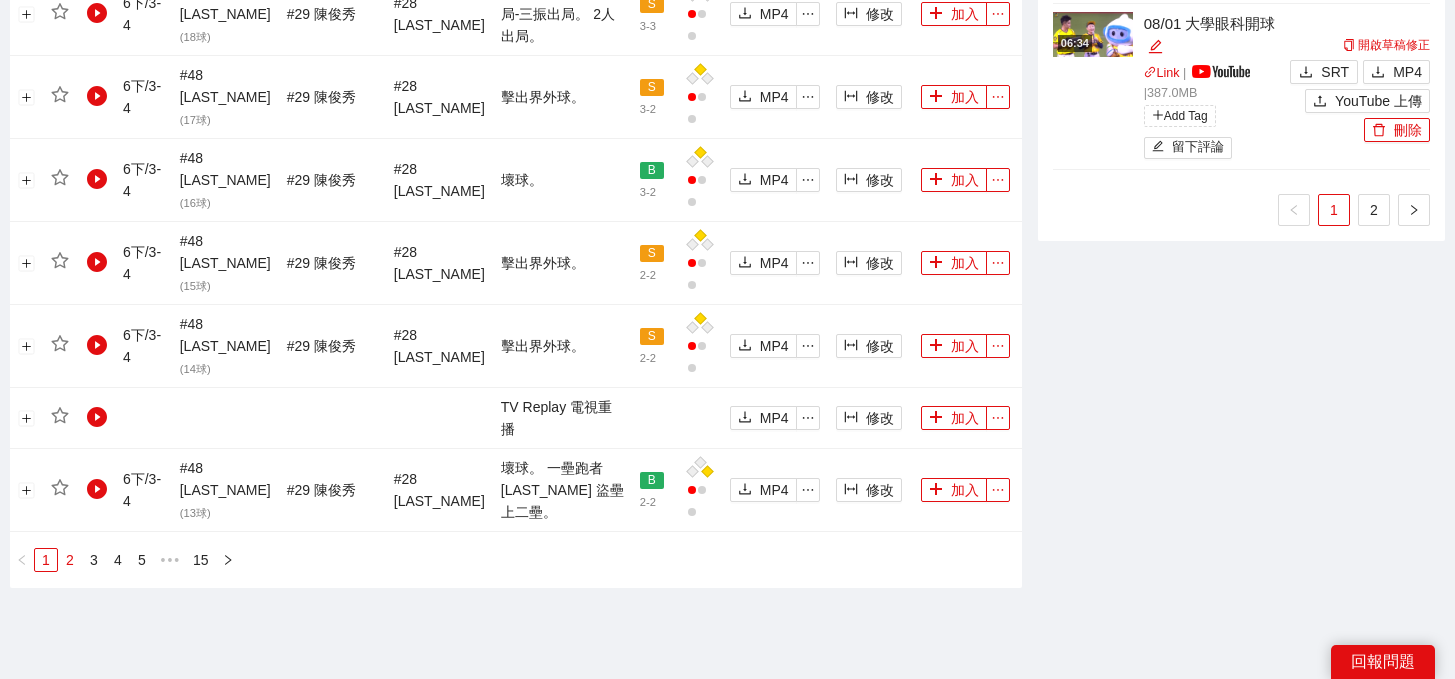 click on "2" at bounding box center (70, 560) 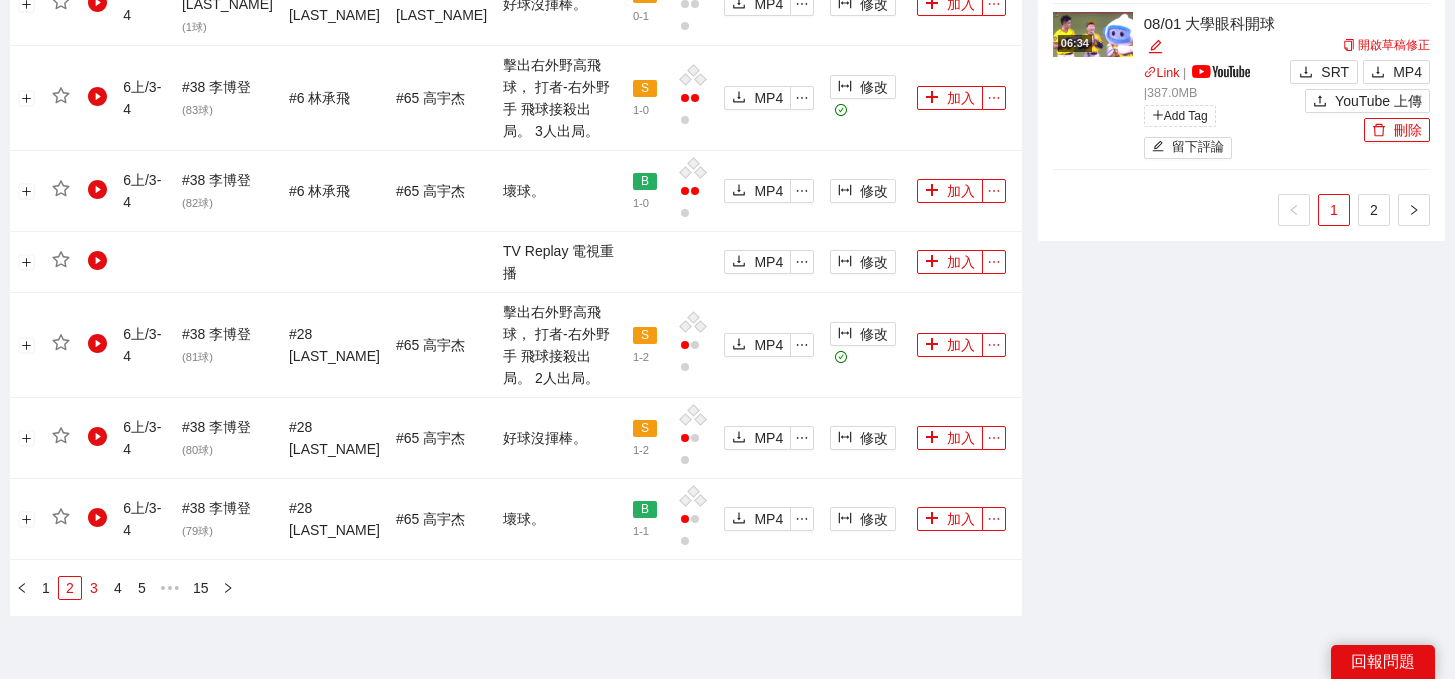 click on "3" at bounding box center [94, 588] 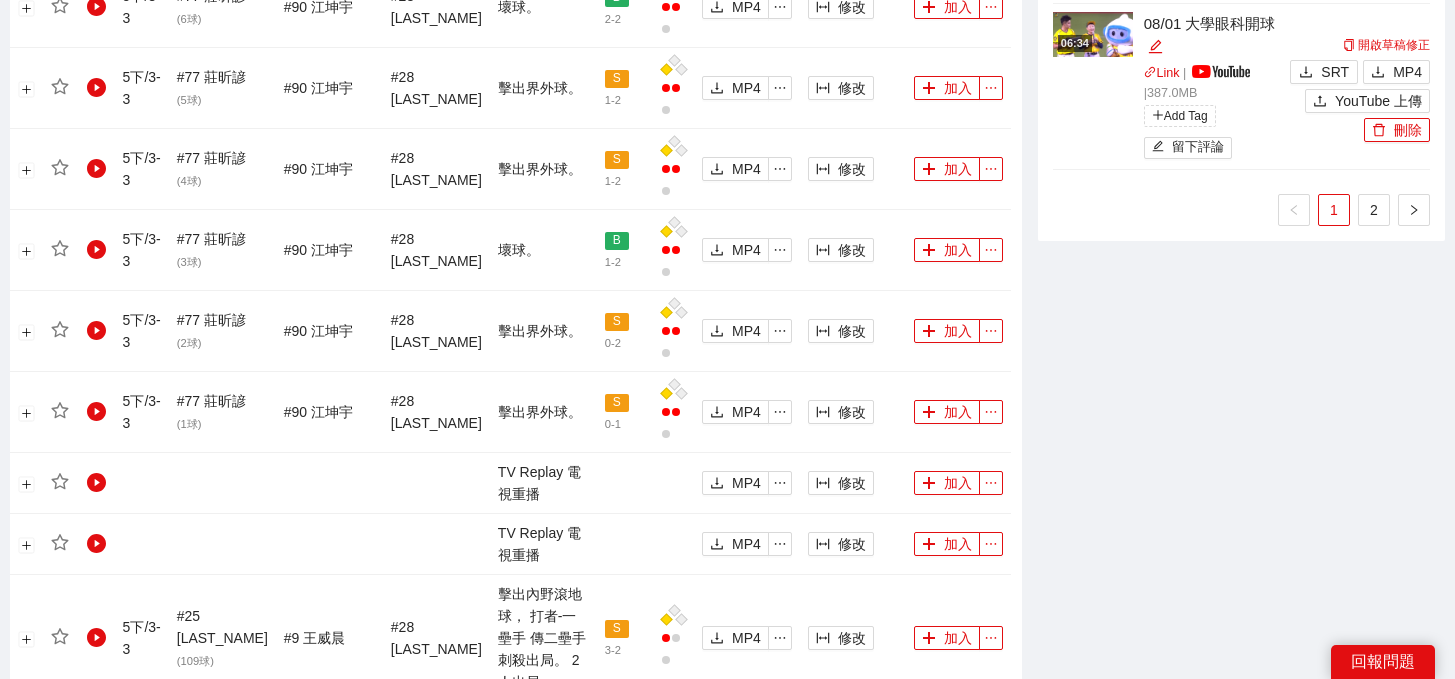 click on "4" at bounding box center (118, 730) 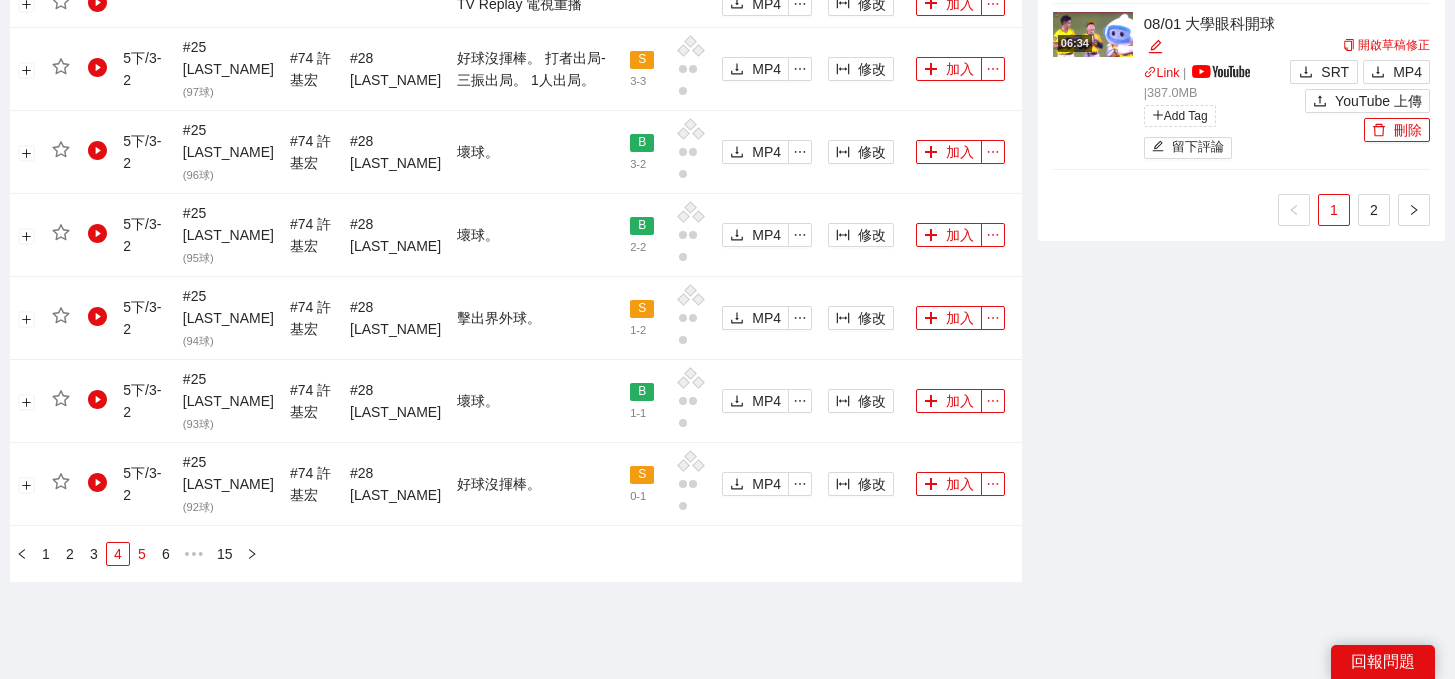 click on "5" at bounding box center (142, 554) 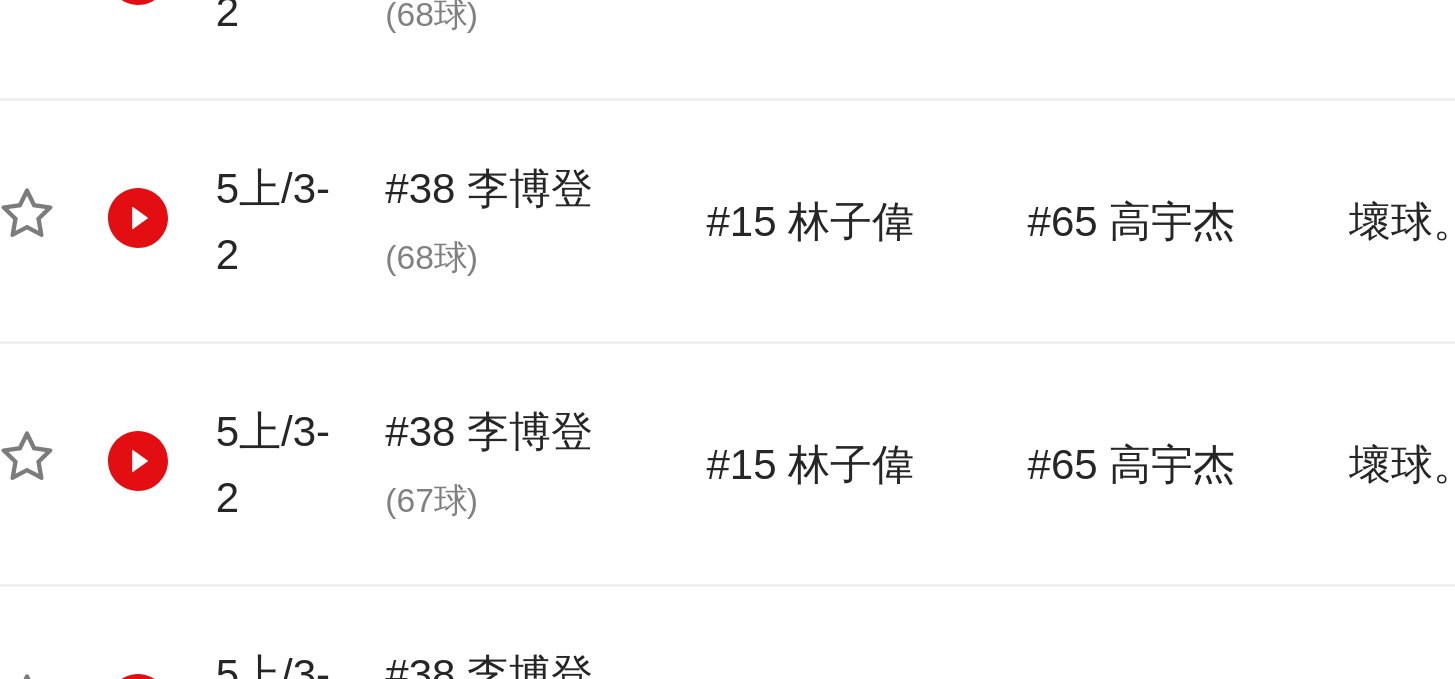 scroll, scrollTop: 1647, scrollLeft: 0, axis: vertical 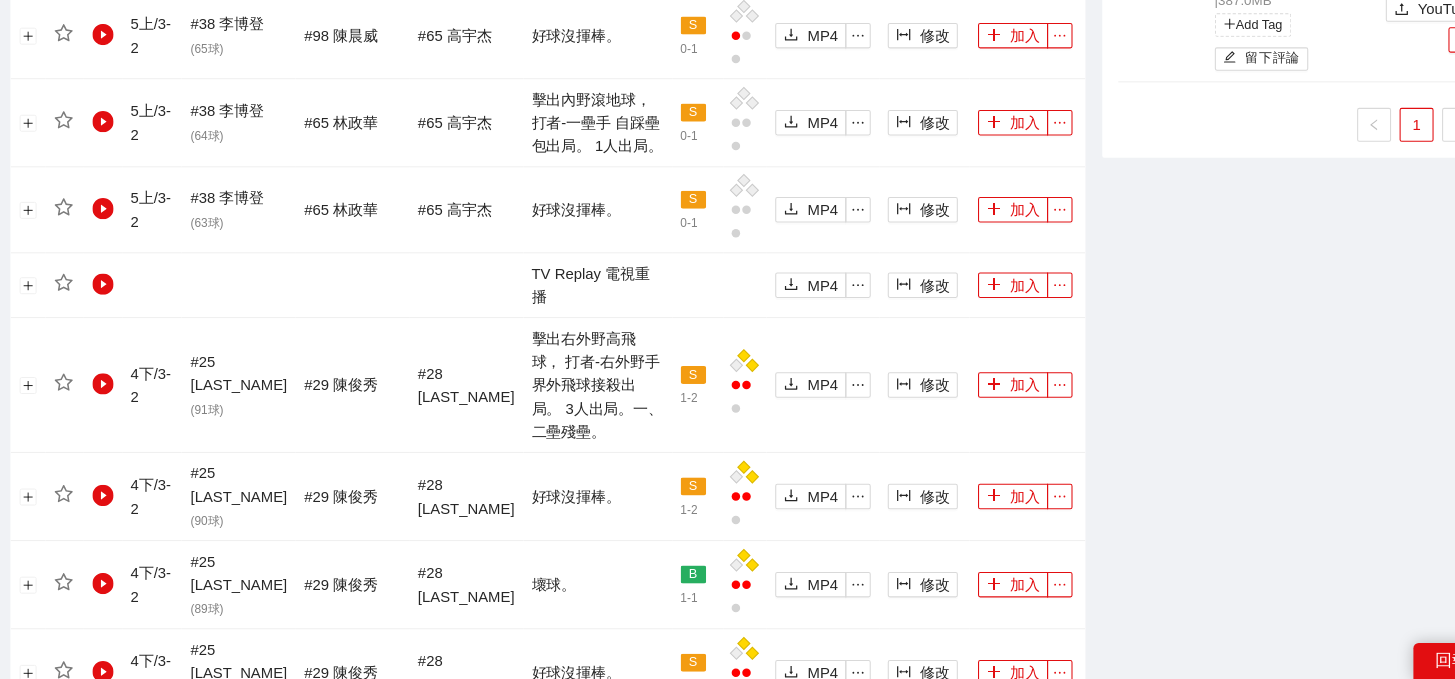 click on "4" at bounding box center [126, 743] 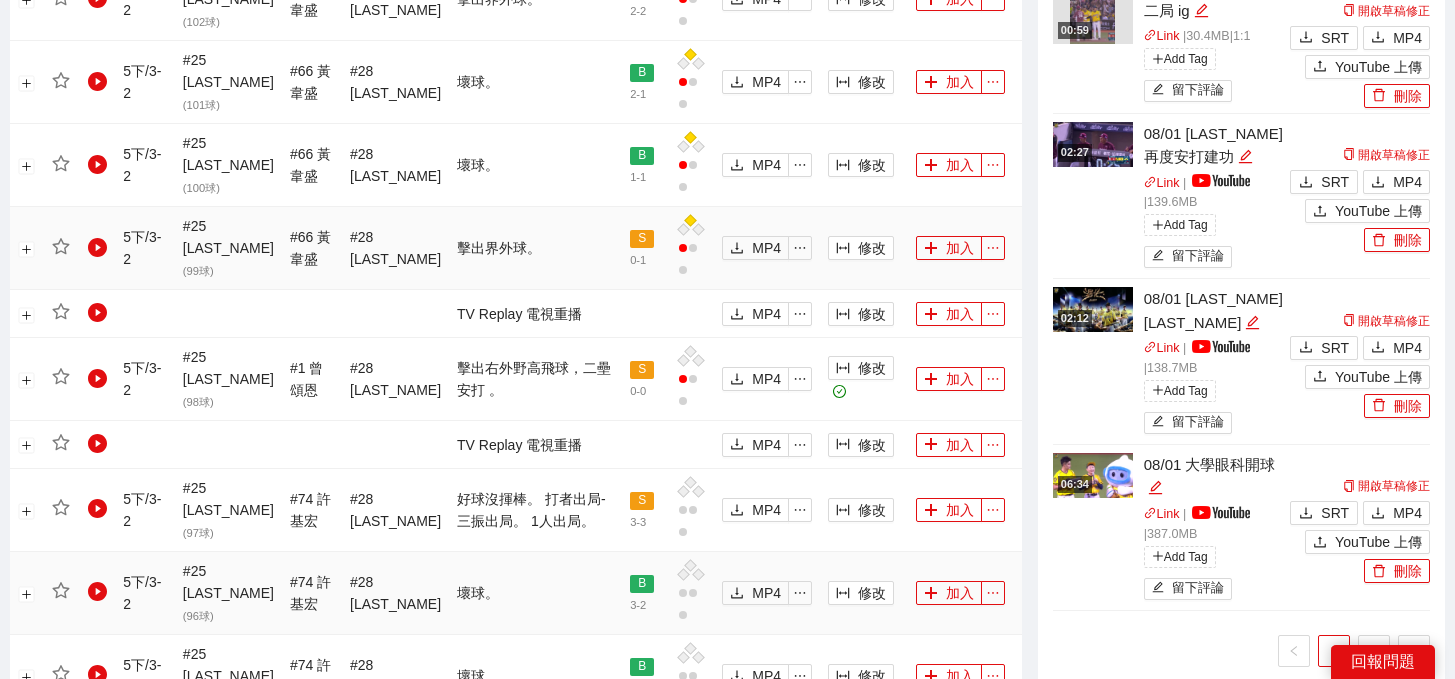 scroll, scrollTop: 1796, scrollLeft: 0, axis: vertical 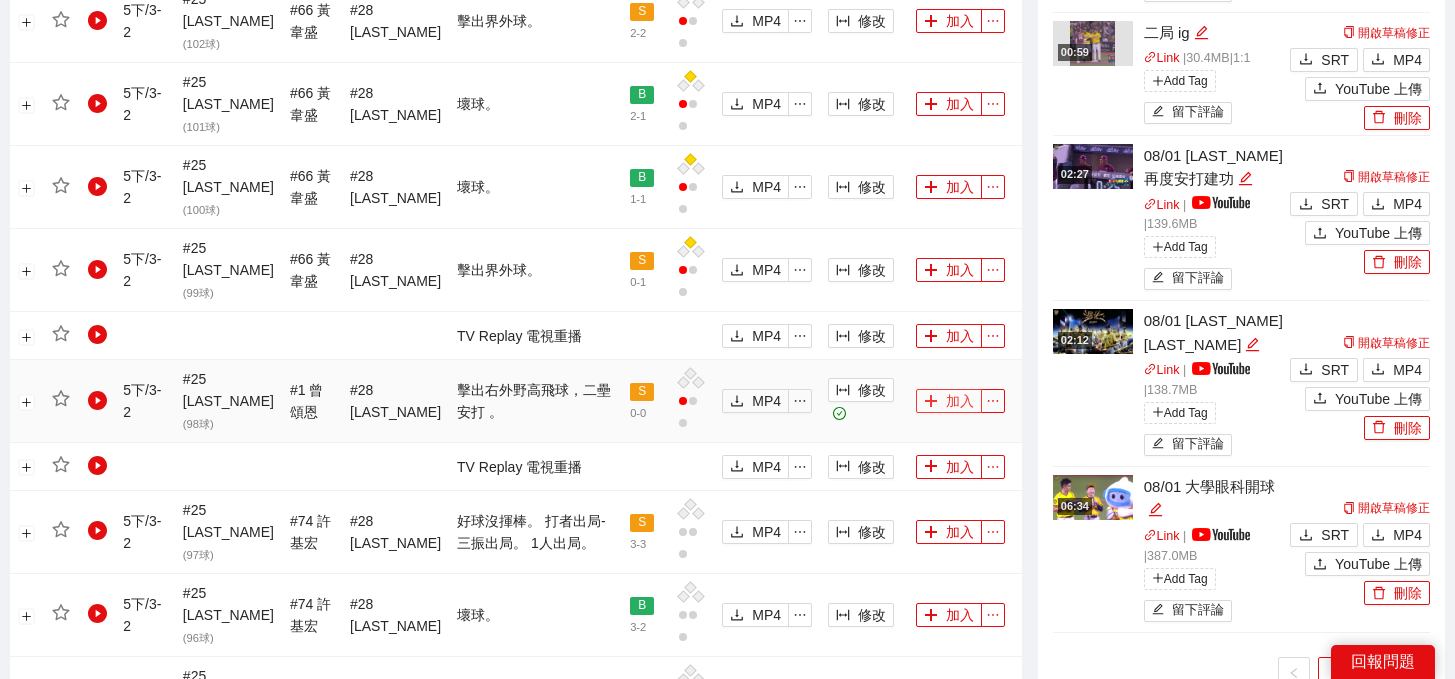 click on "加入" at bounding box center (949, 401) 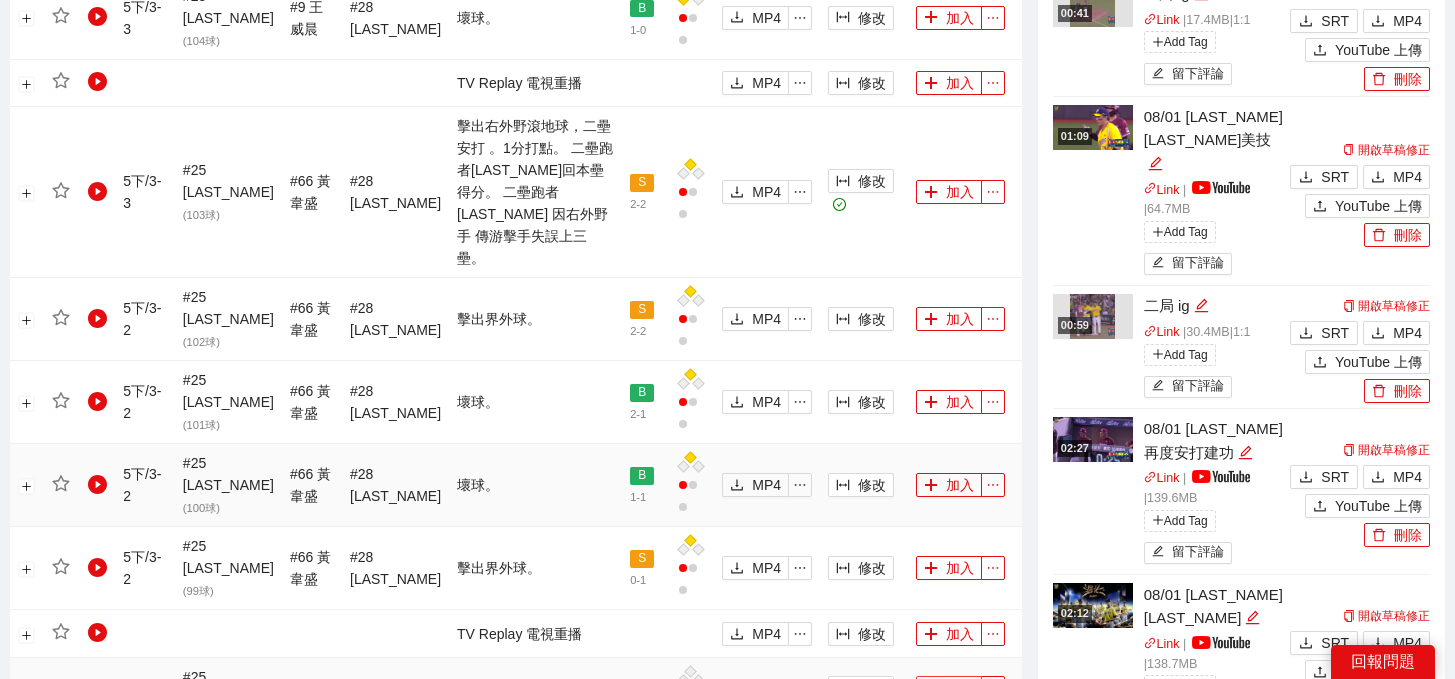 scroll, scrollTop: 1488, scrollLeft: 0, axis: vertical 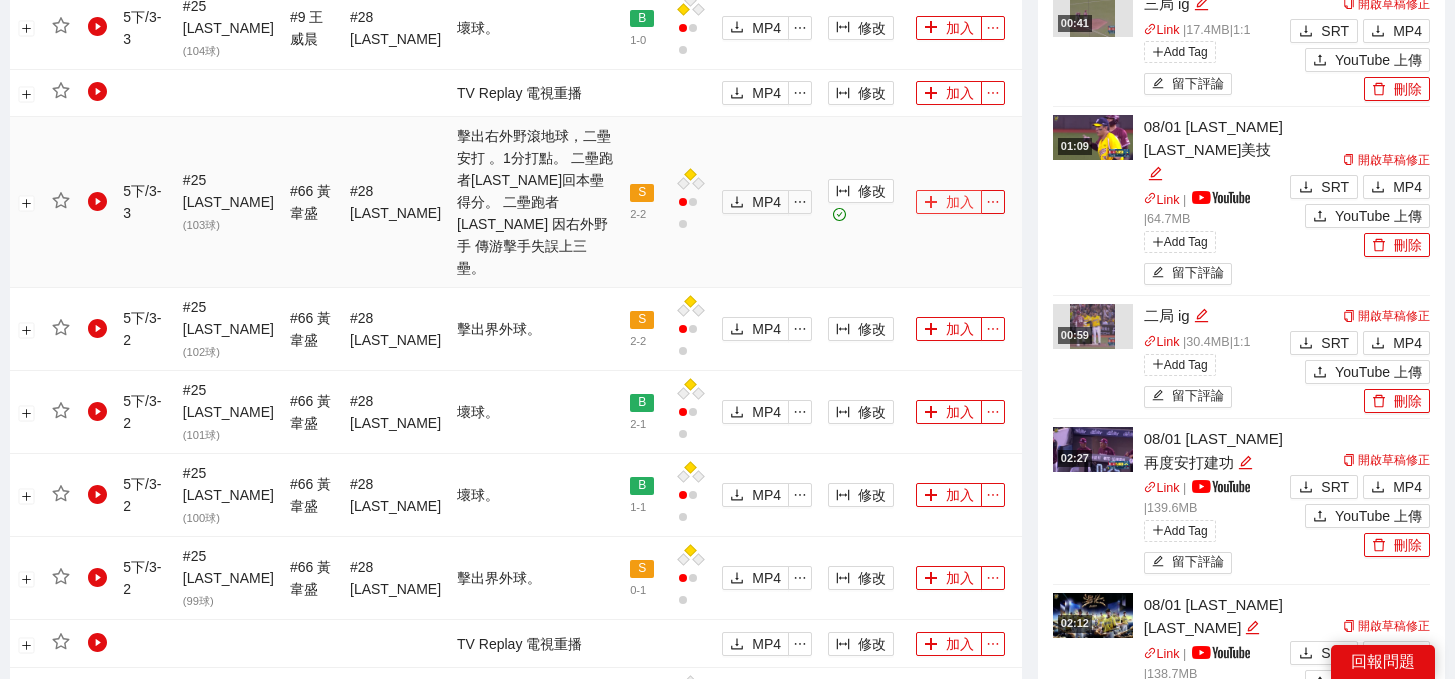 click on "加入" at bounding box center [949, 202] 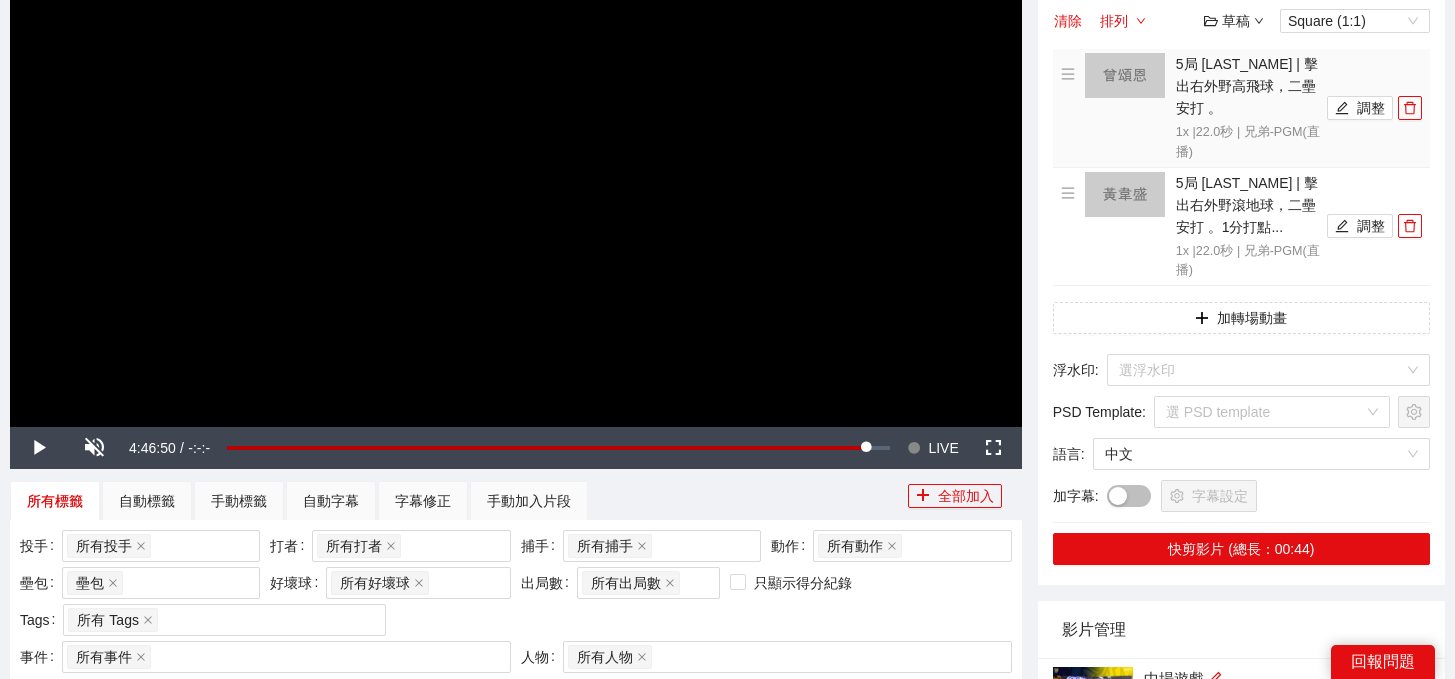 scroll, scrollTop: 179, scrollLeft: 0, axis: vertical 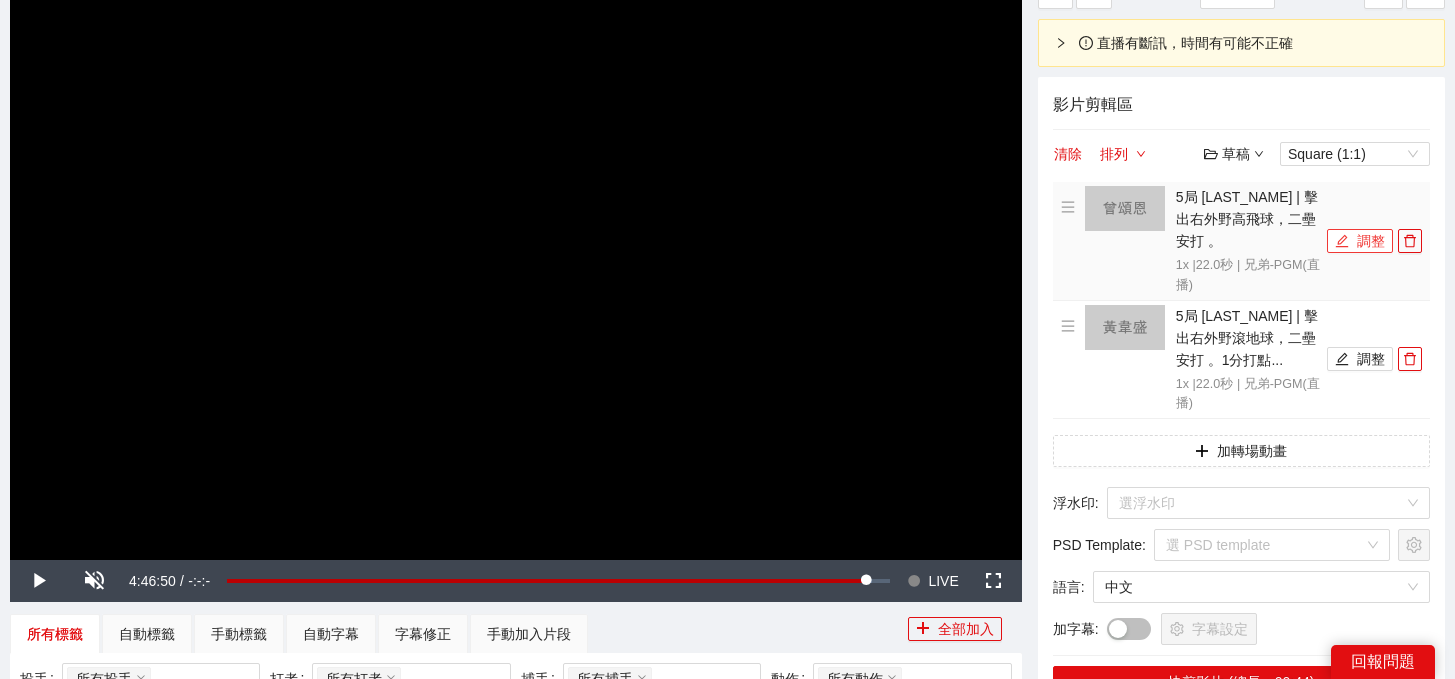 click on "調整" at bounding box center (1360, 241) 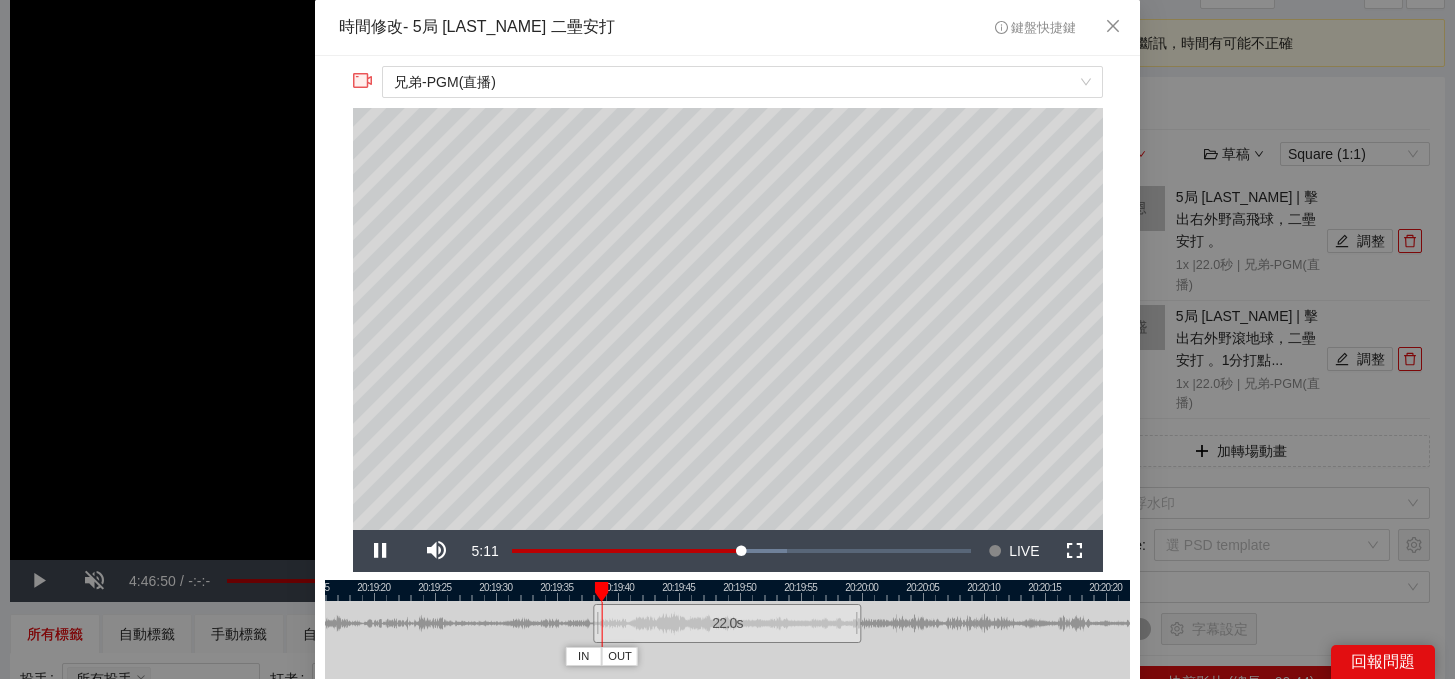 scroll, scrollTop: 56, scrollLeft: 0, axis: vertical 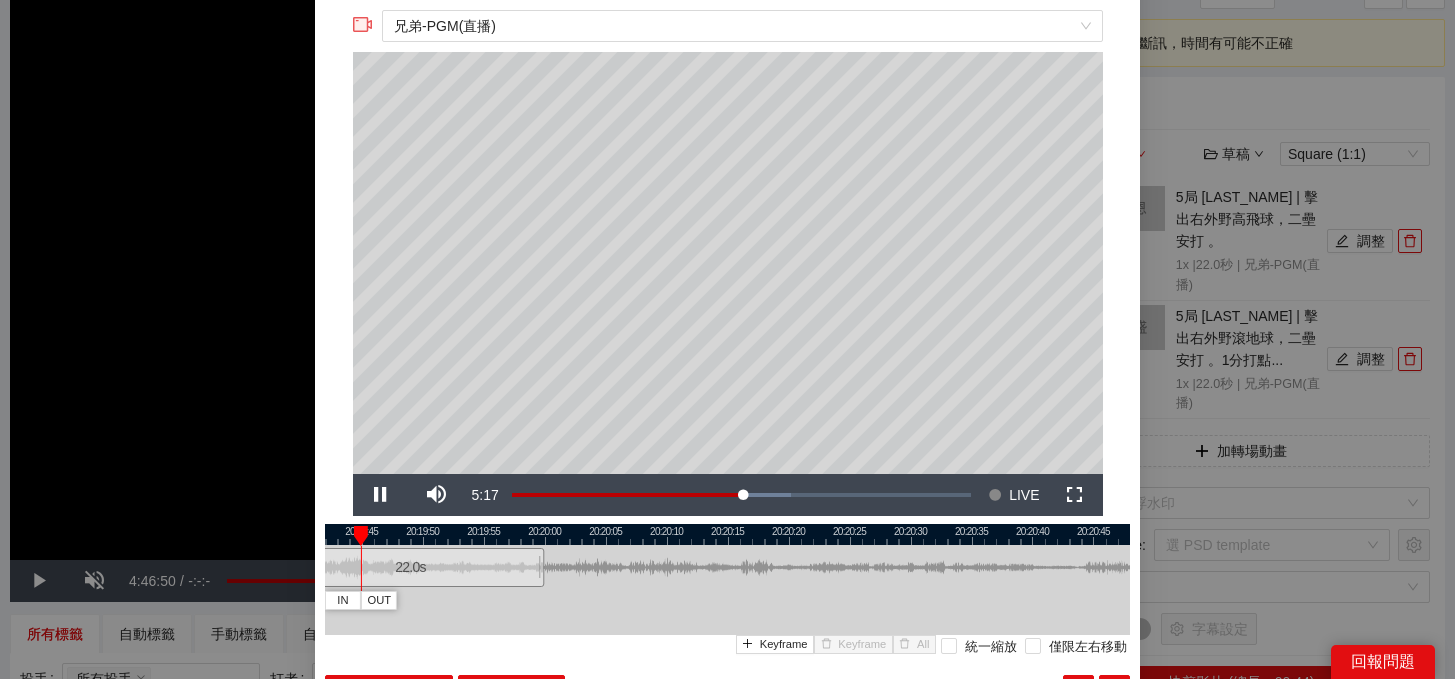 drag, startPoint x: 901, startPoint y: 526, endPoint x: 562, endPoint y: 537, distance: 339.1784 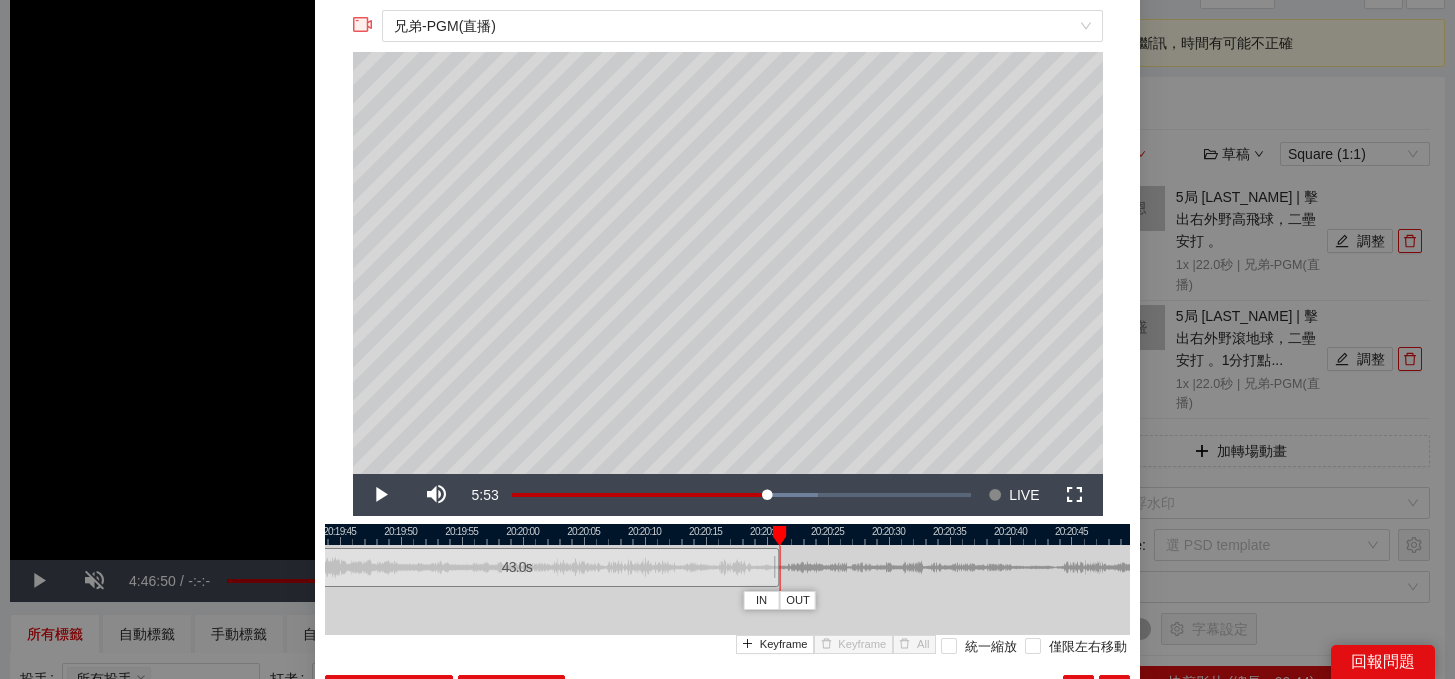 drag, startPoint x: 520, startPoint y: 564, endPoint x: 777, endPoint y: 580, distance: 257.49756 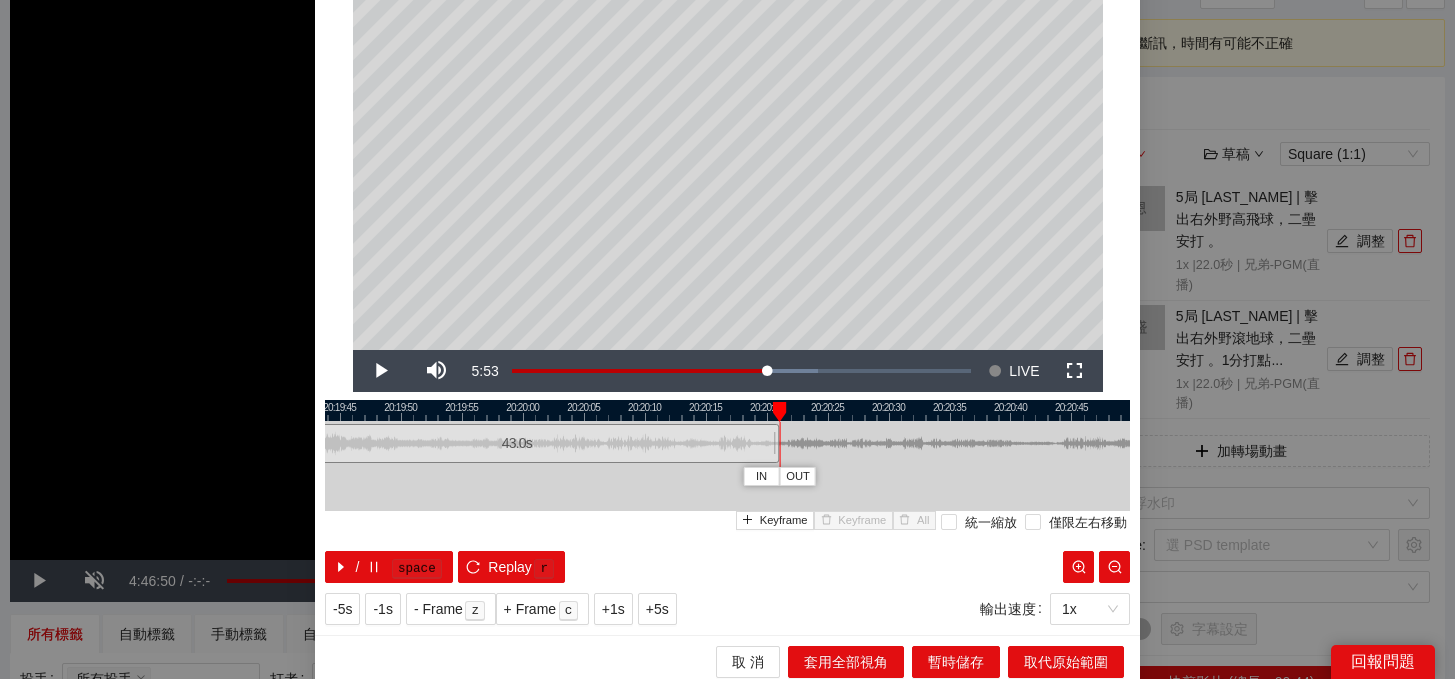 scroll, scrollTop: 188, scrollLeft: 0, axis: vertical 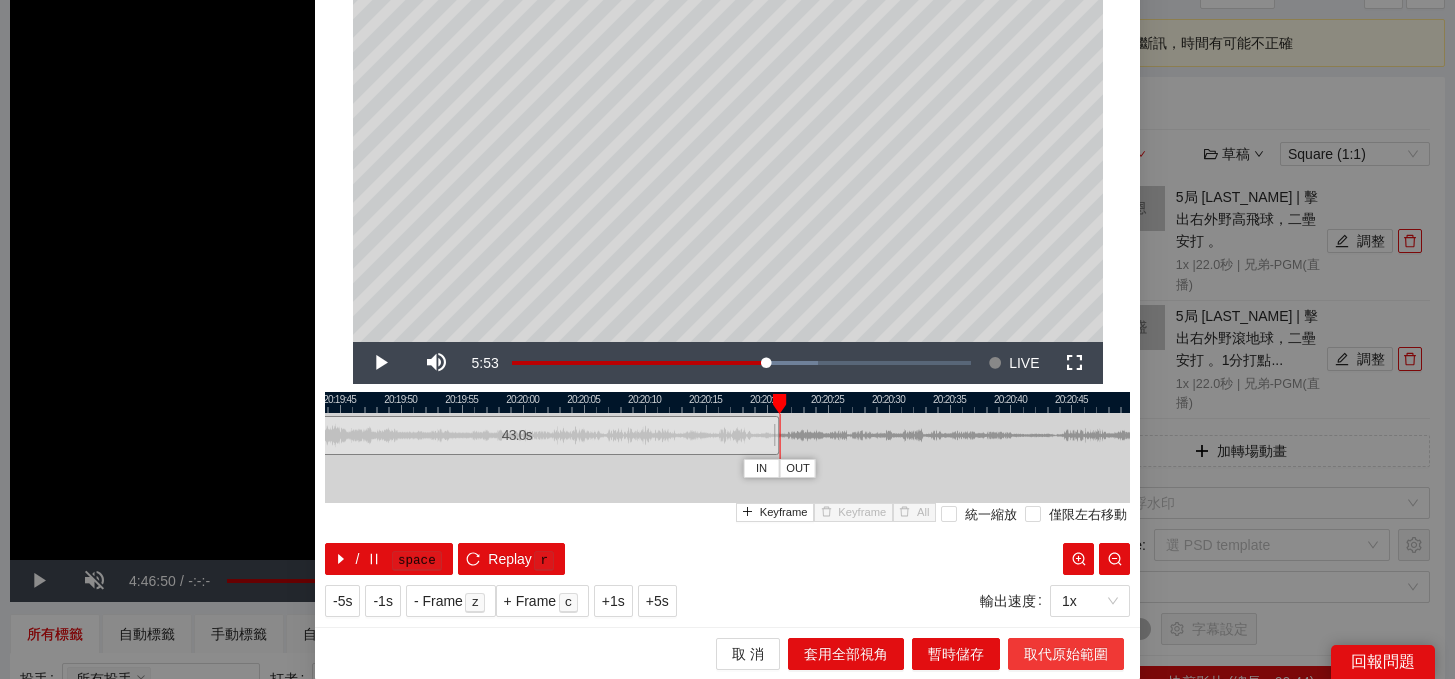 click on "取代原始範圍" at bounding box center (1066, 654) 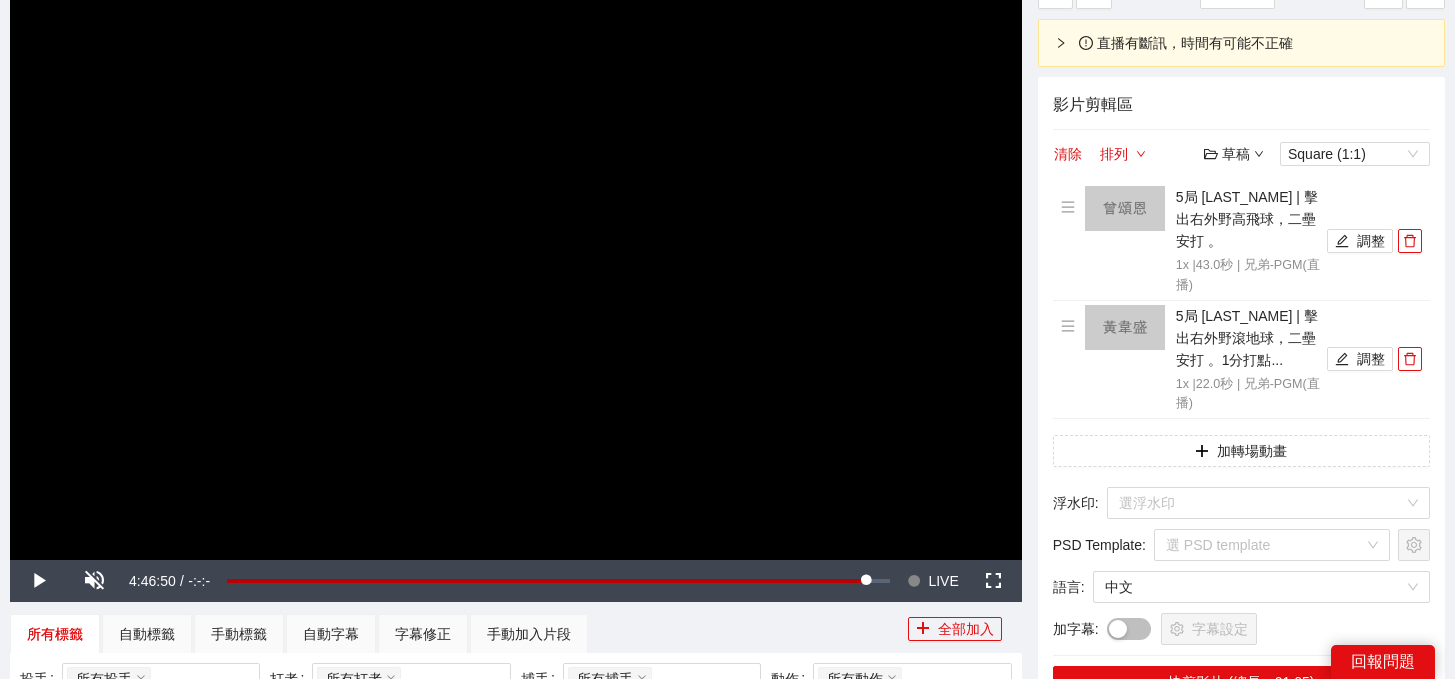 scroll, scrollTop: 0, scrollLeft: 0, axis: both 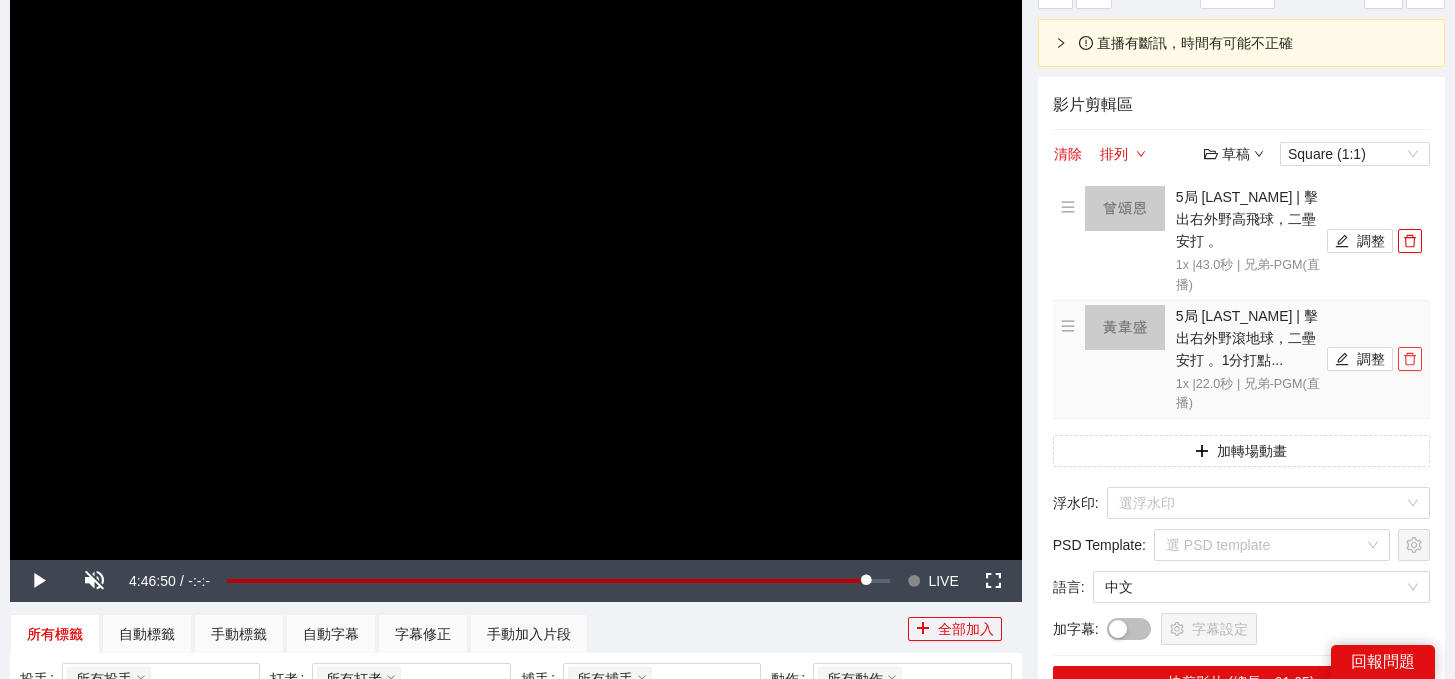 click at bounding box center (1410, 359) 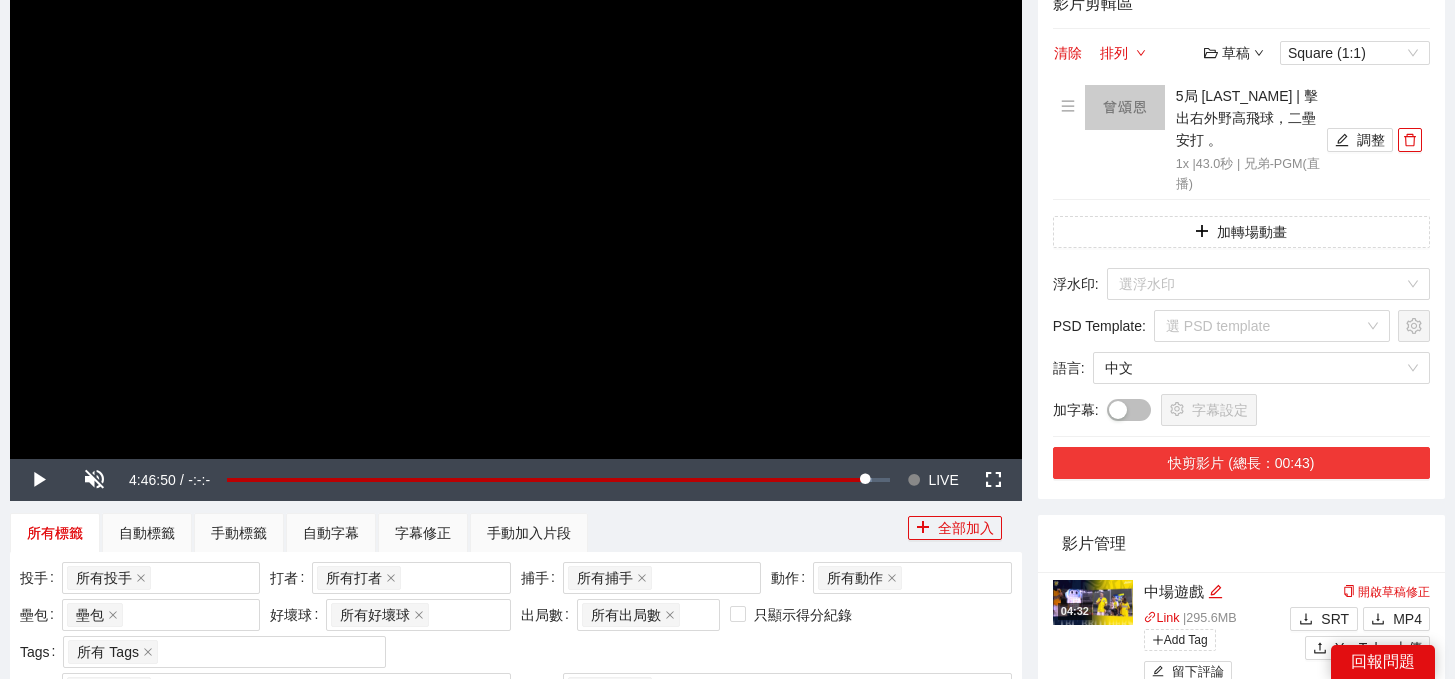 click on "快剪影片 (總長：00:43)" at bounding box center (1241, 463) 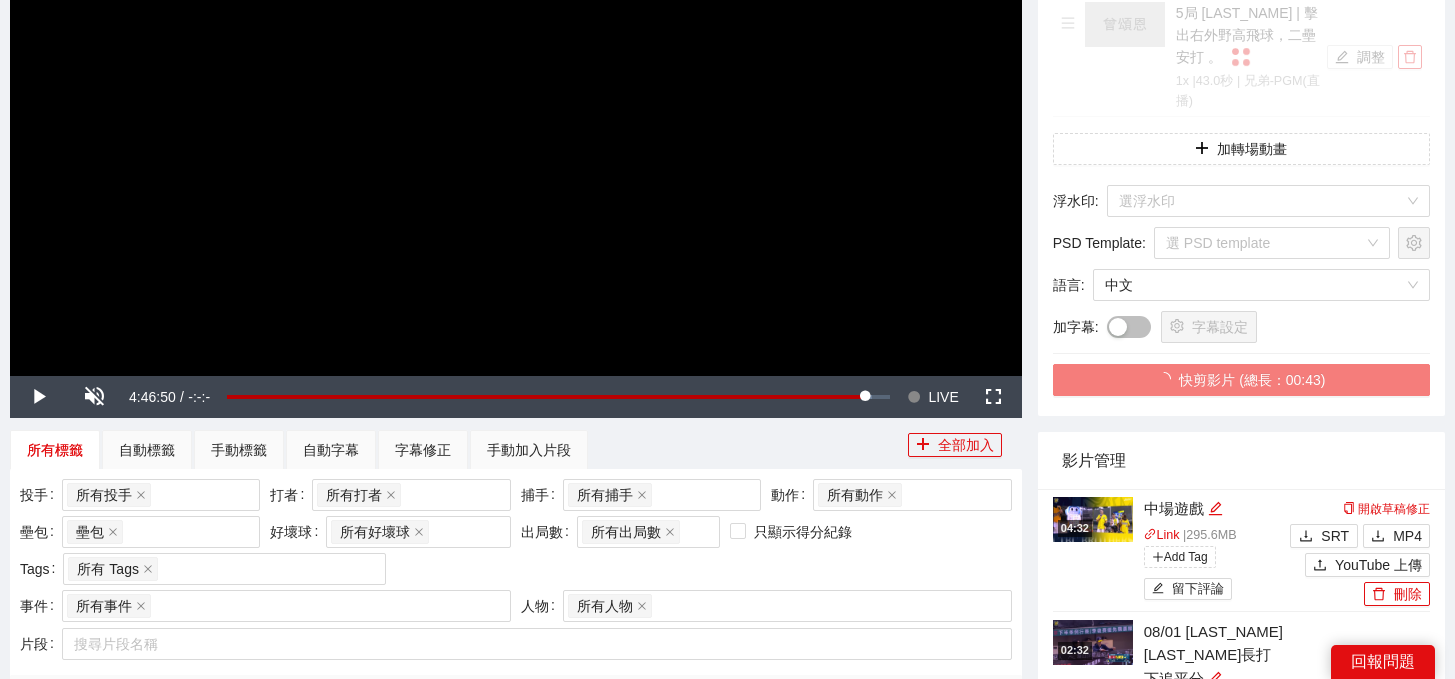 scroll, scrollTop: 397, scrollLeft: 0, axis: vertical 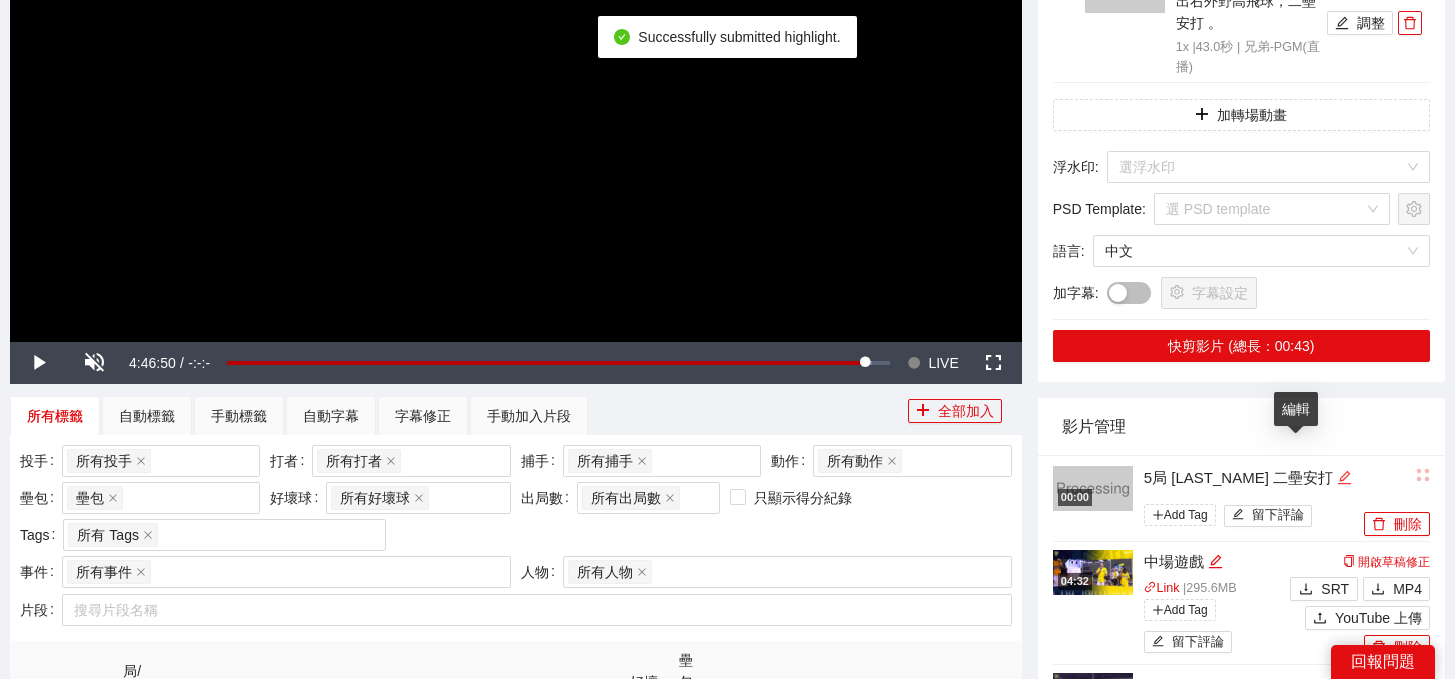 click 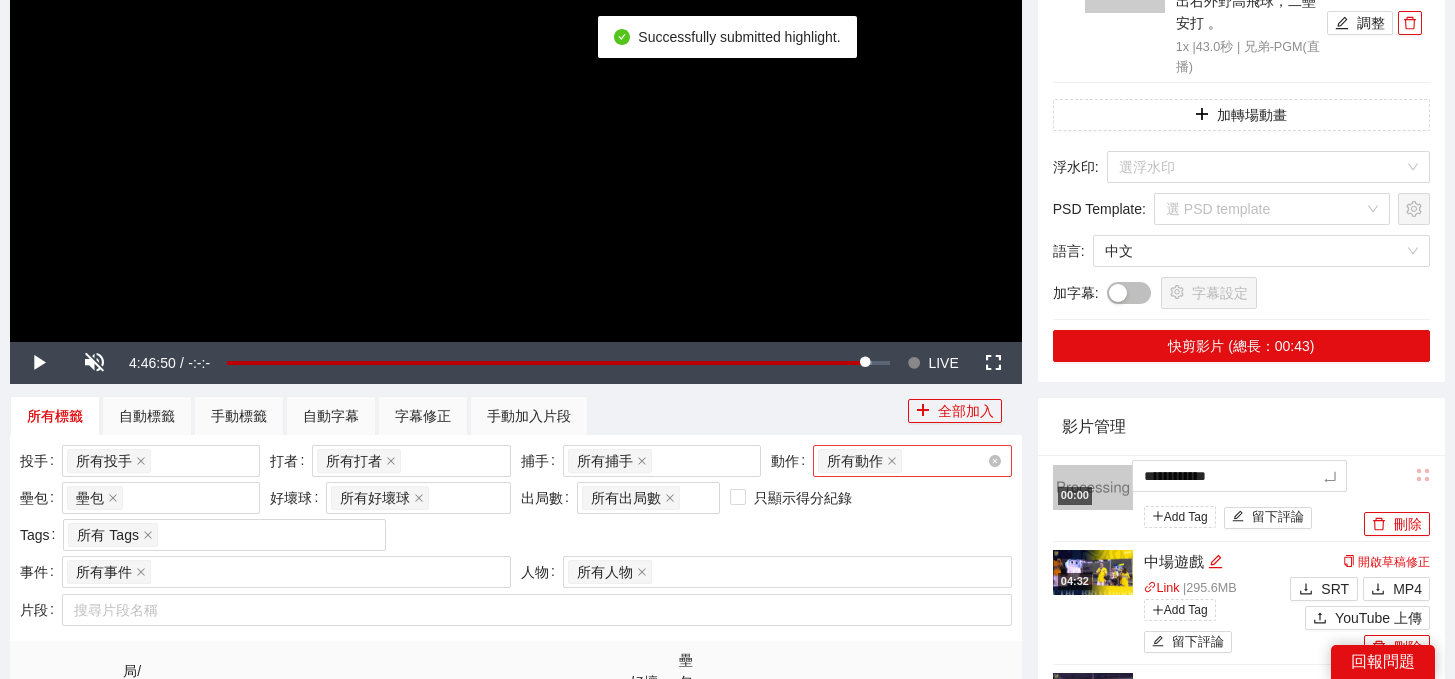 drag, startPoint x: 1298, startPoint y: 457, endPoint x: 960, endPoint y: 453, distance: 338.02368 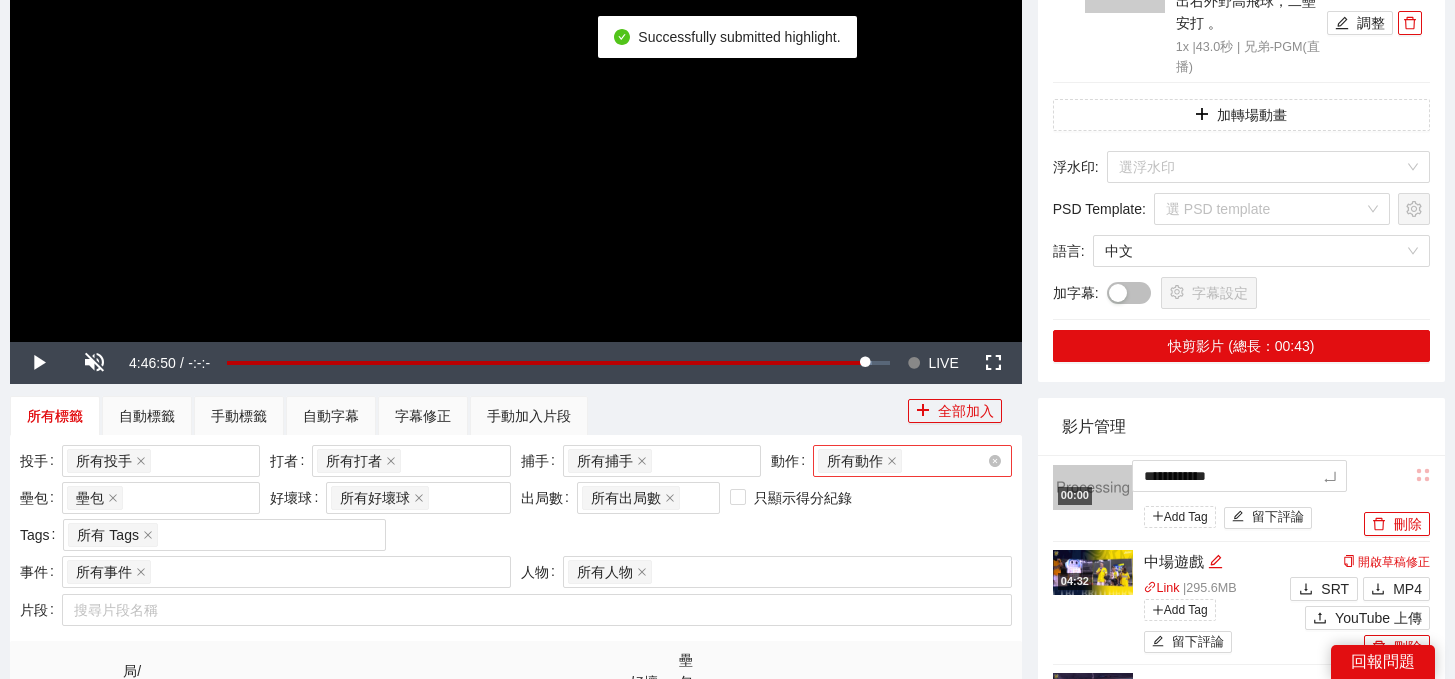 click on "**********" at bounding box center [727, 1092] 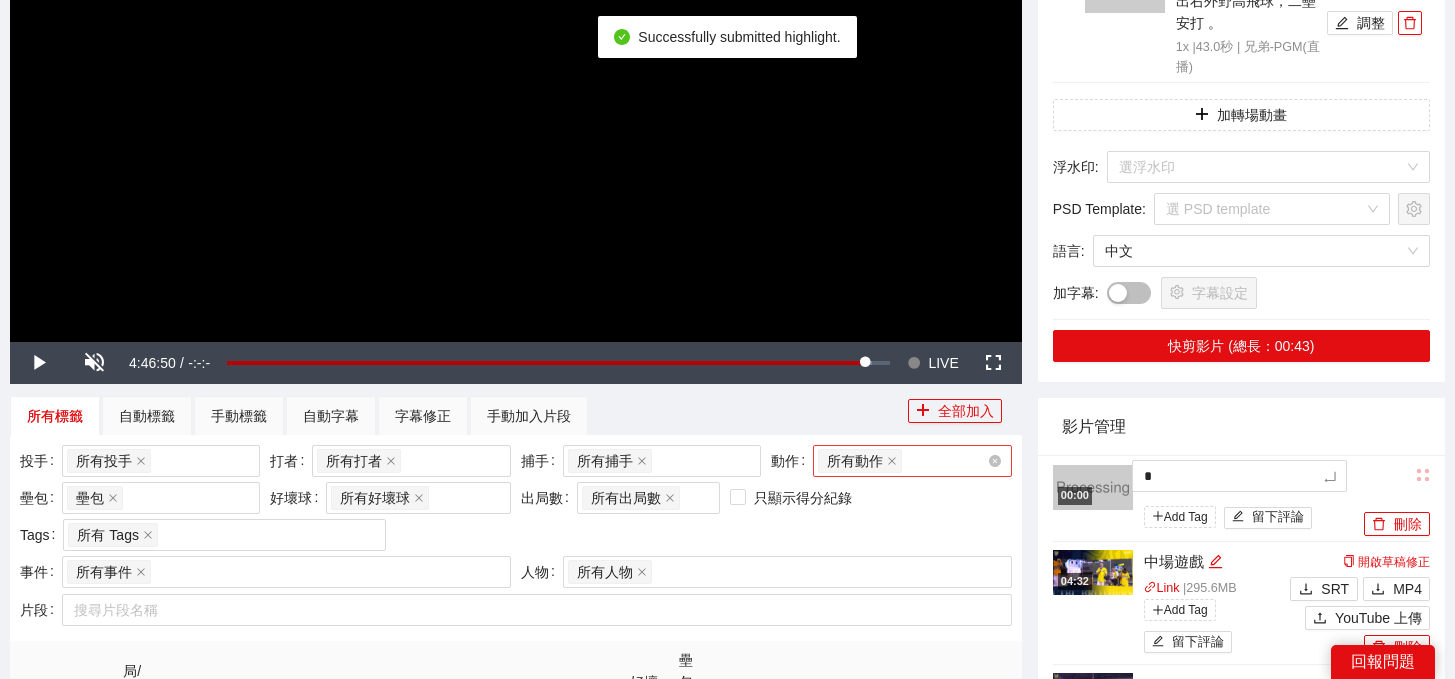 type 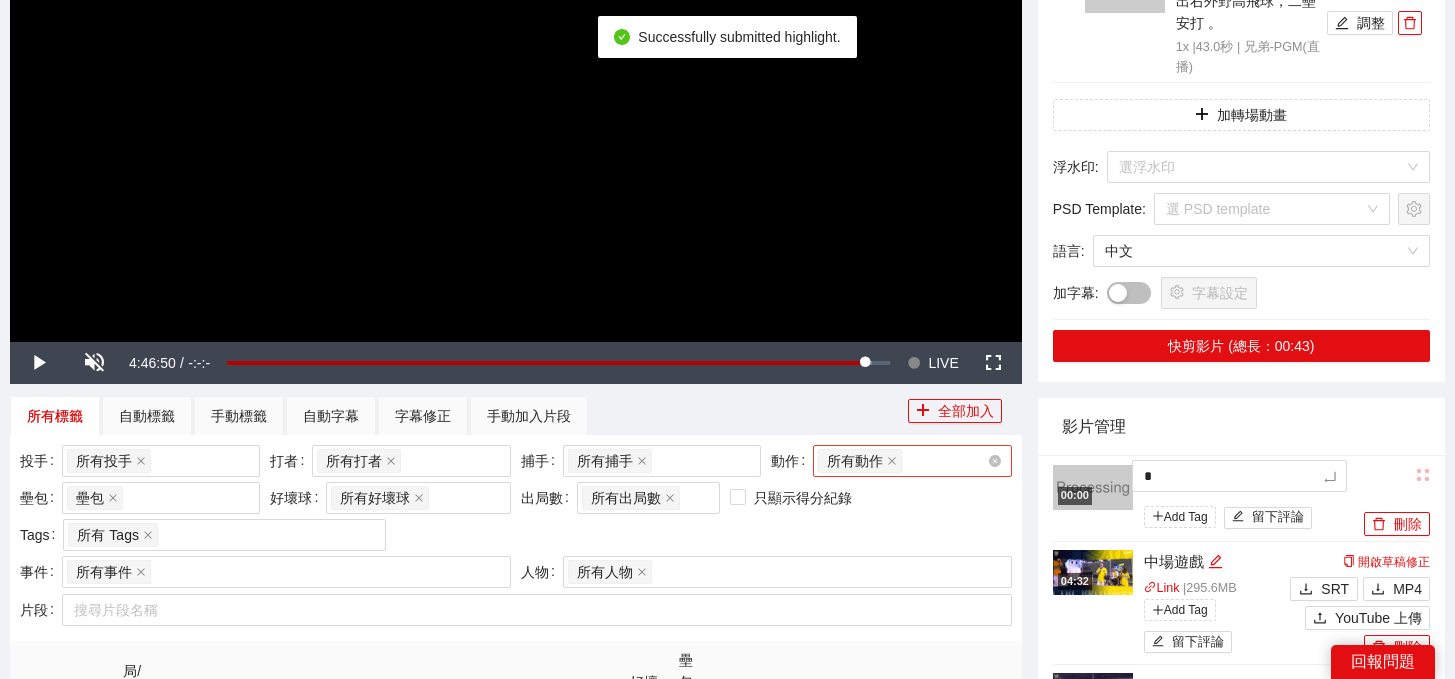 type 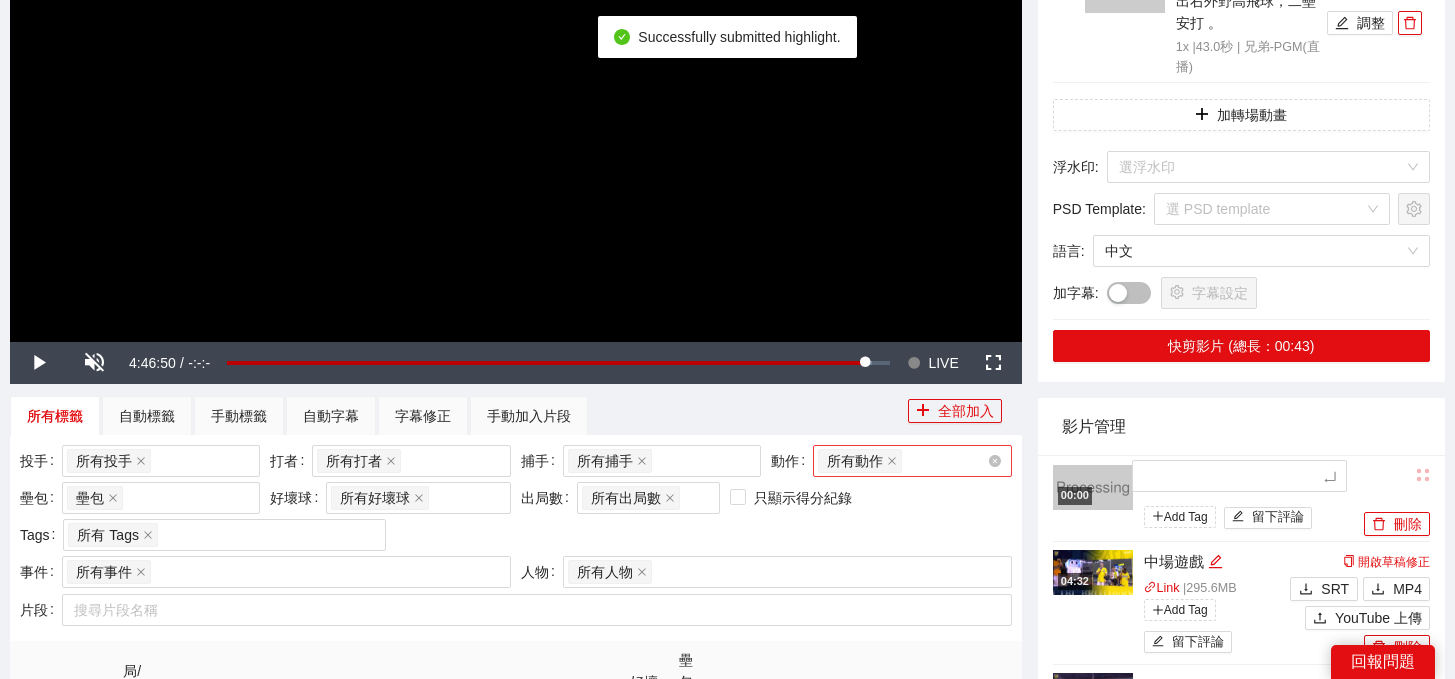 type on "*" 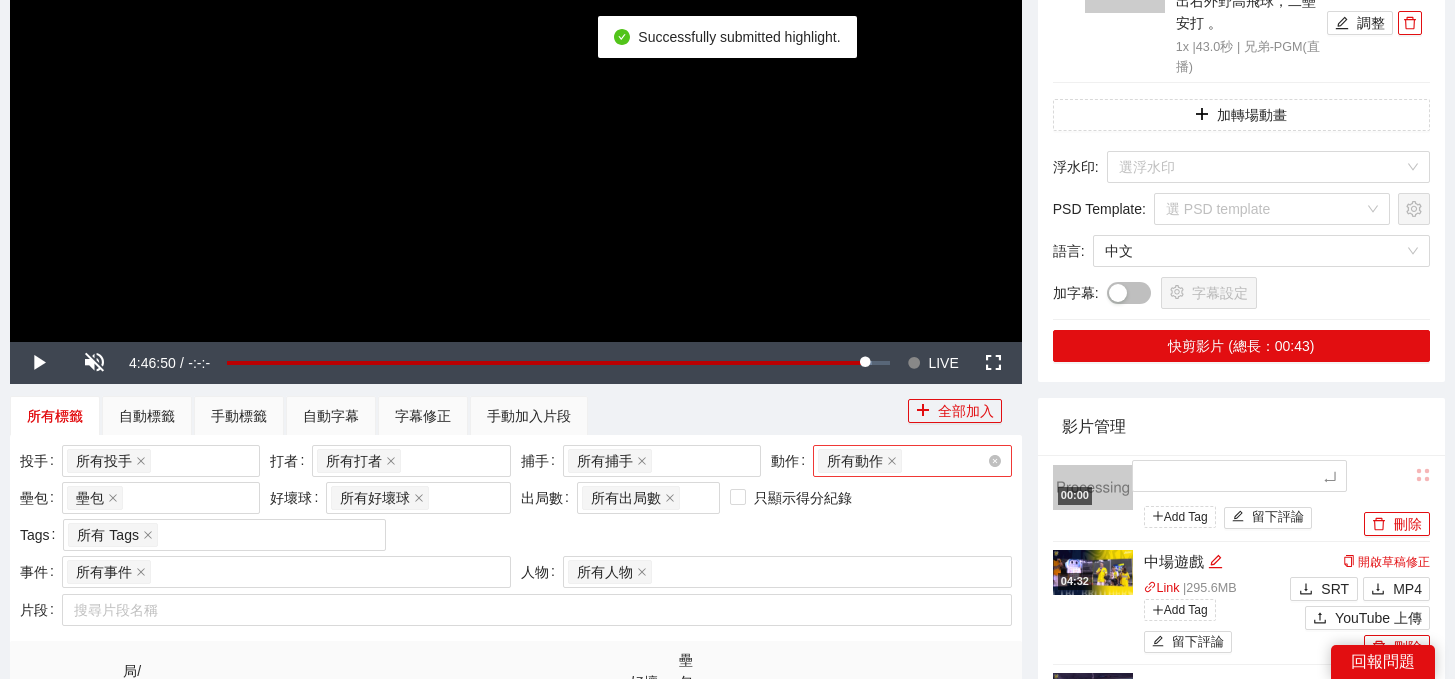 type on "*" 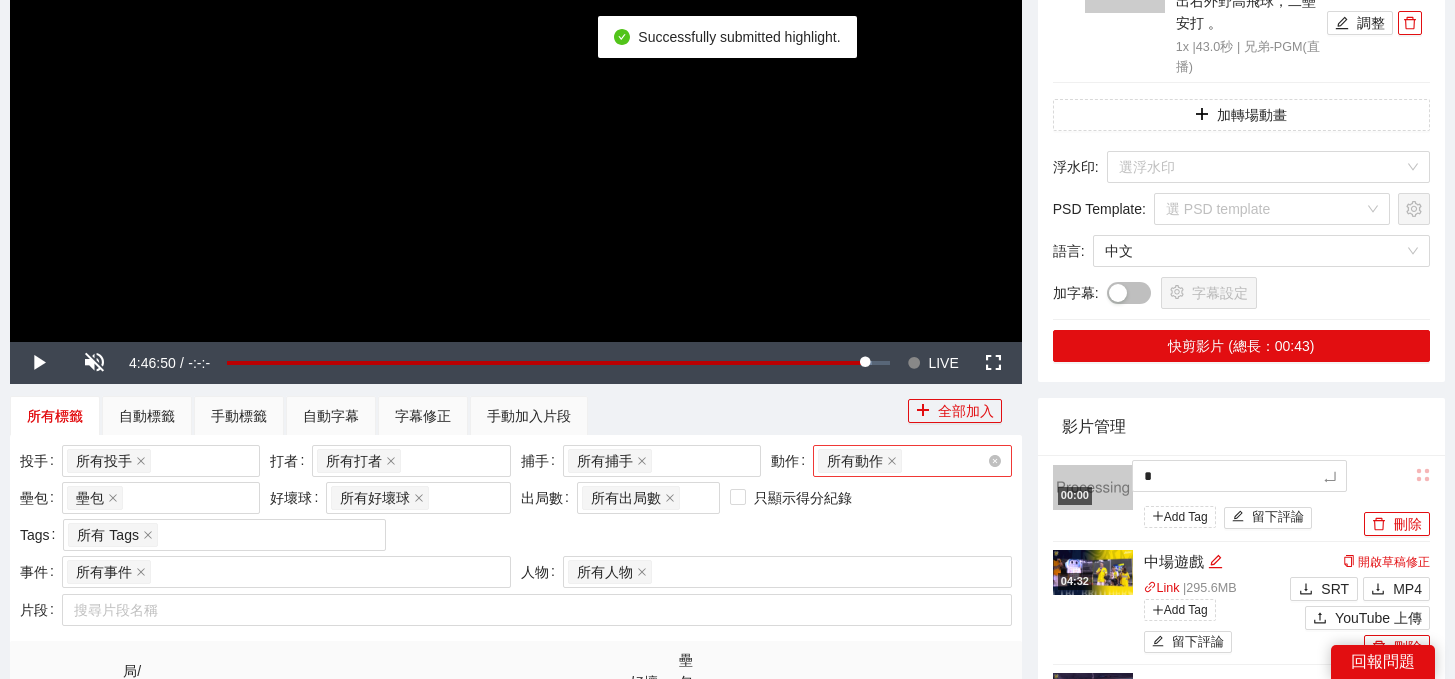 type on "*" 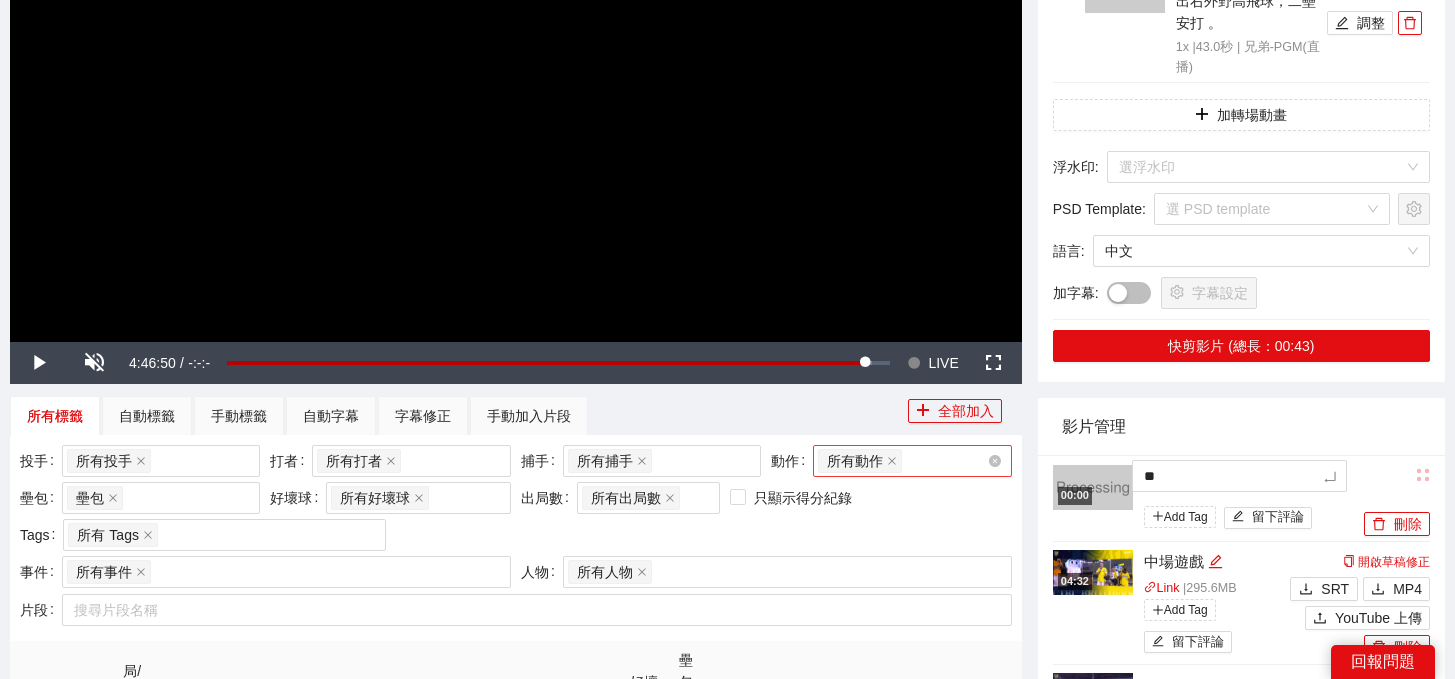 type on "***" 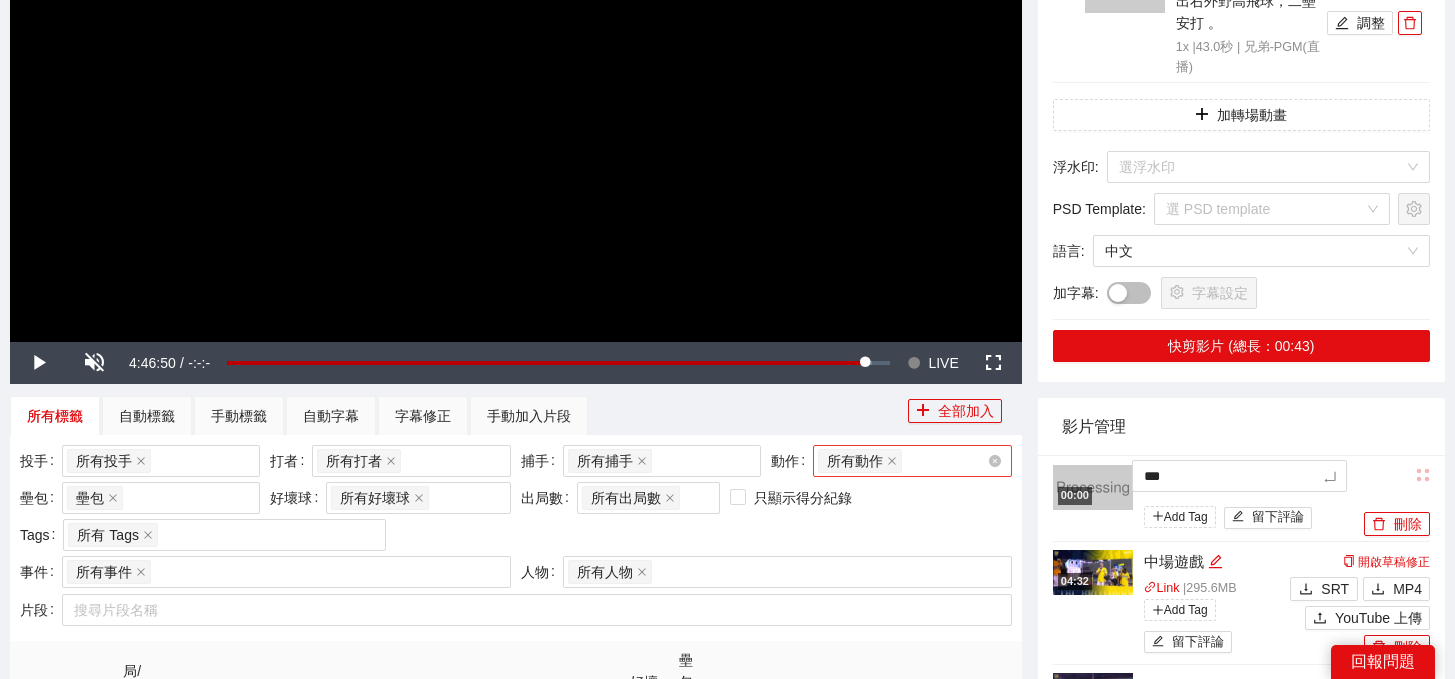 type on "**" 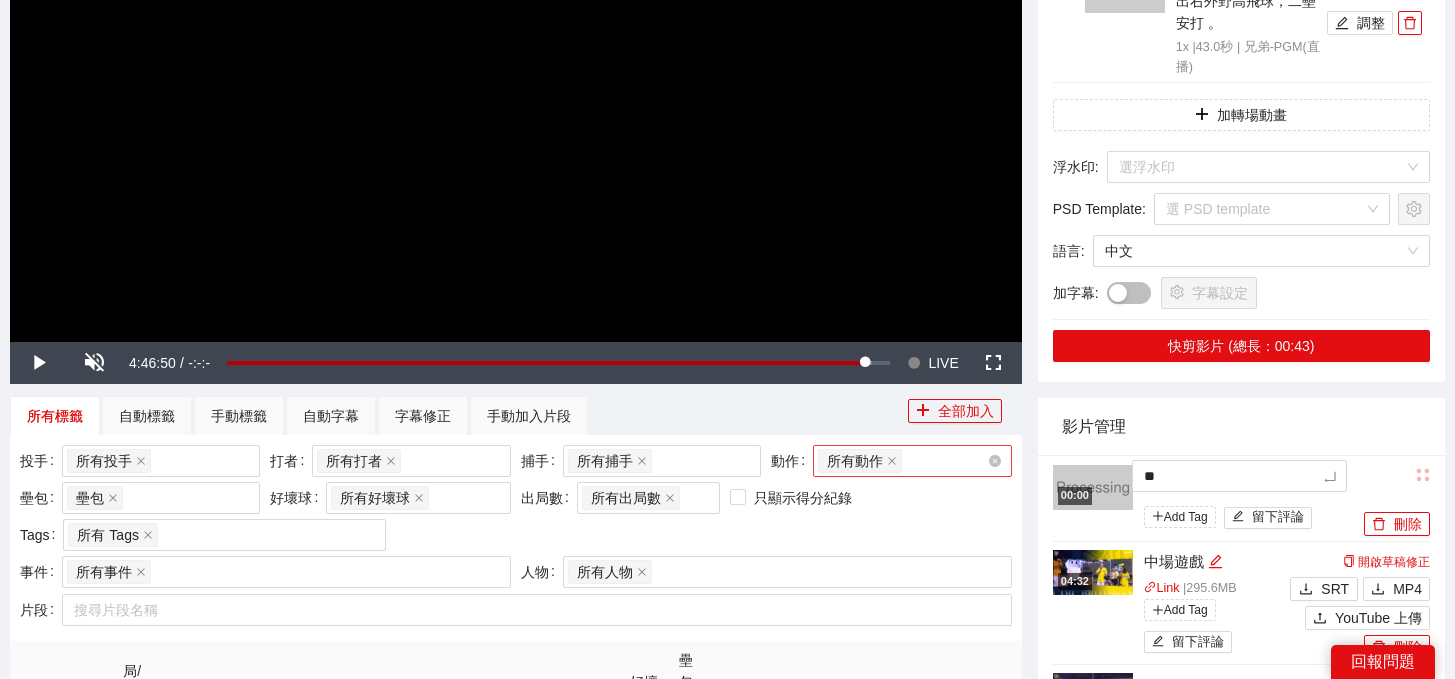 type on "**" 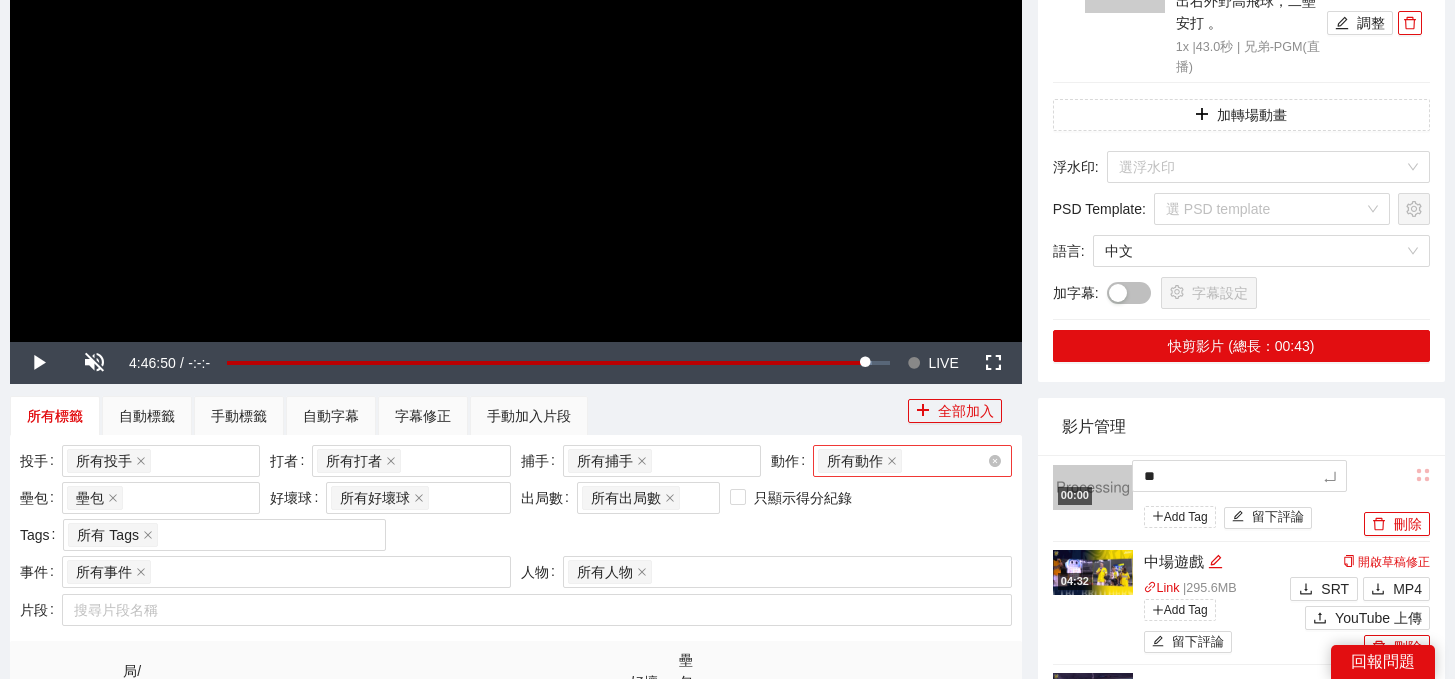 type on "**" 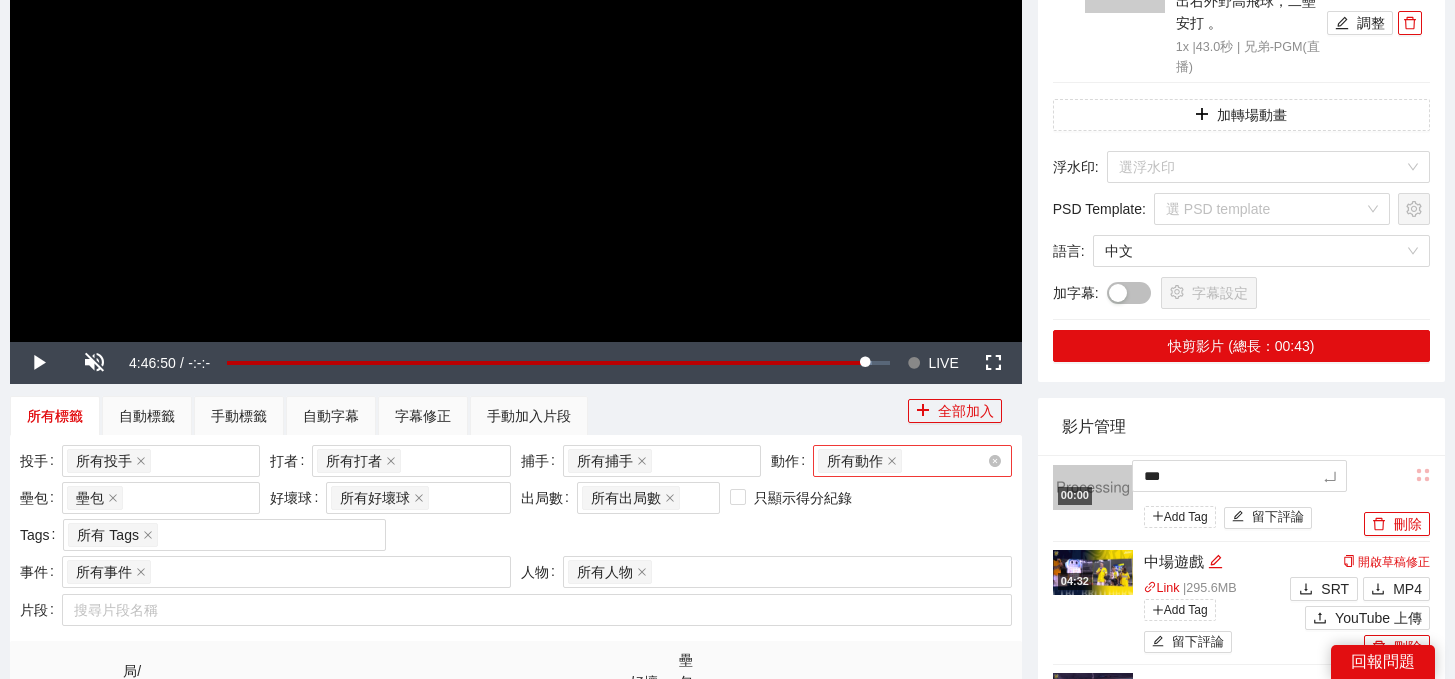 type on "****" 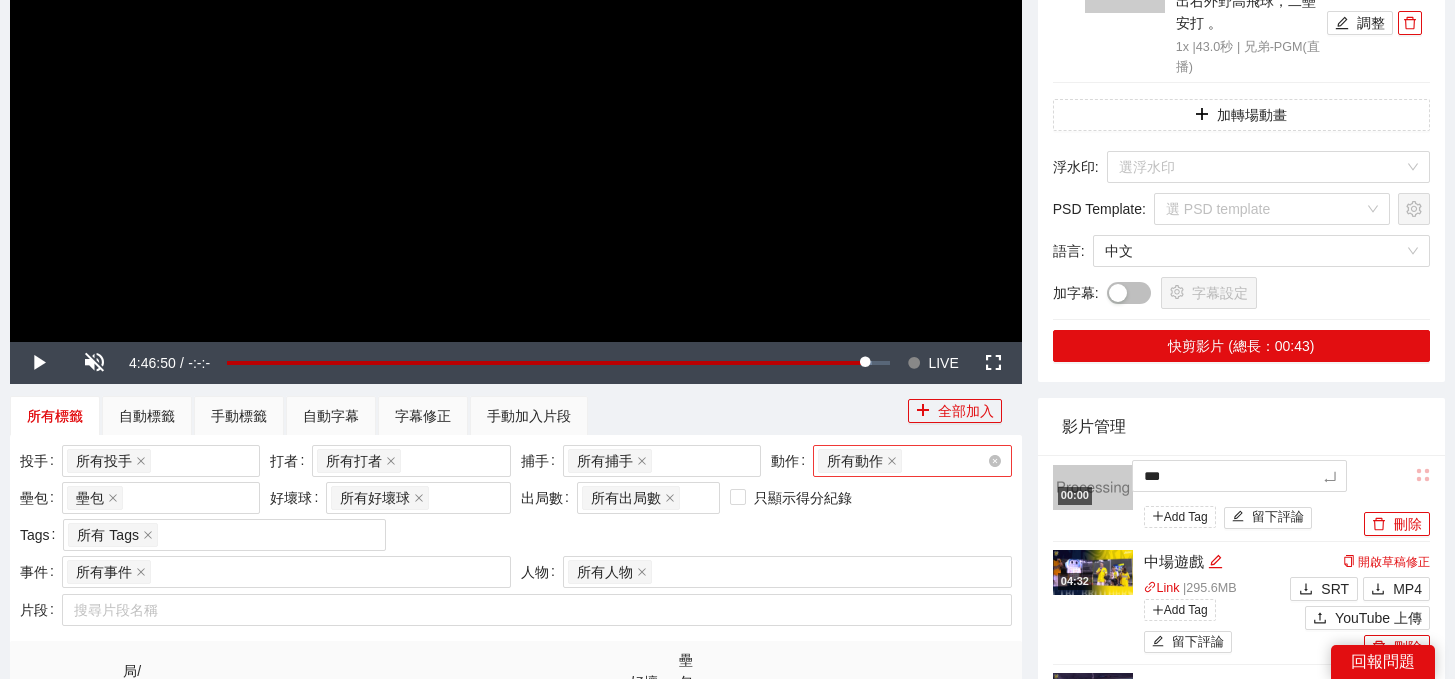 type on "****" 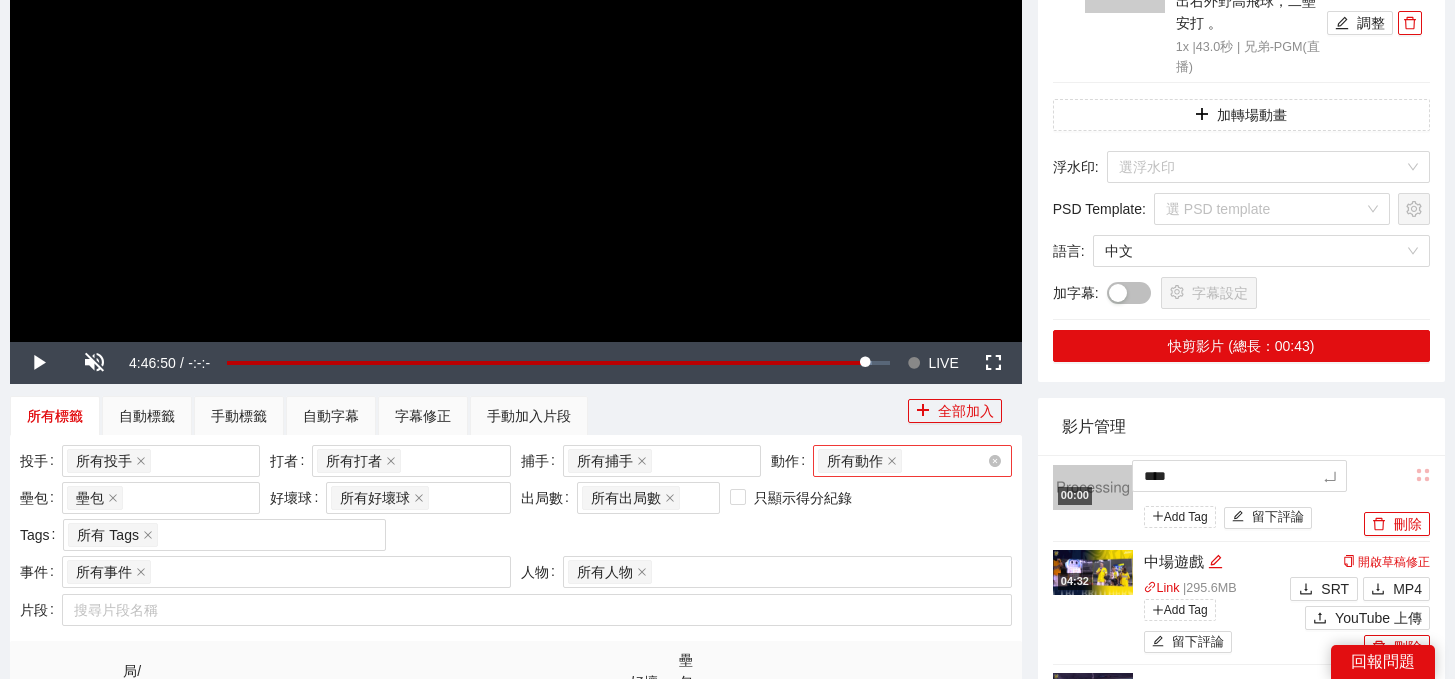 type on "*****" 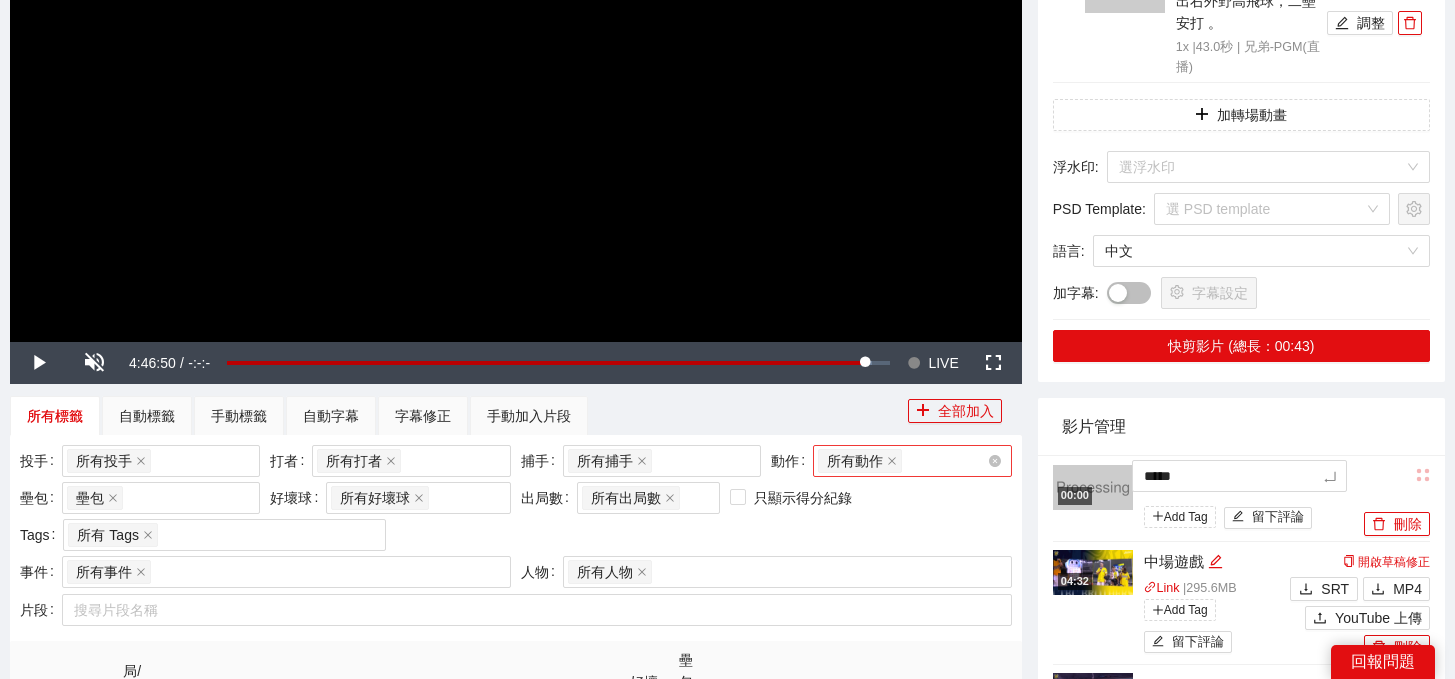type on "******" 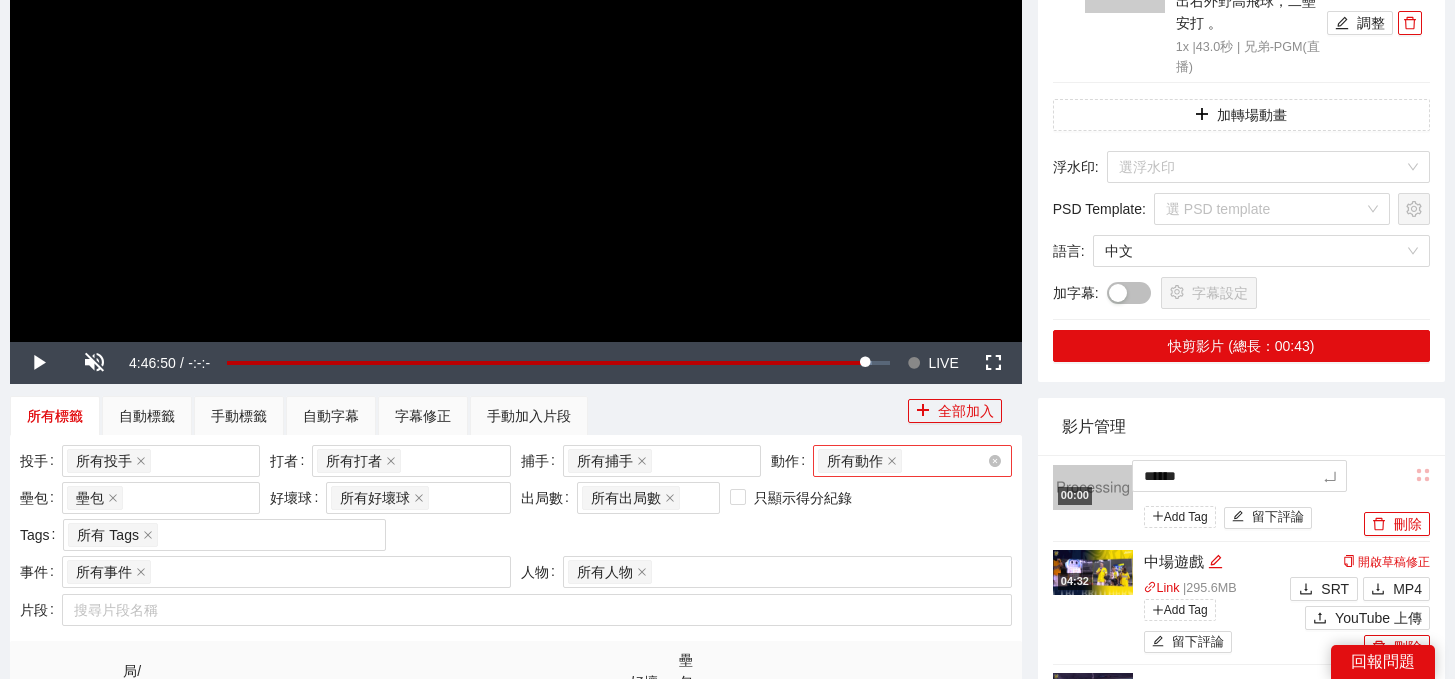 type on "******" 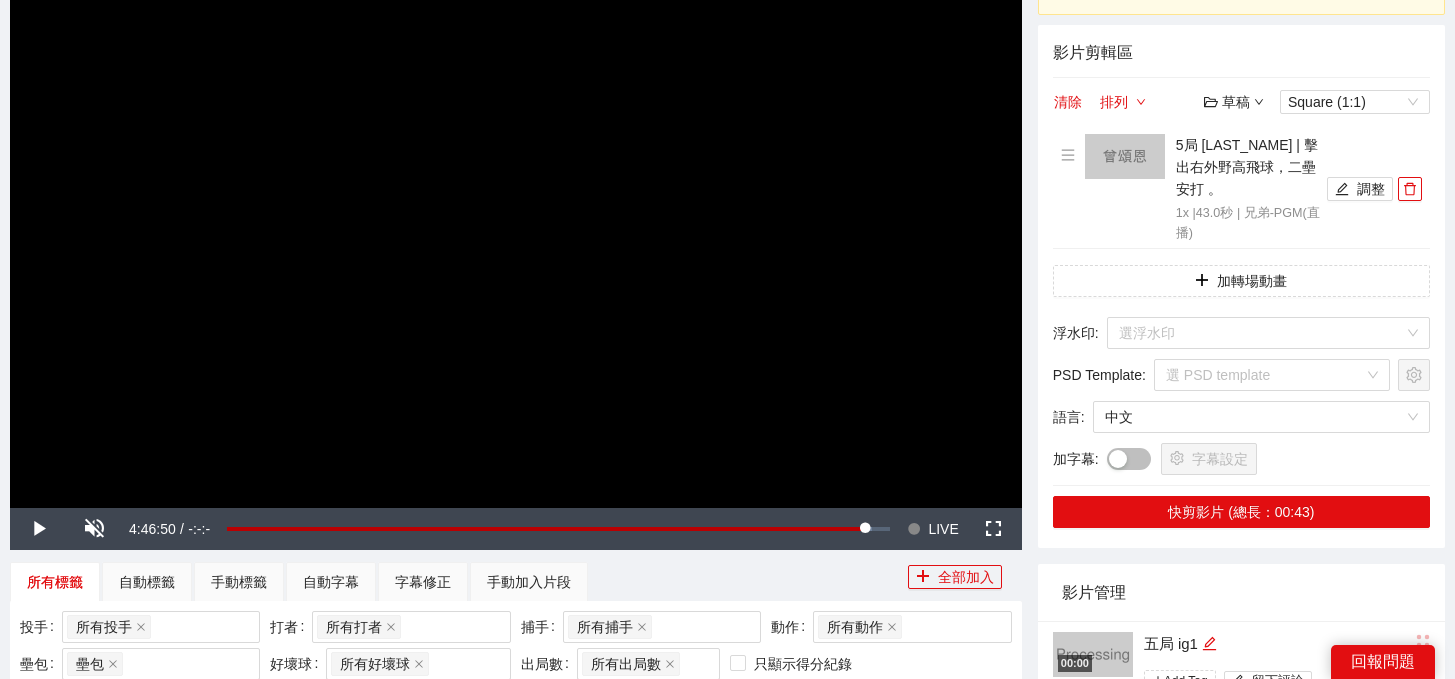 scroll, scrollTop: 134, scrollLeft: 0, axis: vertical 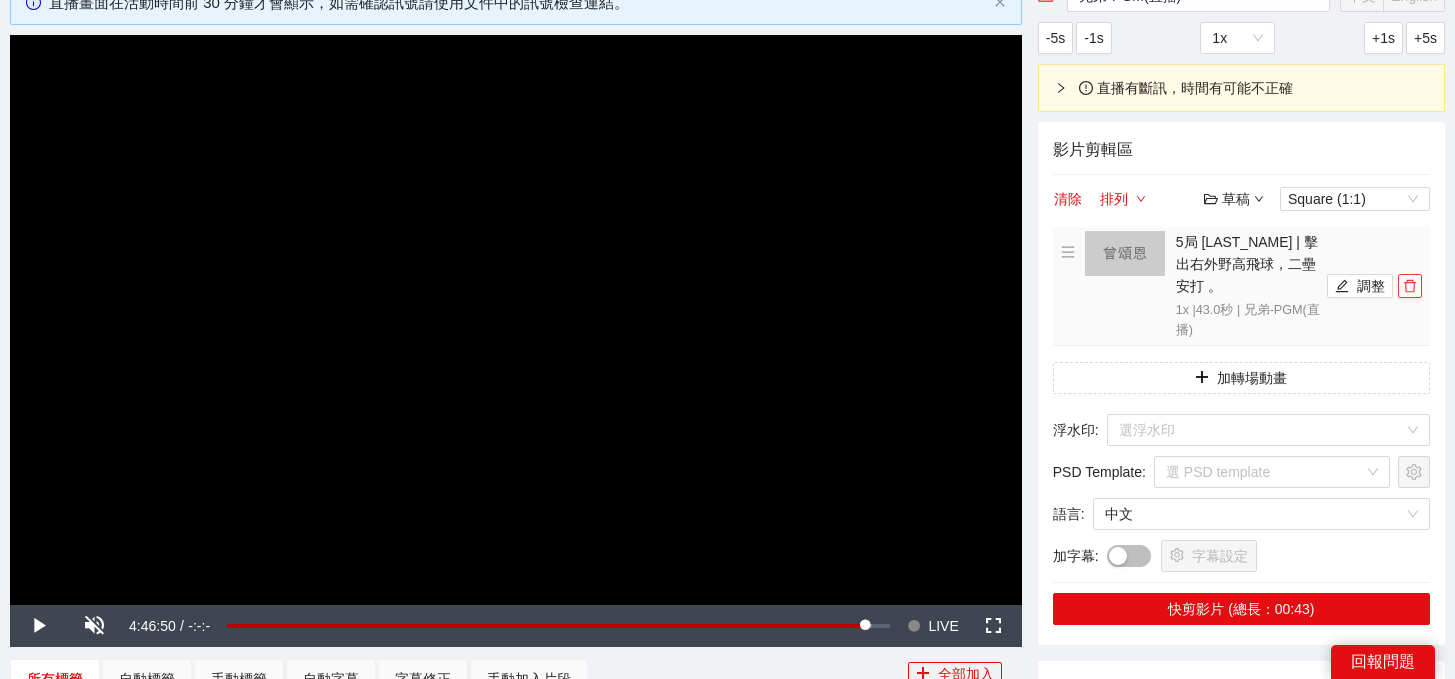 click 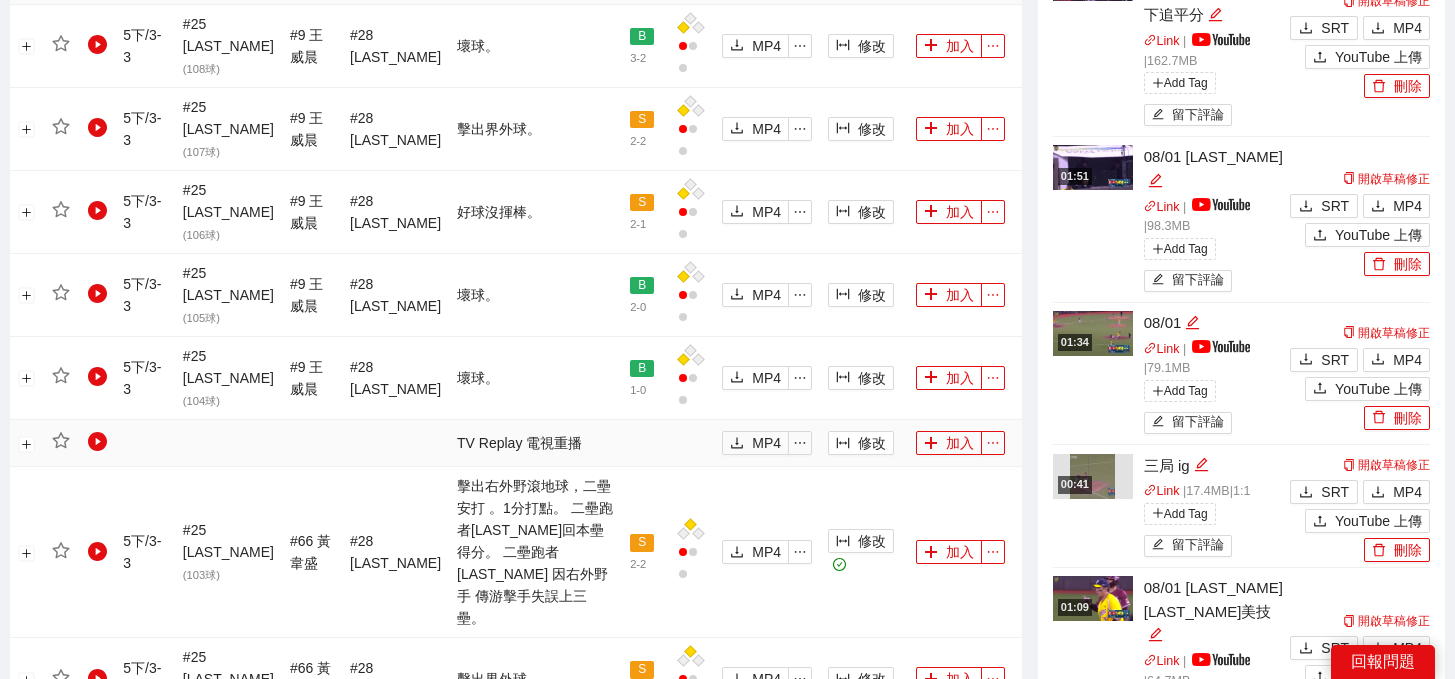 scroll, scrollTop: 1148, scrollLeft: 0, axis: vertical 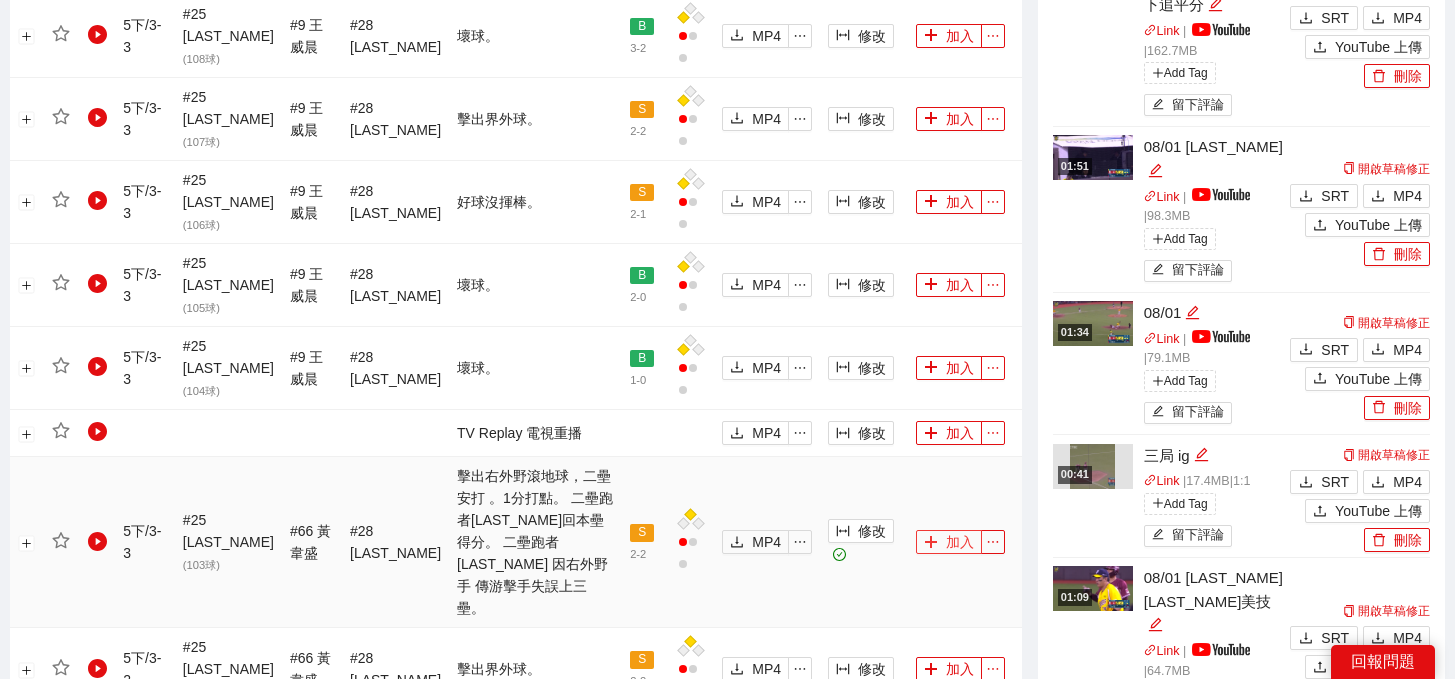 click on "加入" at bounding box center [949, 542] 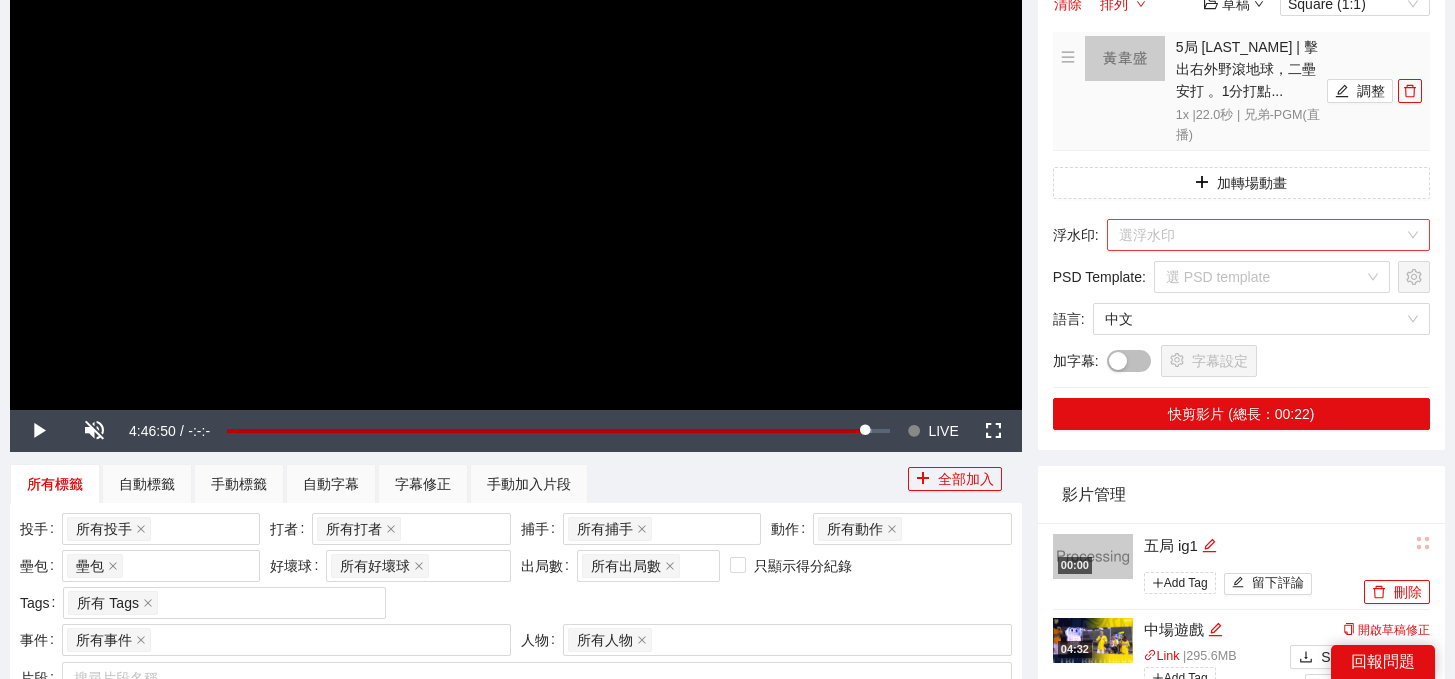 scroll, scrollTop: 263, scrollLeft: 0, axis: vertical 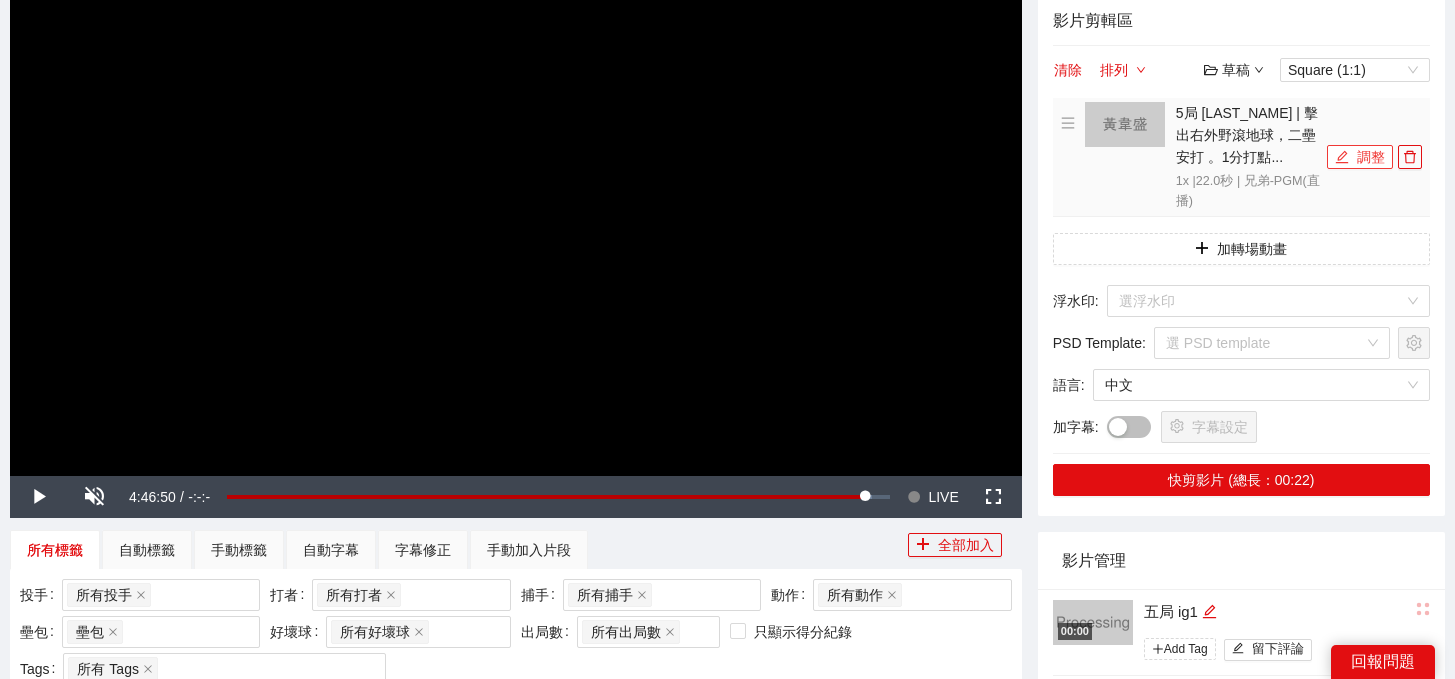 click on "調整" at bounding box center [1360, 157] 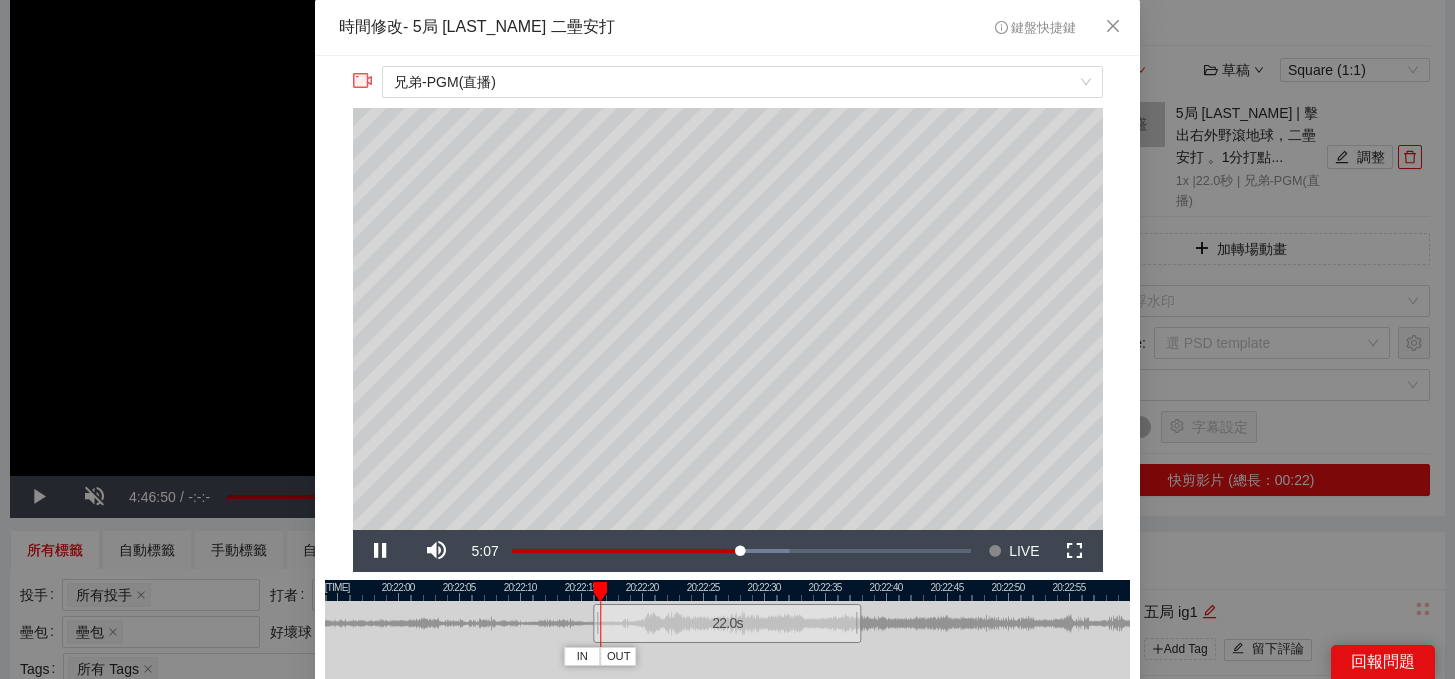 scroll, scrollTop: 76, scrollLeft: 0, axis: vertical 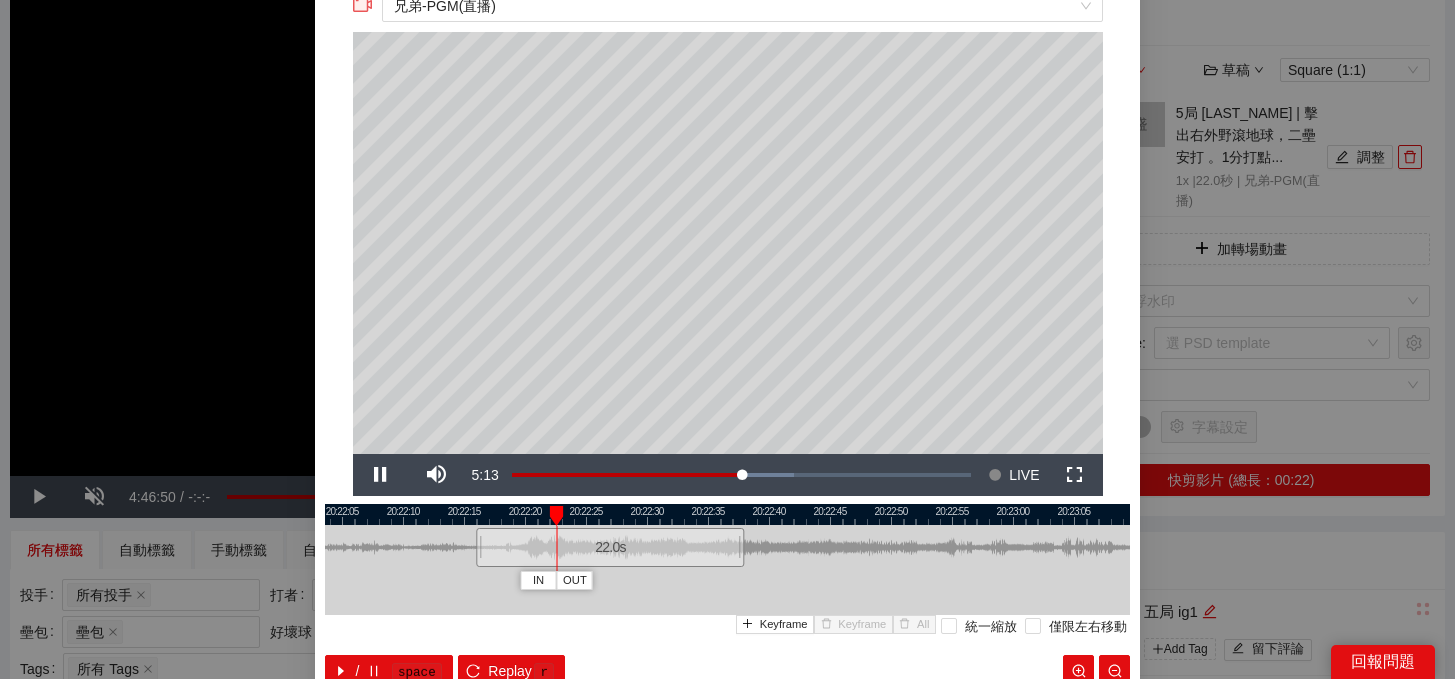 drag, startPoint x: 868, startPoint y: 512, endPoint x: 700, endPoint y: 508, distance: 168.0476 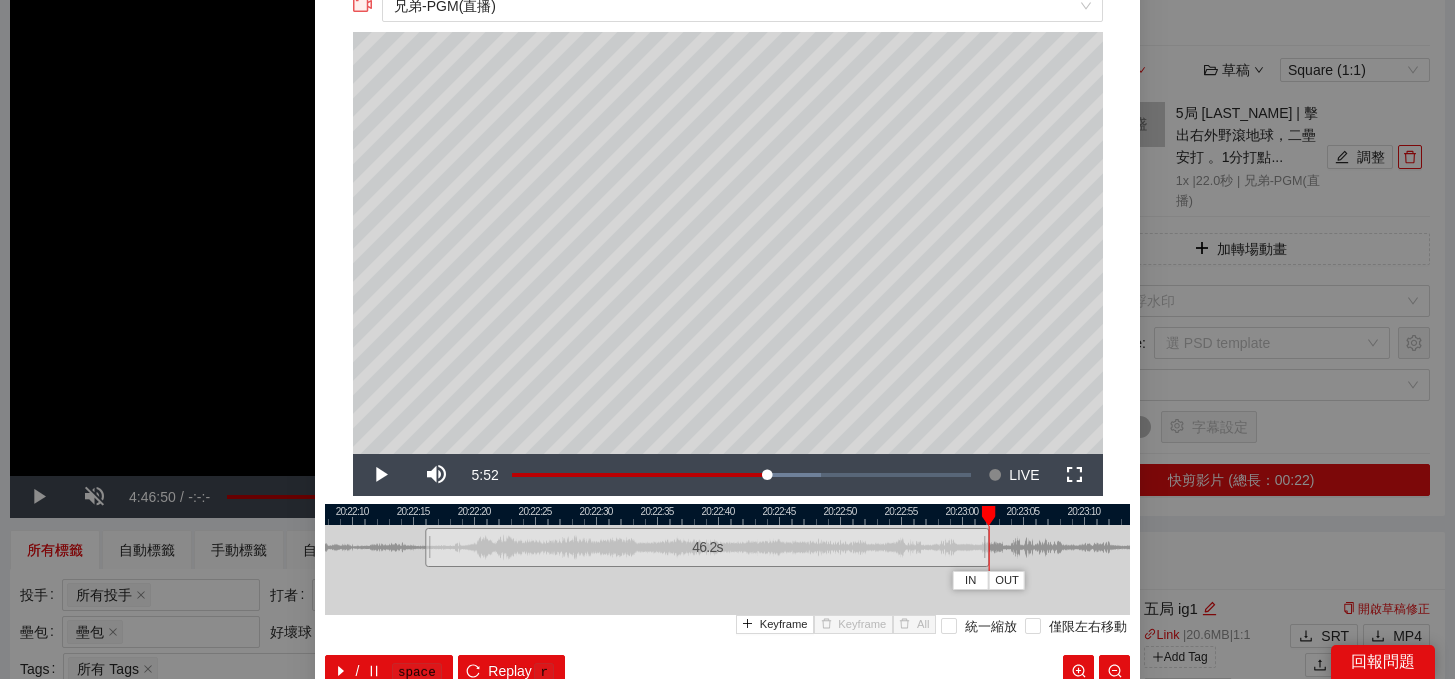 drag, startPoint x: 692, startPoint y: 552, endPoint x: 989, endPoint y: 552, distance: 297 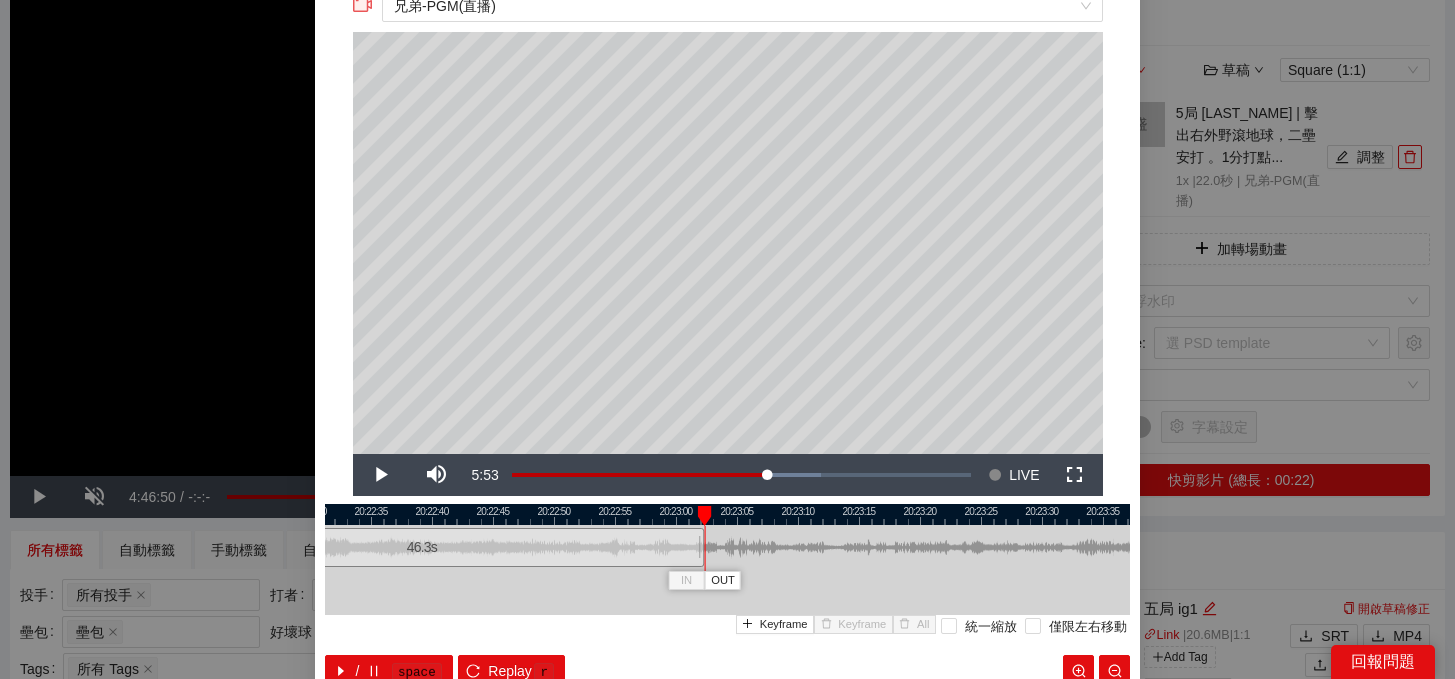 drag, startPoint x: 943, startPoint y: 512, endPoint x: 655, endPoint y: 509, distance: 288.01562 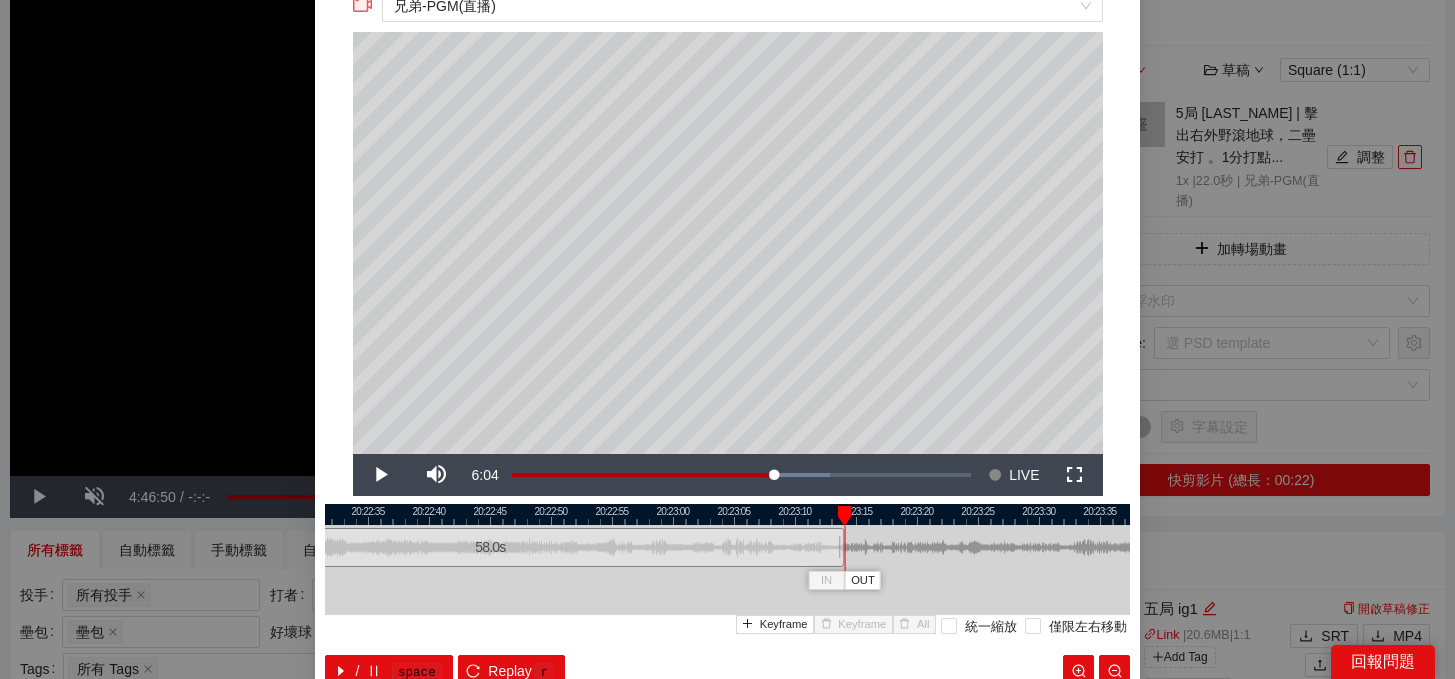 drag, startPoint x: 697, startPoint y: 546, endPoint x: 840, endPoint y: 551, distance: 143.08739 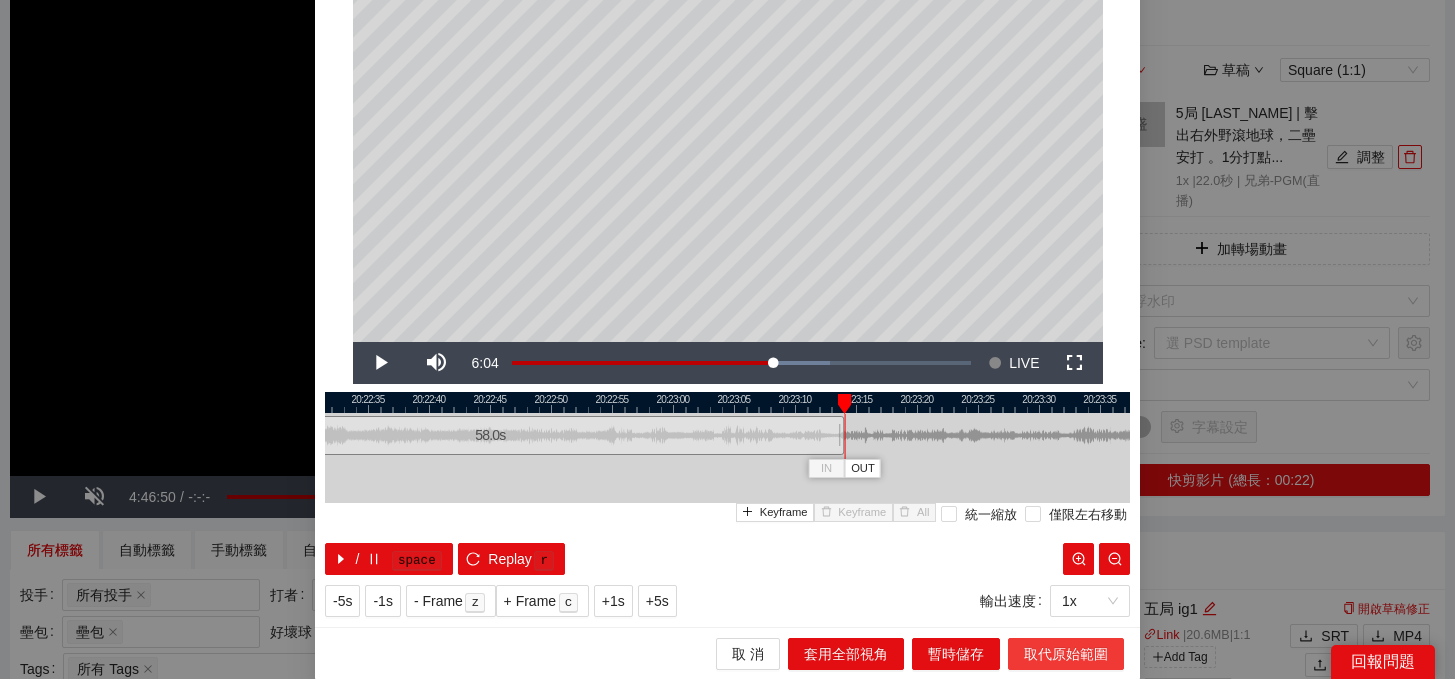 click on "取代原始範圍" at bounding box center (1066, 654) 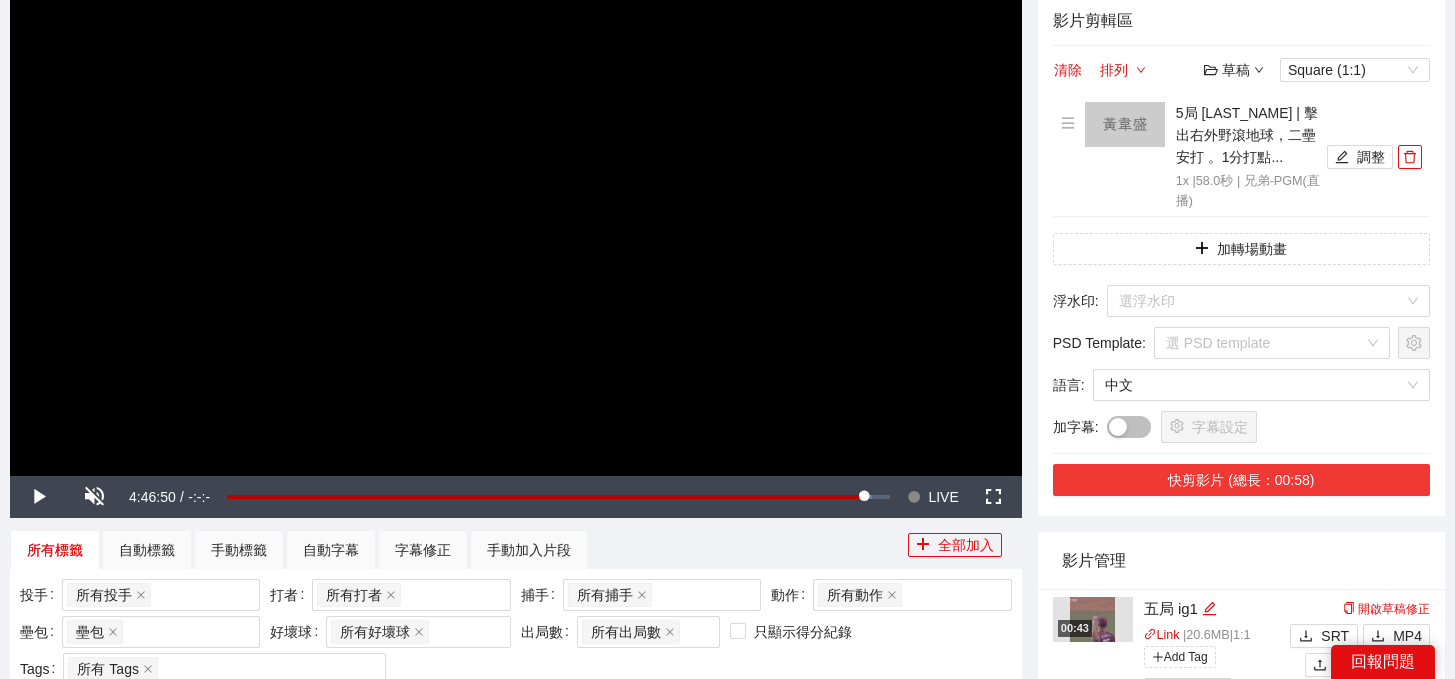 click on "快剪影片 (總長：00:58)" at bounding box center (1241, 480) 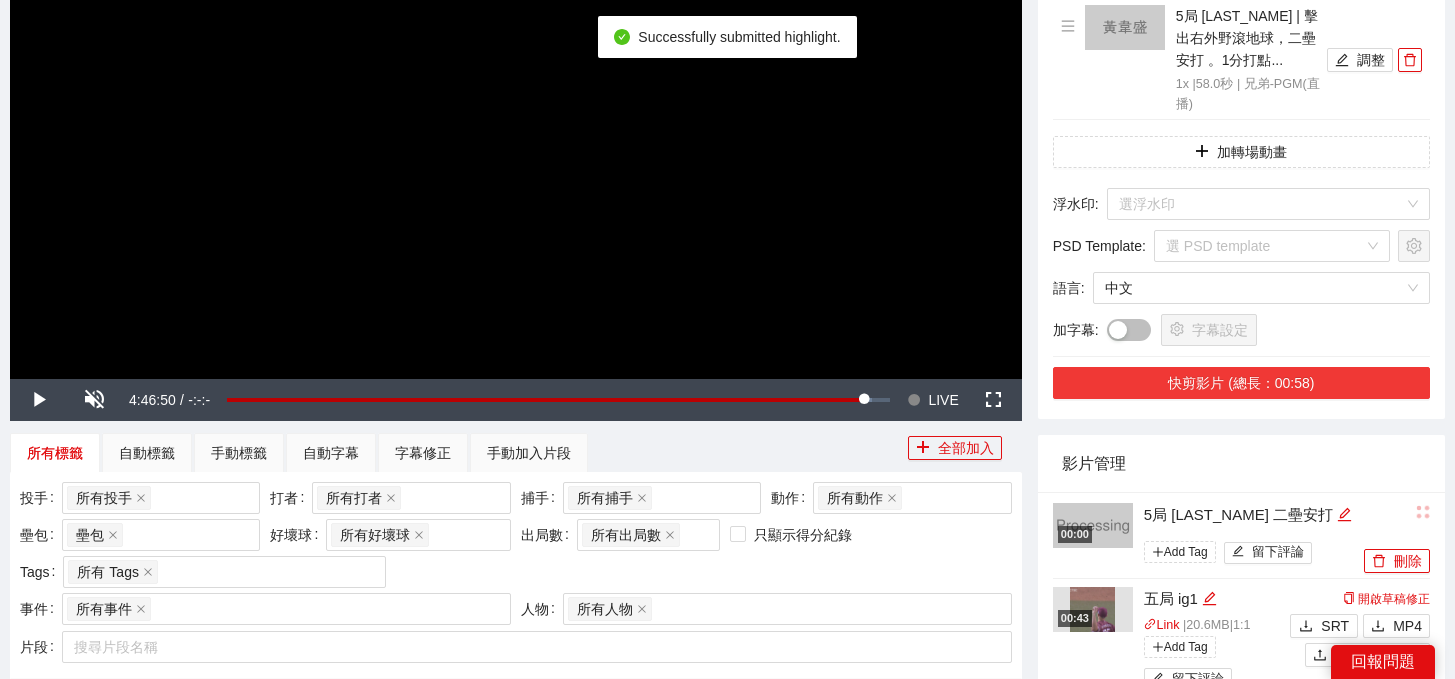 scroll, scrollTop: 364, scrollLeft: 0, axis: vertical 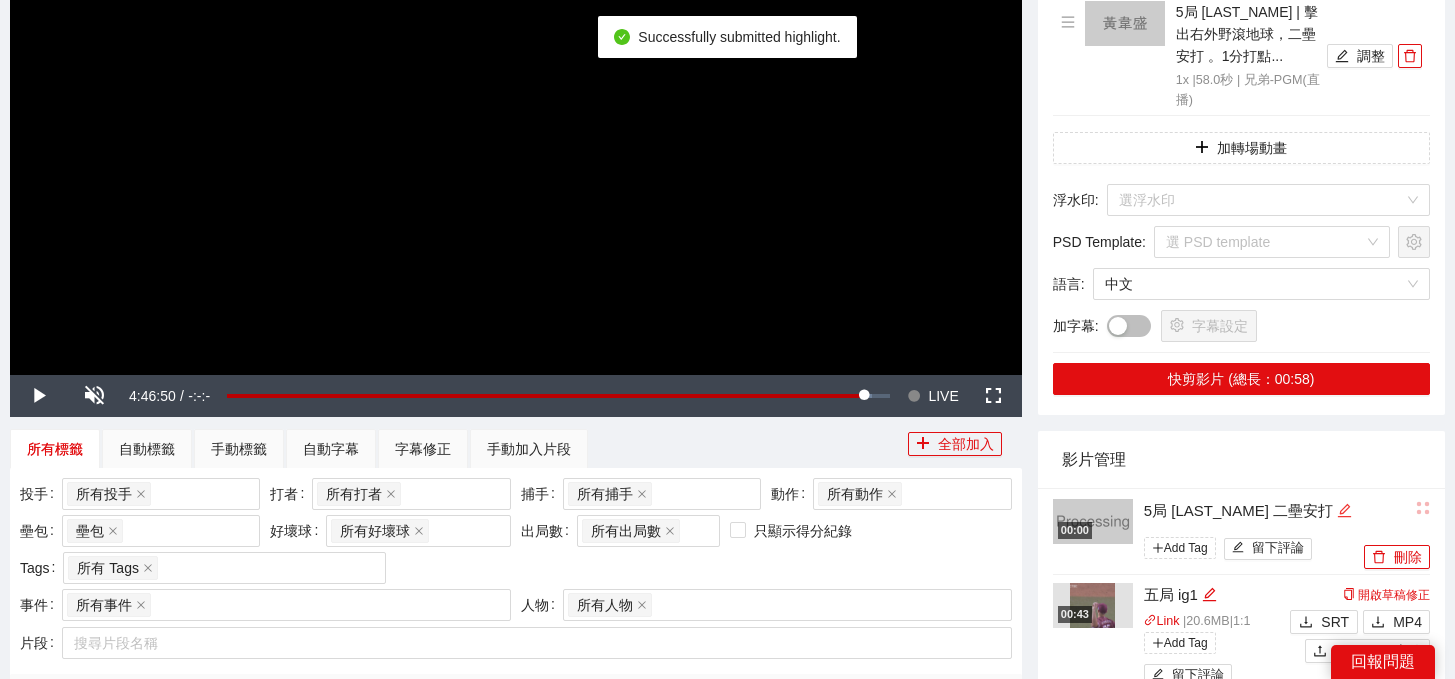 click 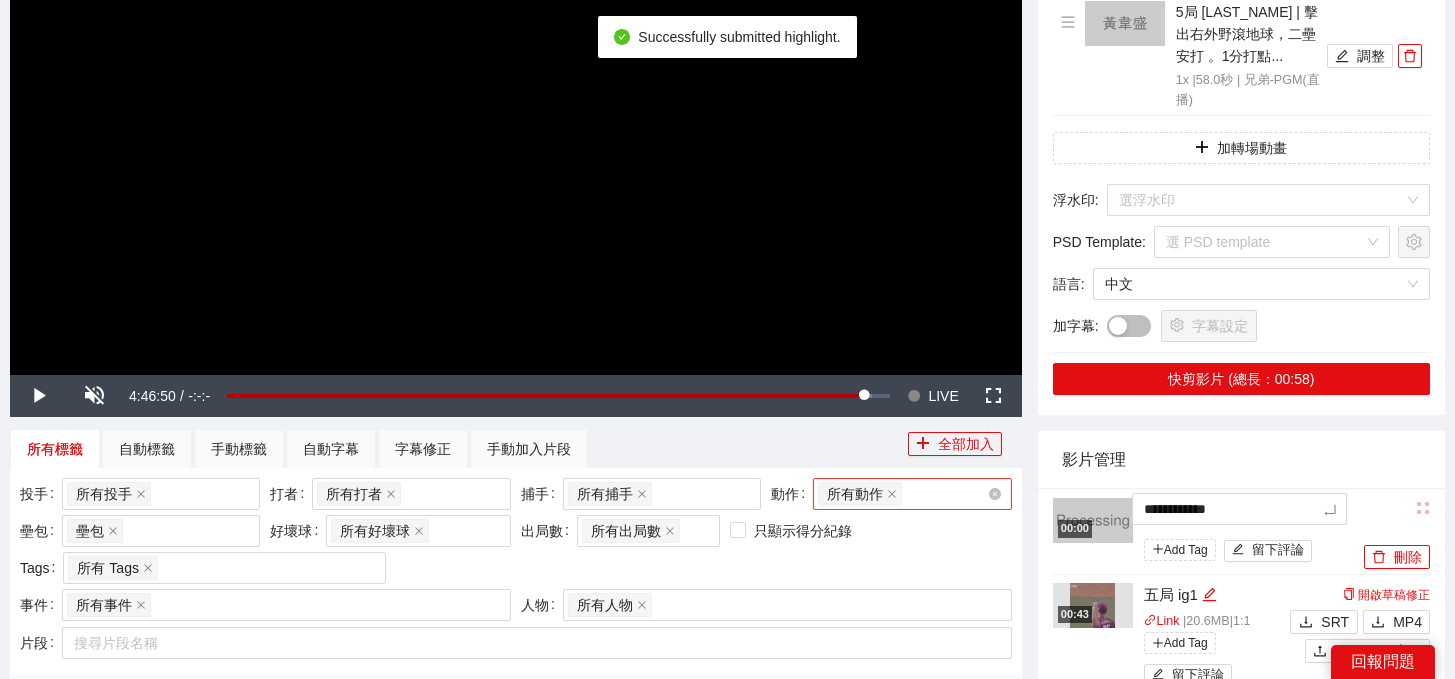 drag, startPoint x: 1300, startPoint y: 510, endPoint x: 975, endPoint y: 506, distance: 325.02463 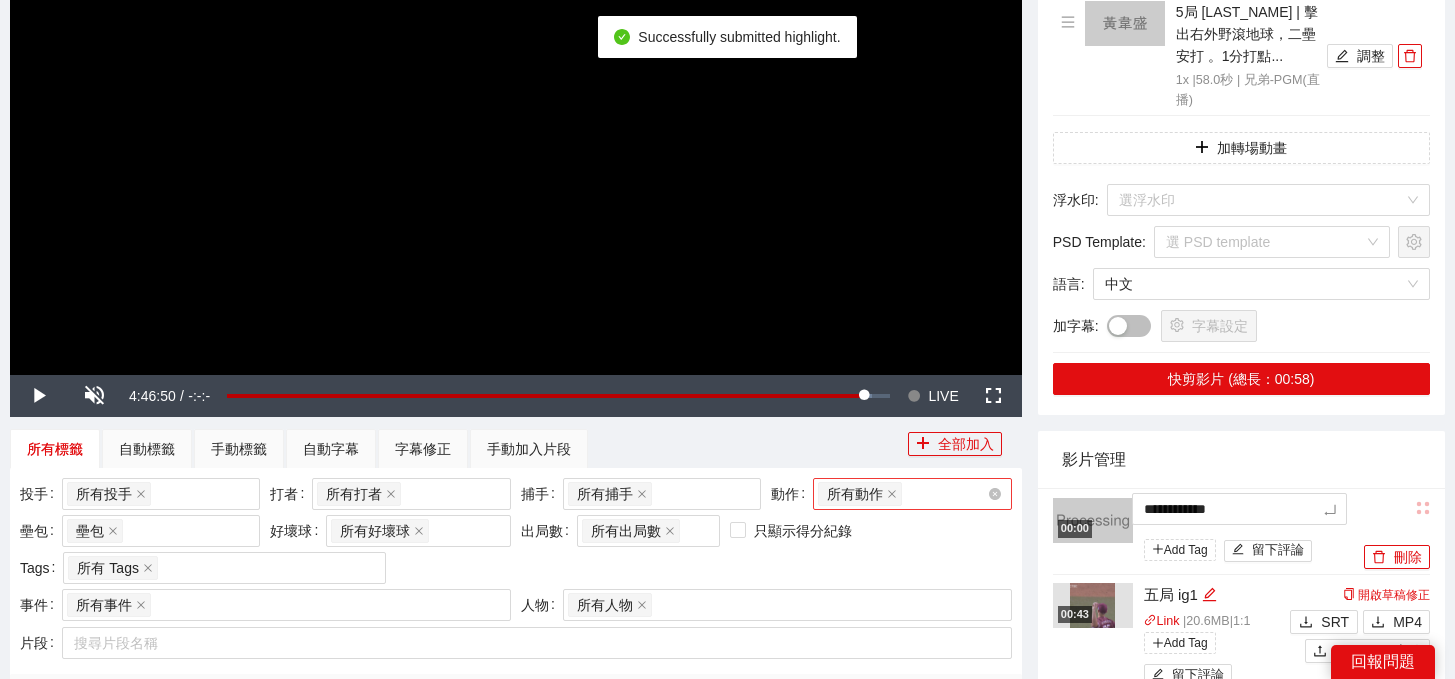 click on "**********" at bounding box center (727, 1089) 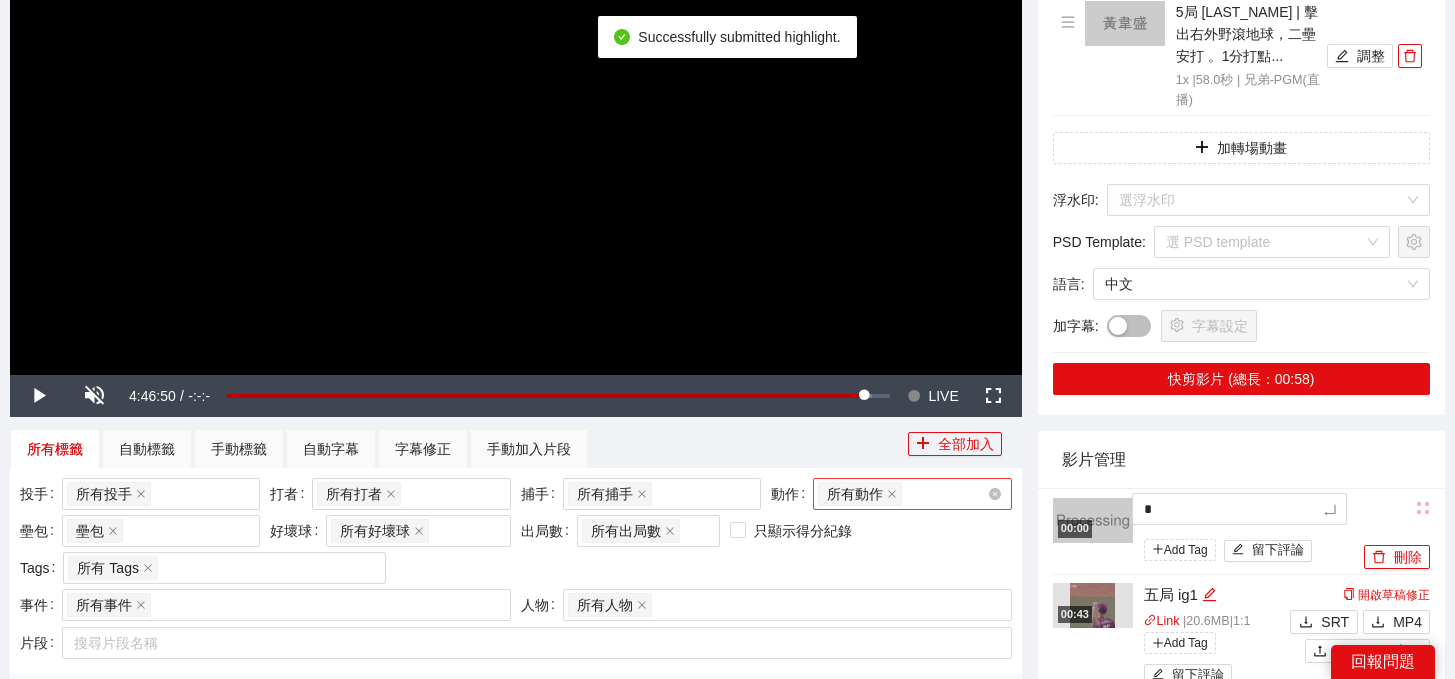 type 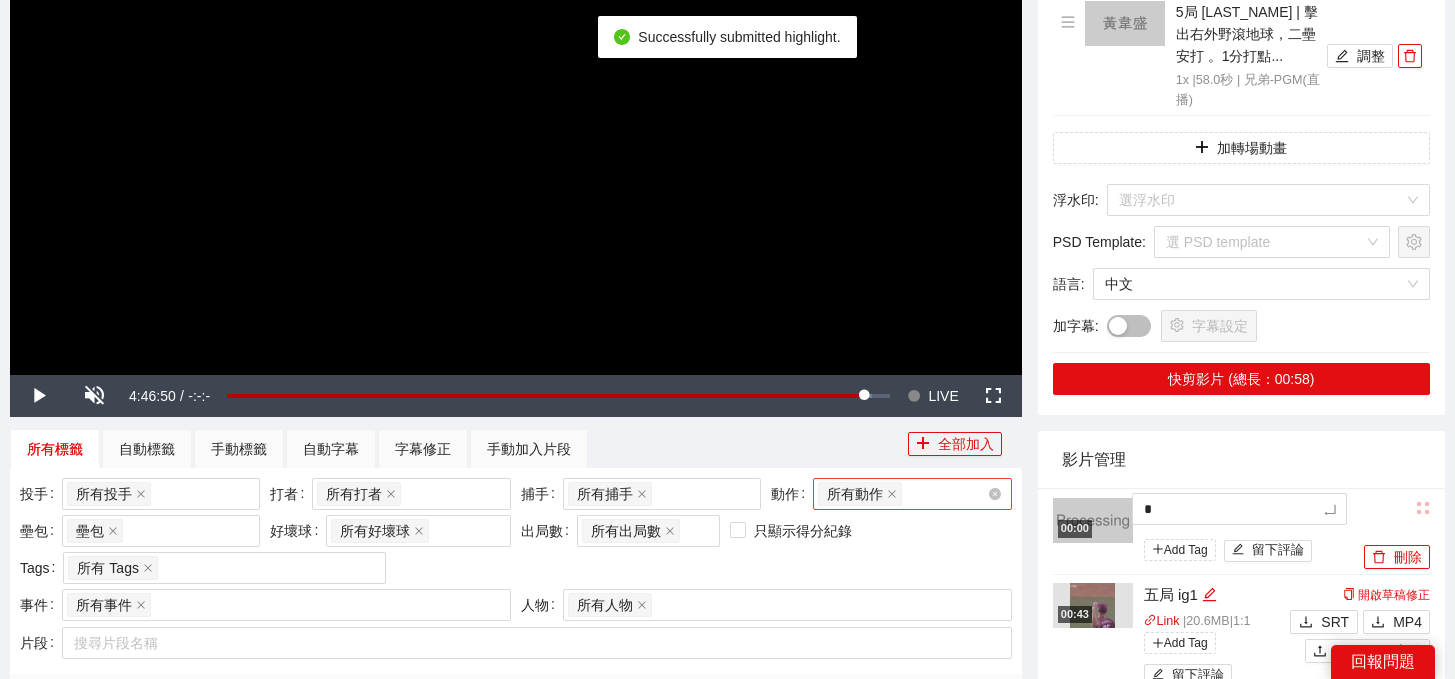 type 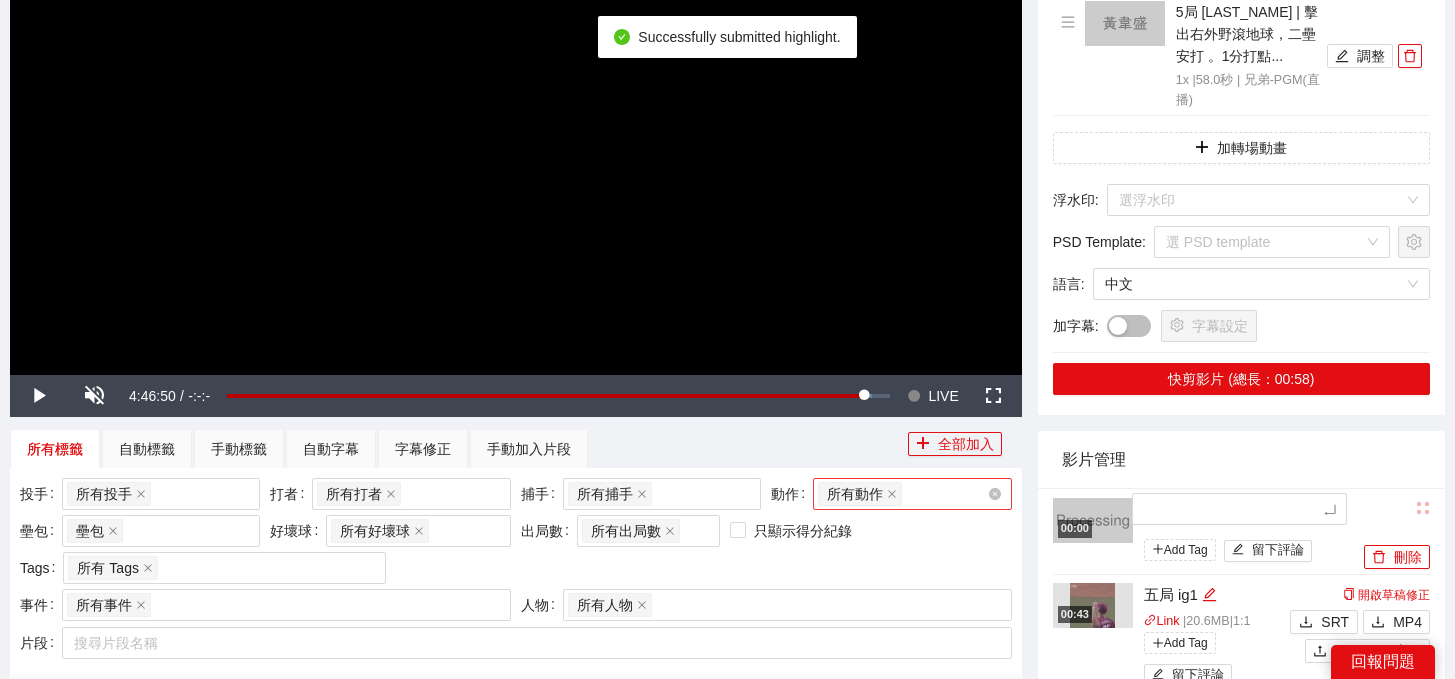 type on "*" 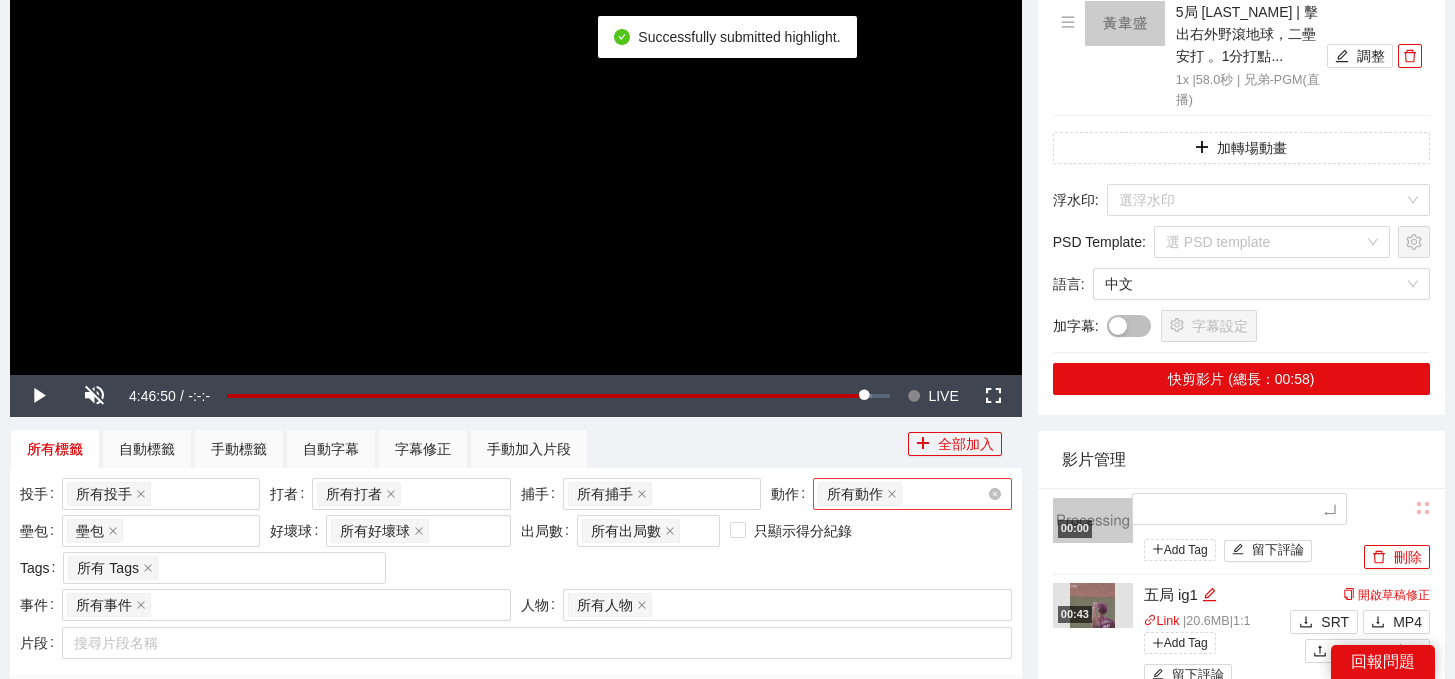 type on "*" 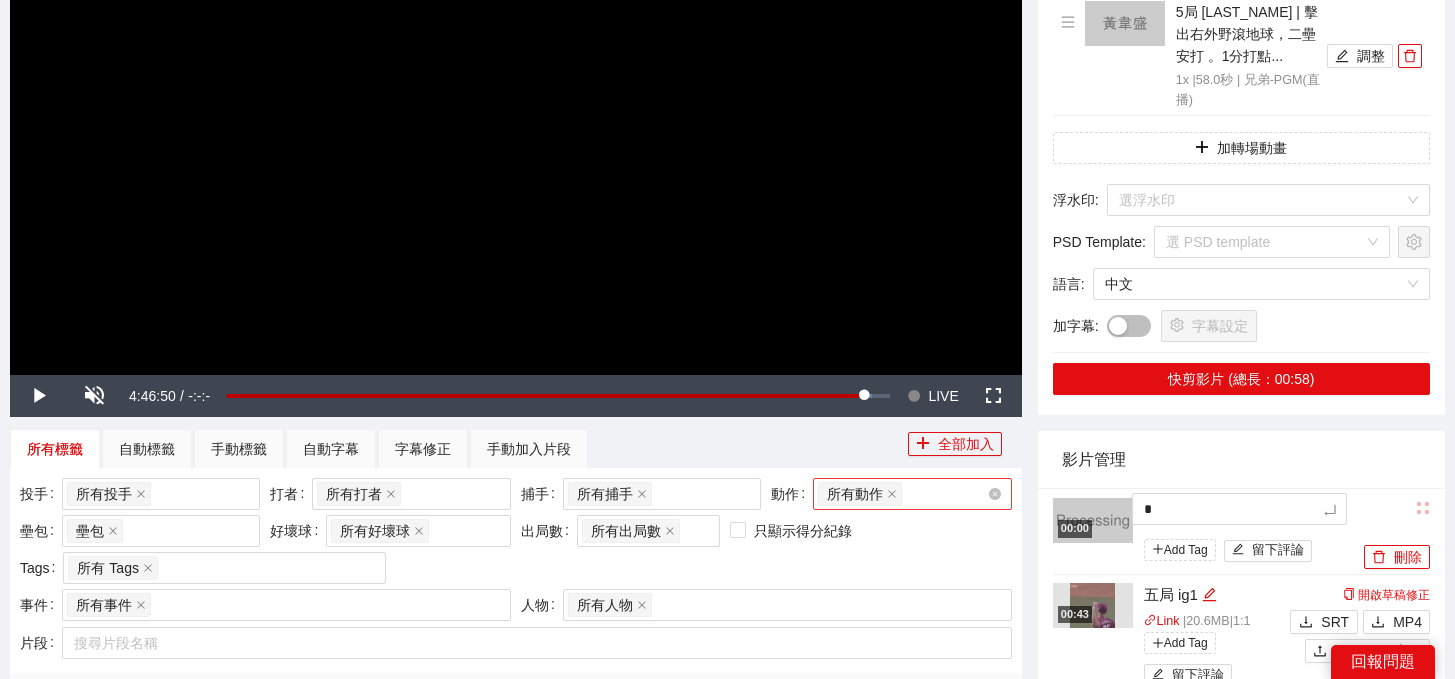 type on "*" 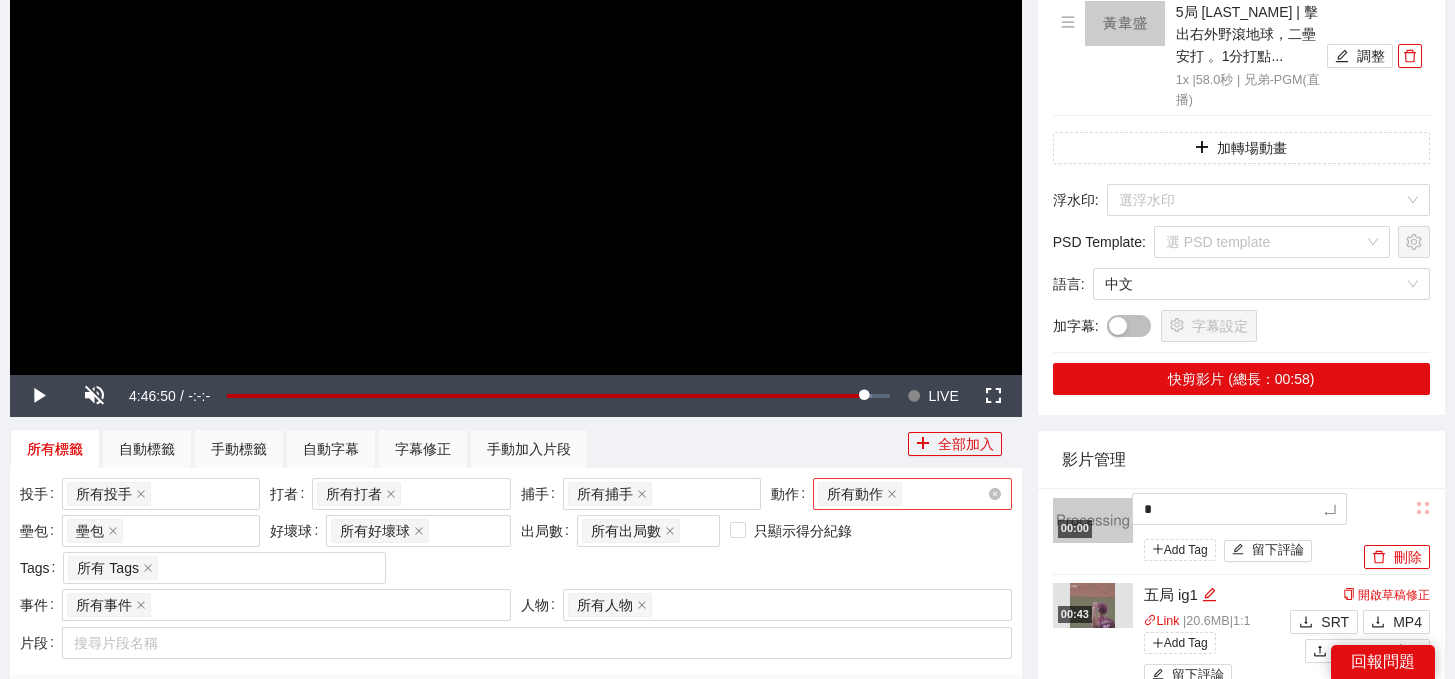 type on "*" 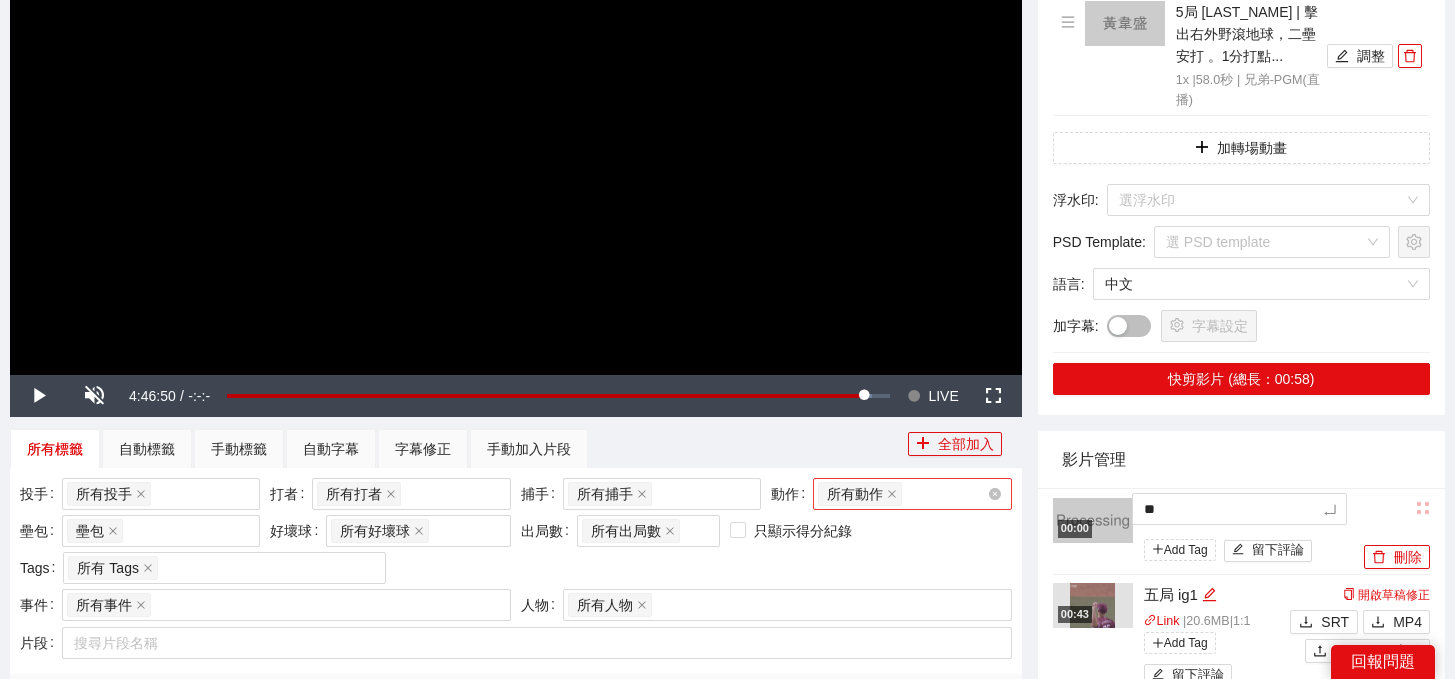 type on "***" 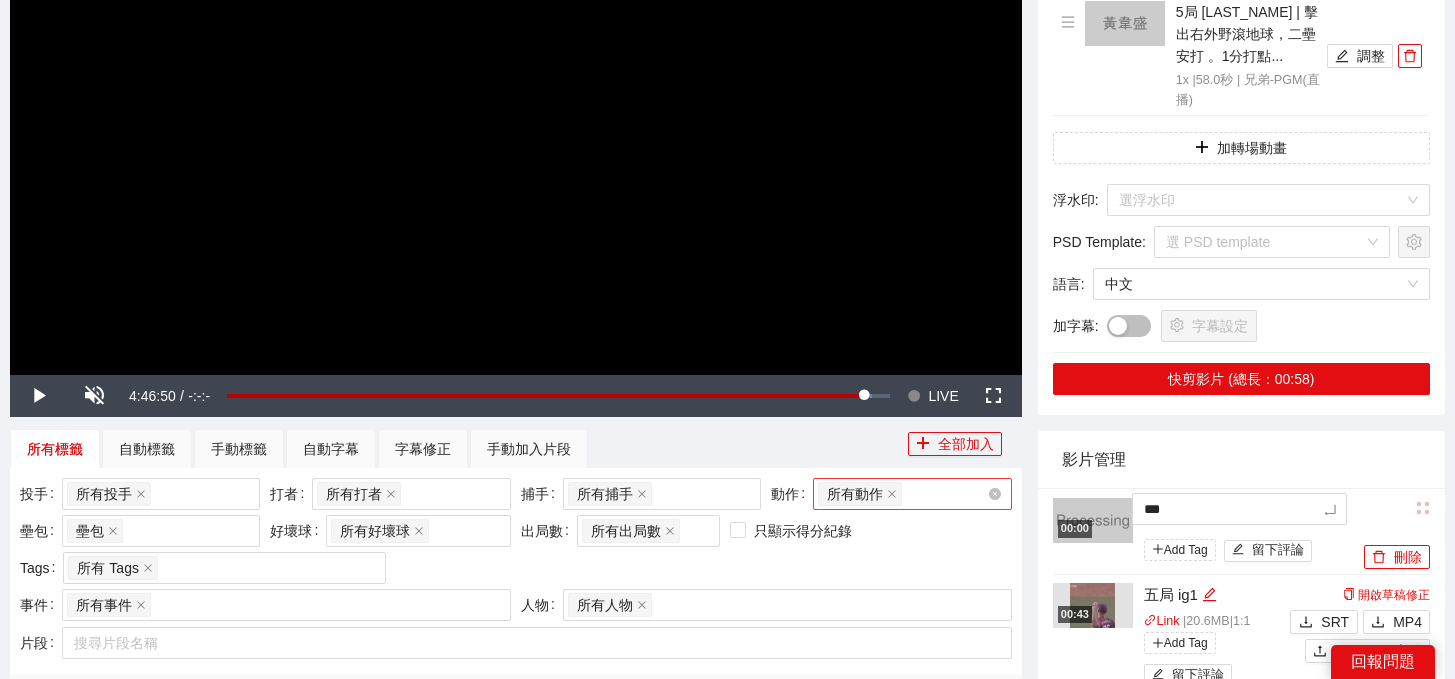type on "**" 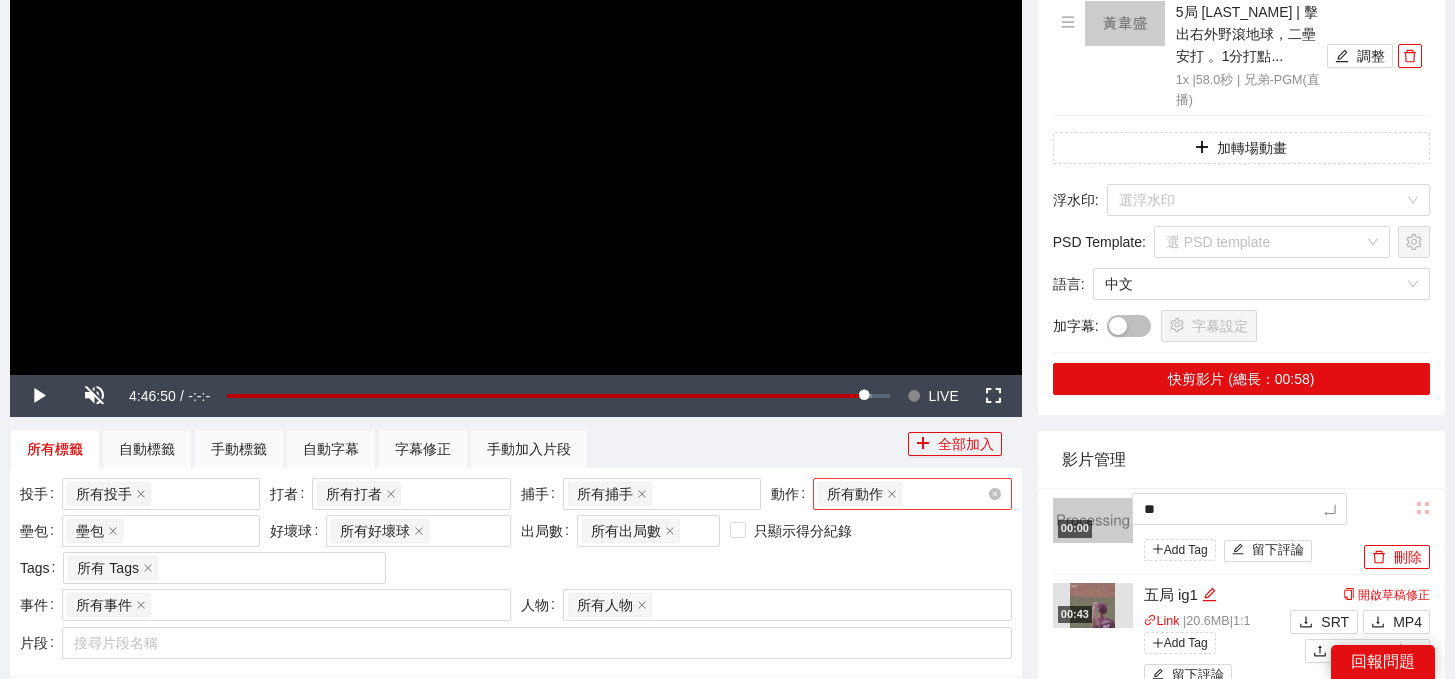 type on "**" 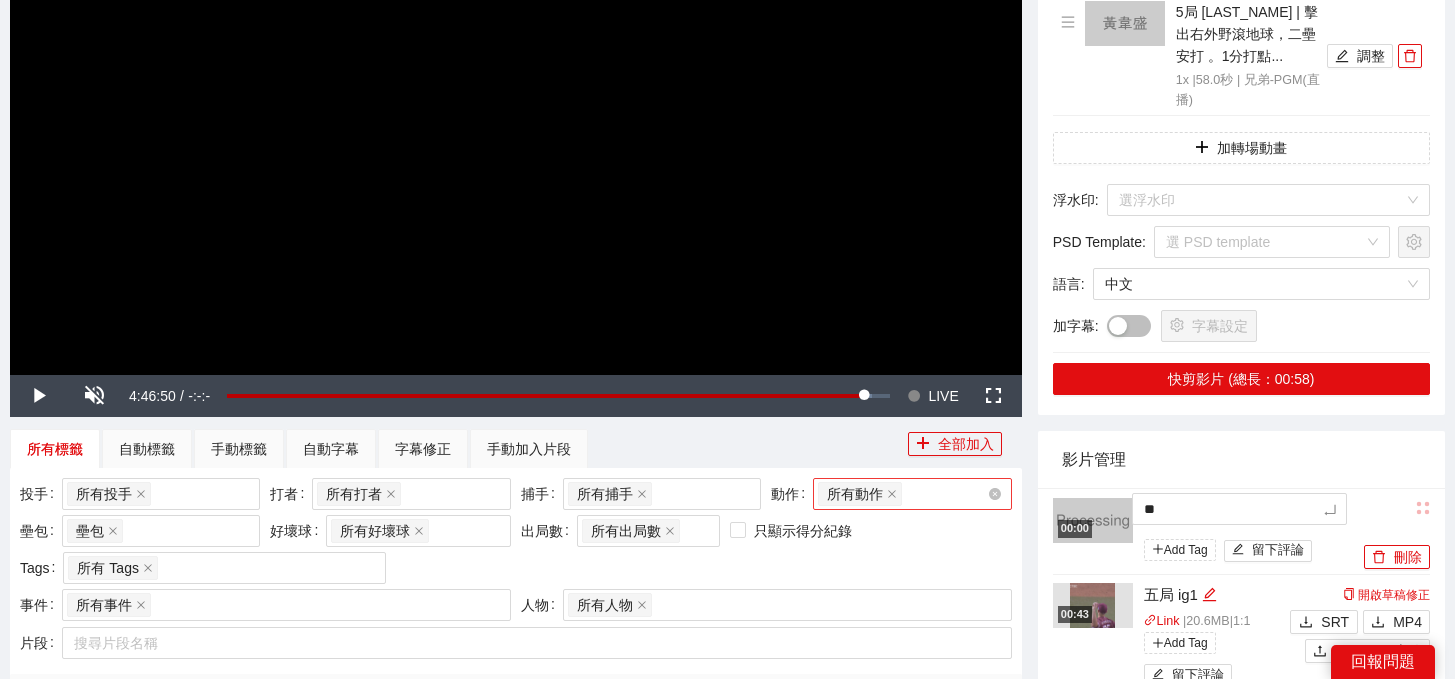 type on "**" 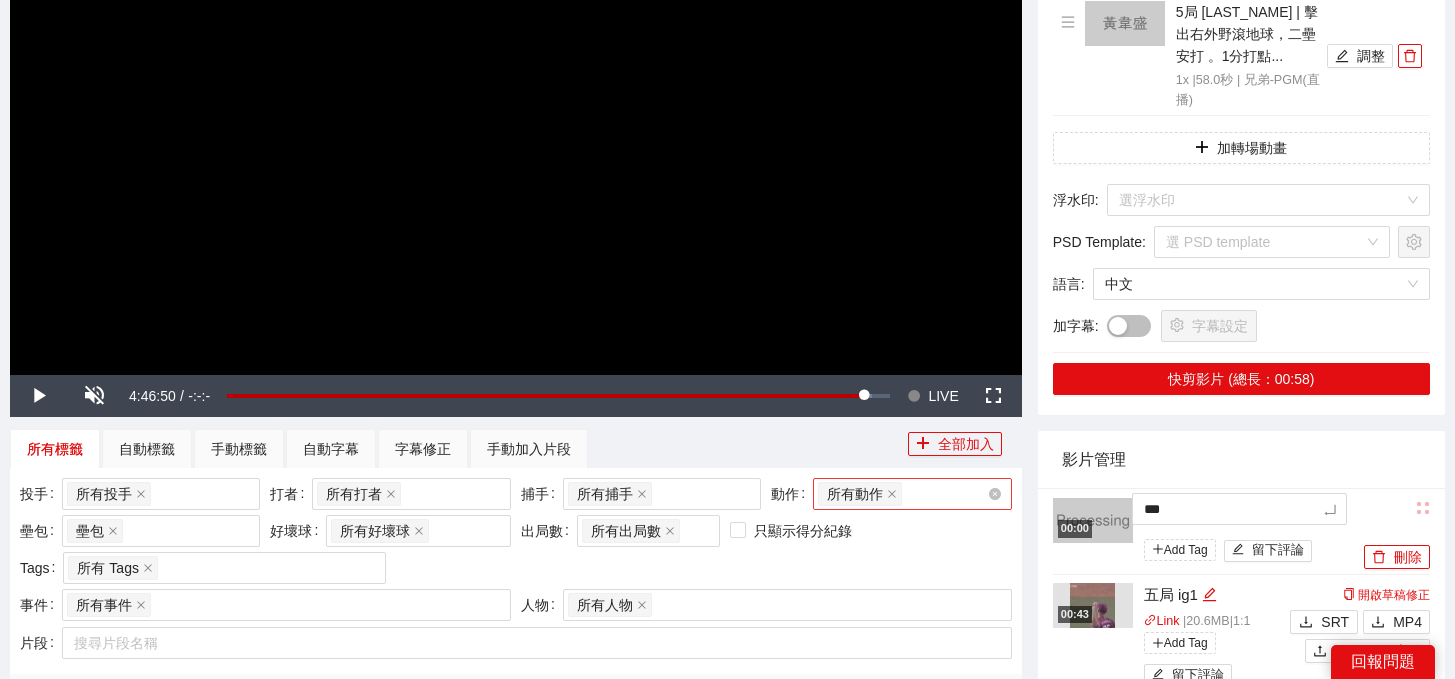 type on "****" 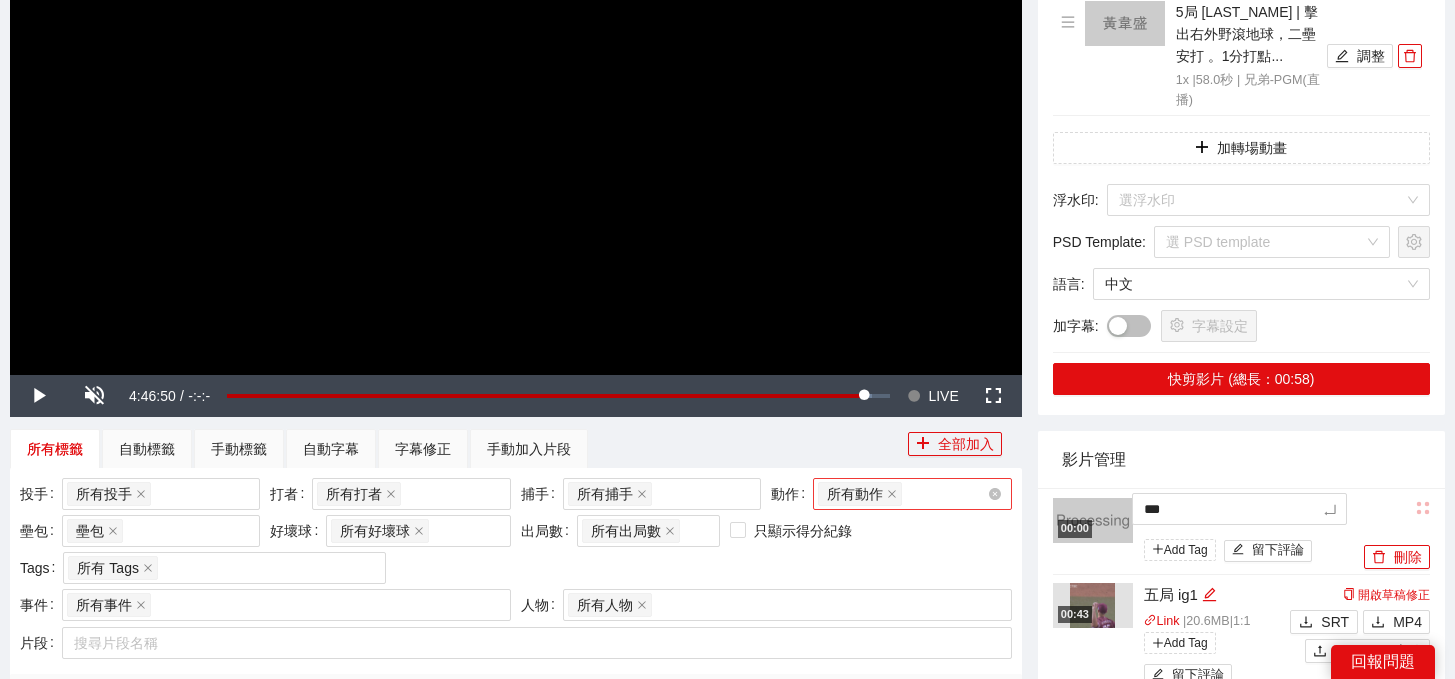 type on "****" 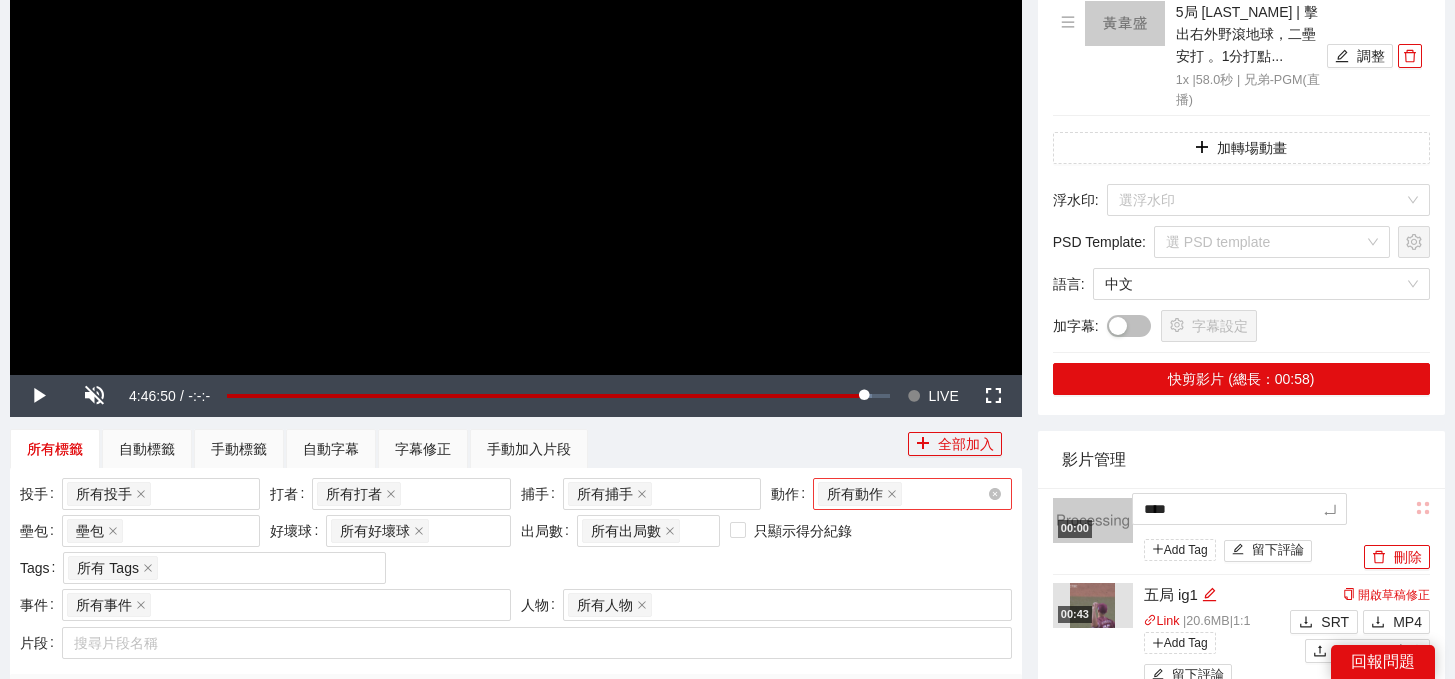 type on "*****" 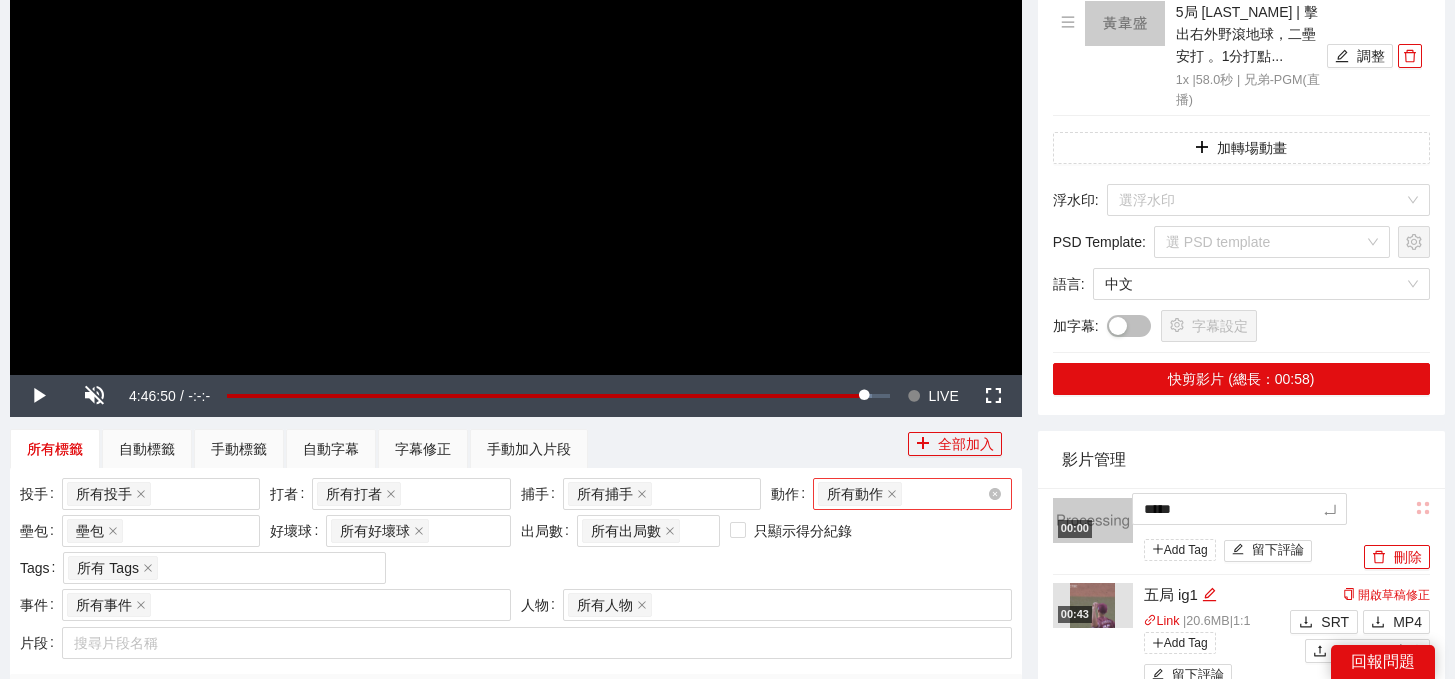 type on "******" 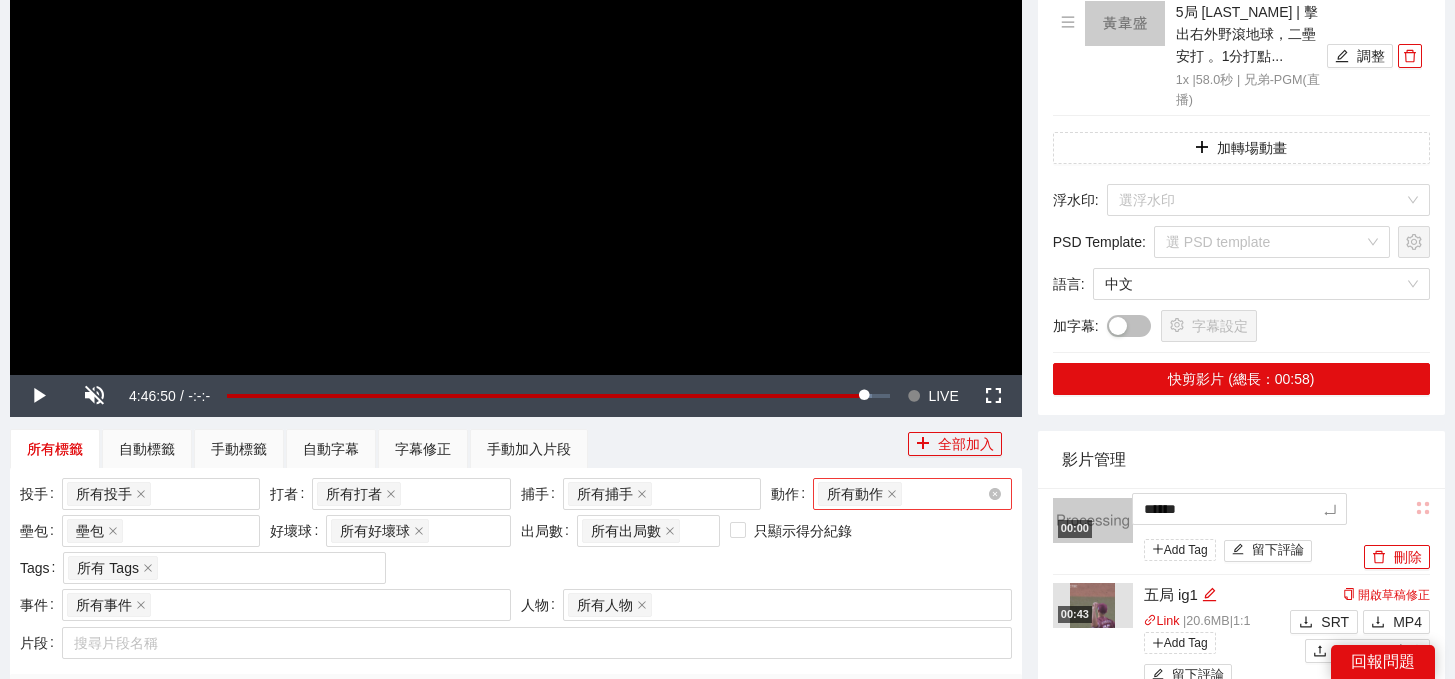 type on "******" 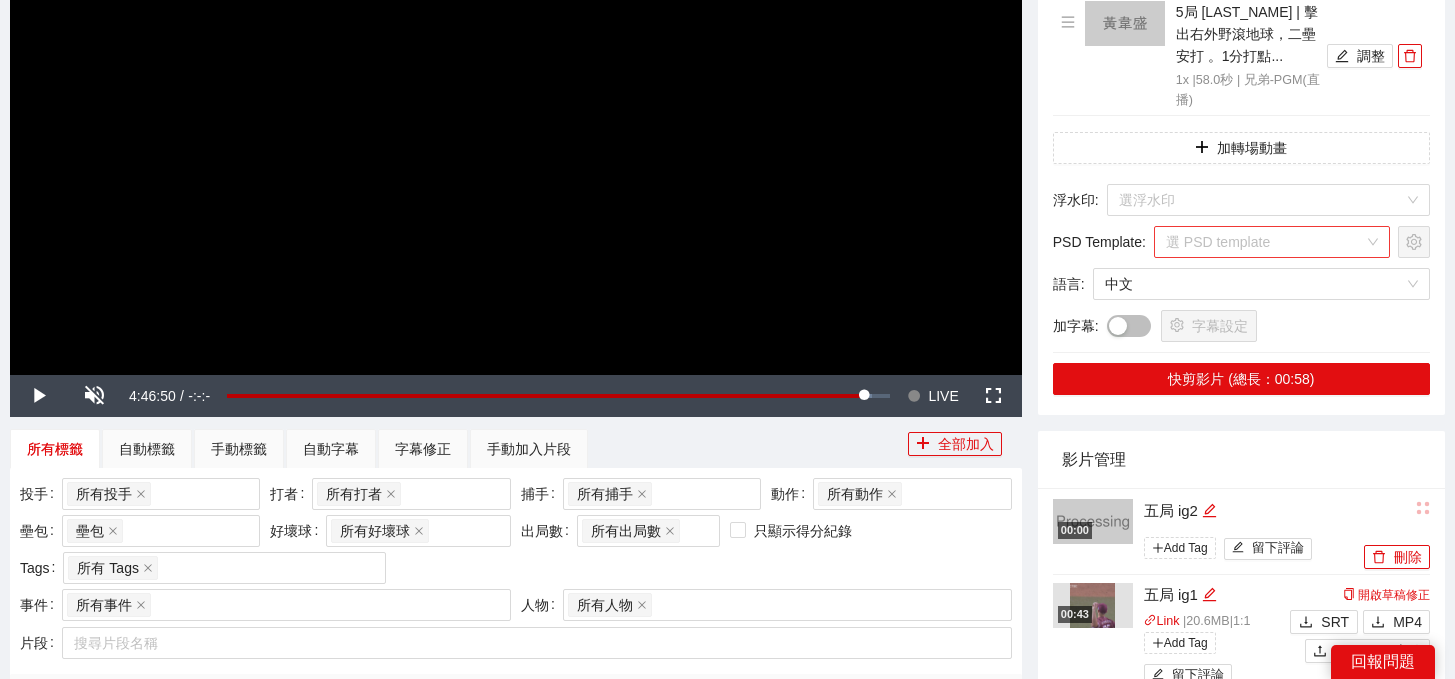 scroll, scrollTop: 175, scrollLeft: 0, axis: vertical 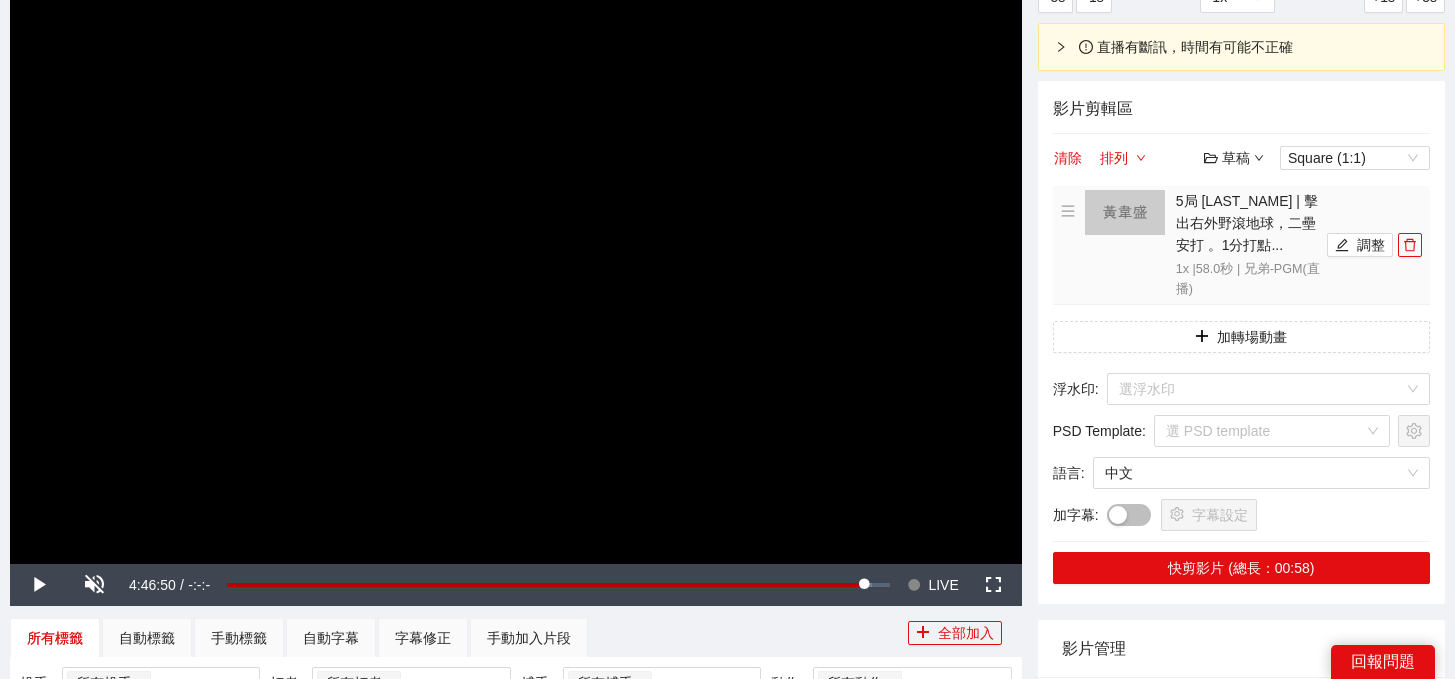 click on "5局 [LAST_NAME] | 擊出右外野滾地球，二壘安打 。1分打點... 1x | 58.0 秒 | 兄弟-PGM(直播) 調整" at bounding box center (1241, 245) 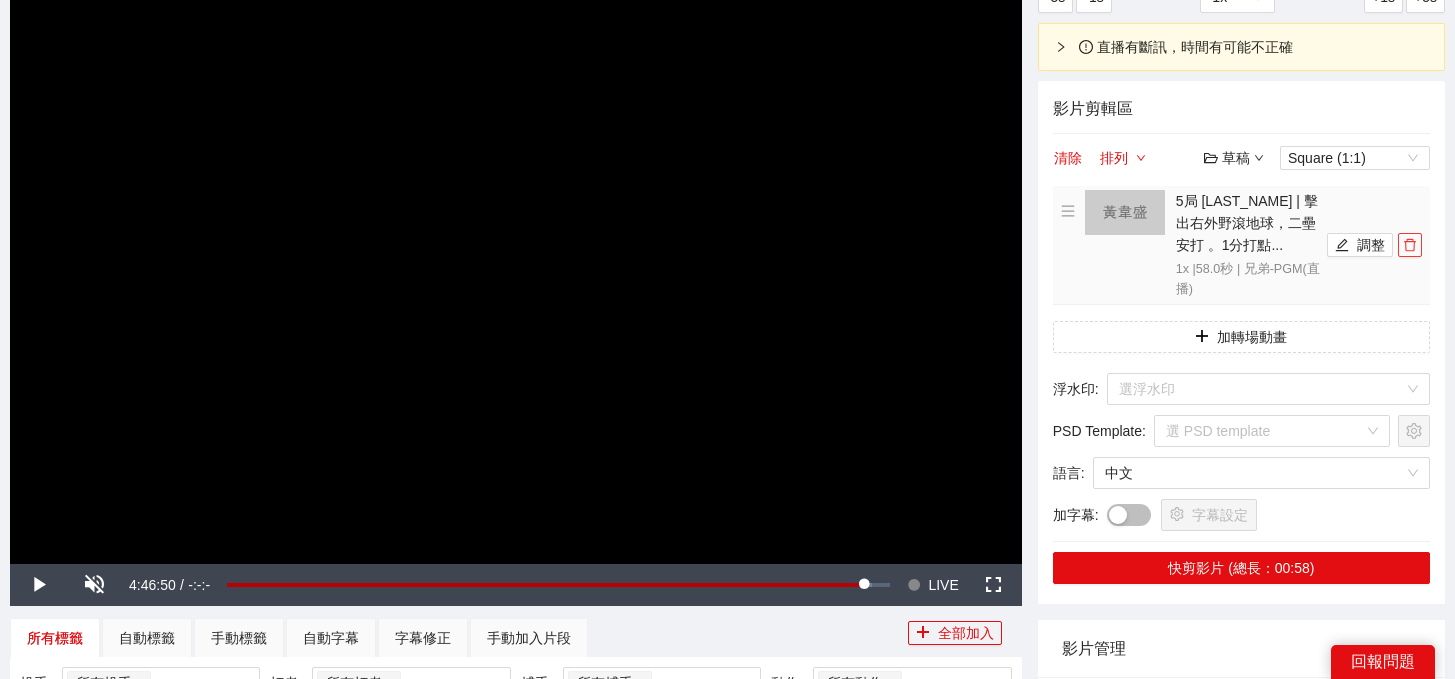click 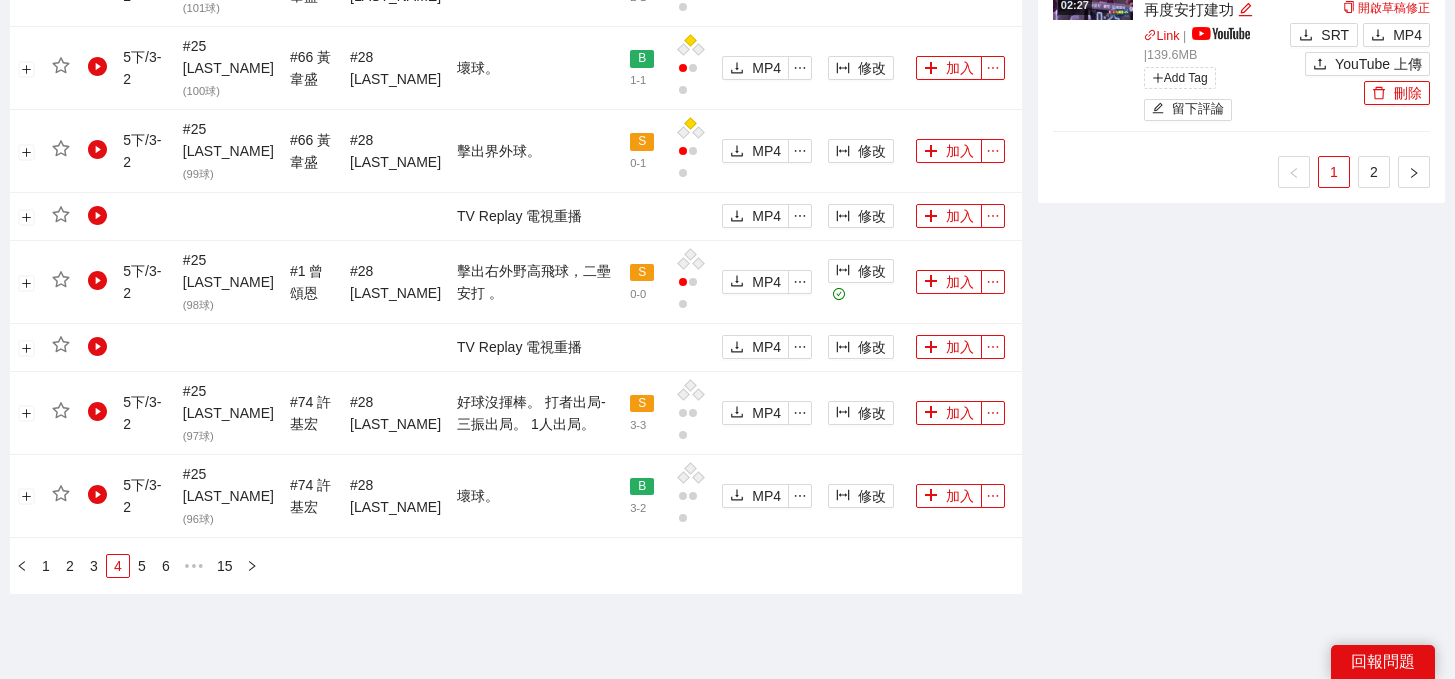 scroll, scrollTop: 2197, scrollLeft: 0, axis: vertical 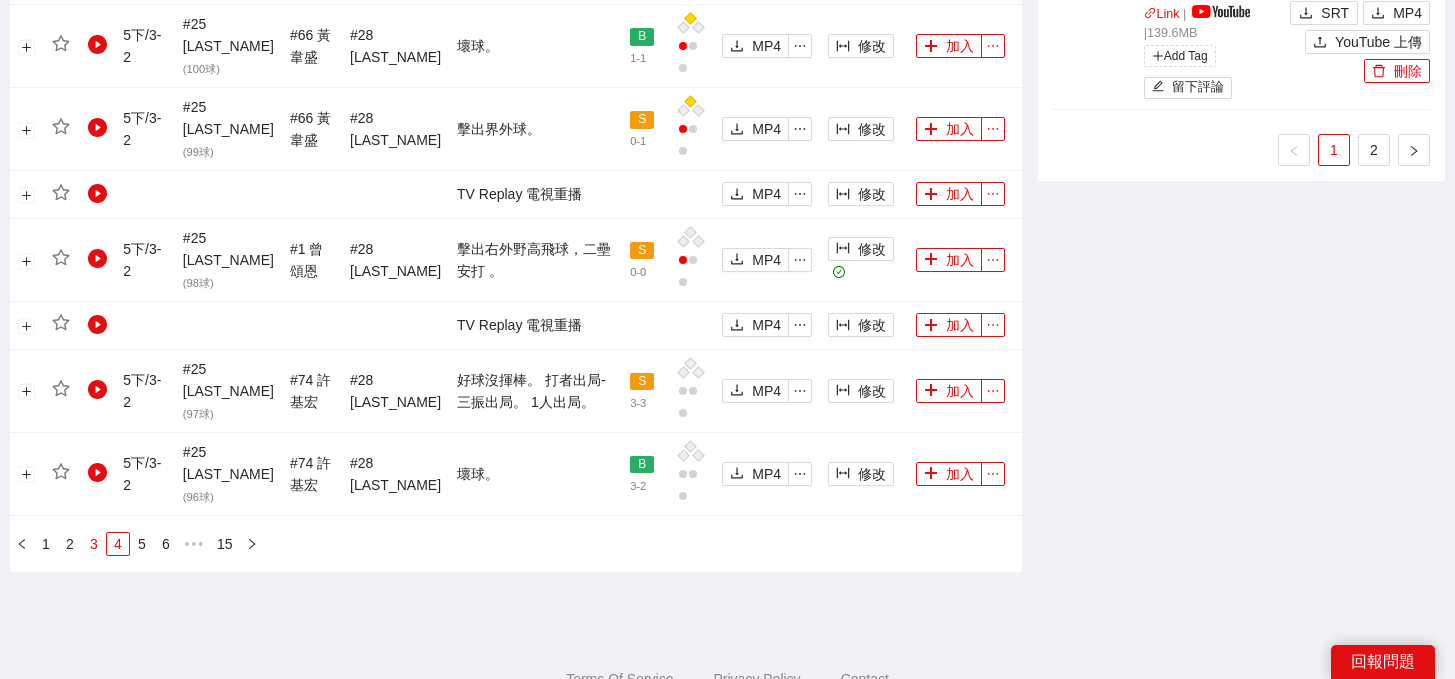 click on "3" at bounding box center [94, 544] 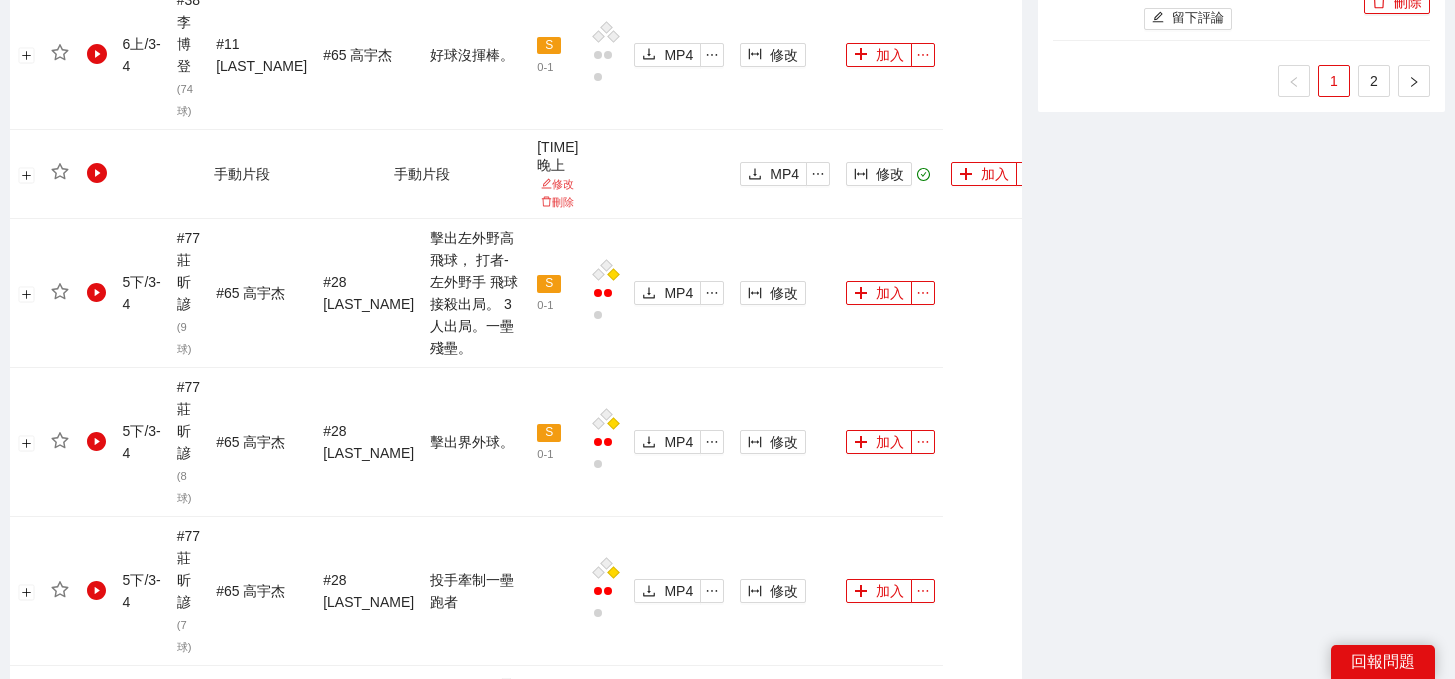 scroll, scrollTop: 2068, scrollLeft: 0, axis: vertical 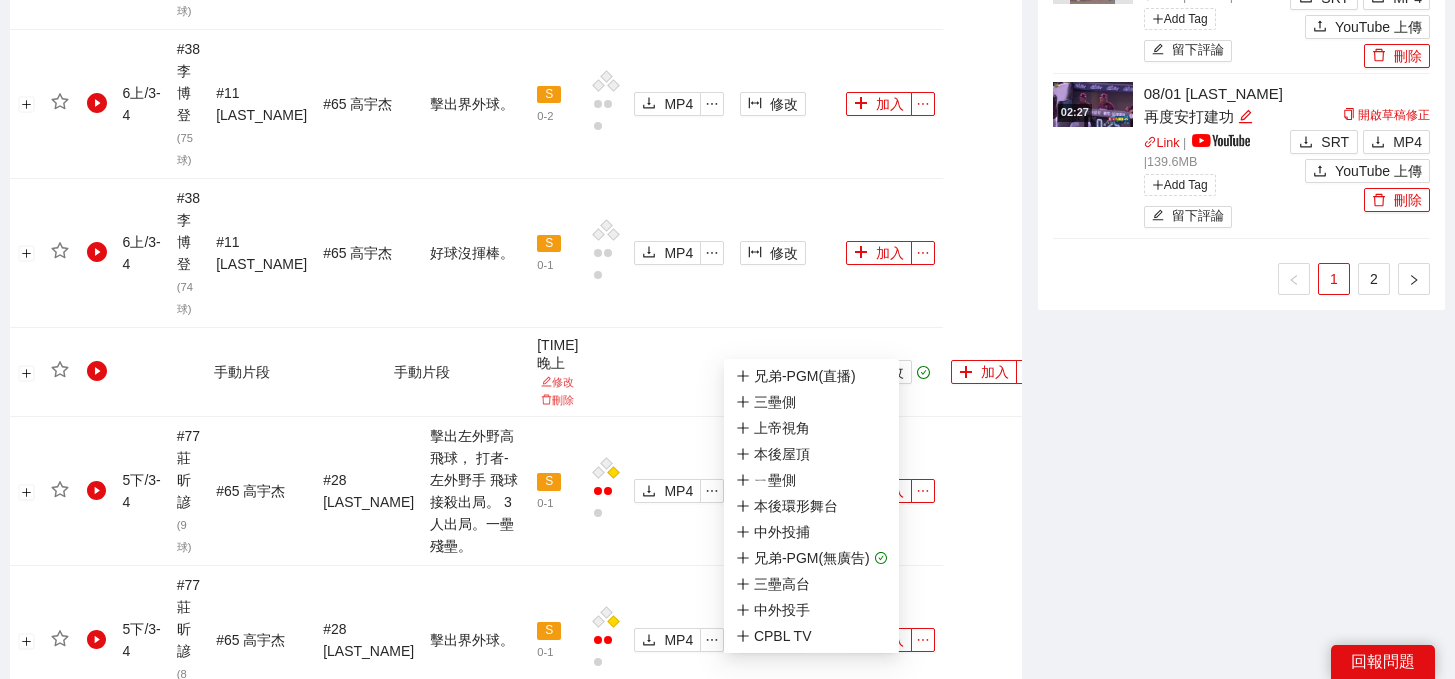 click on "加入" at bounding box center (879, 1010) 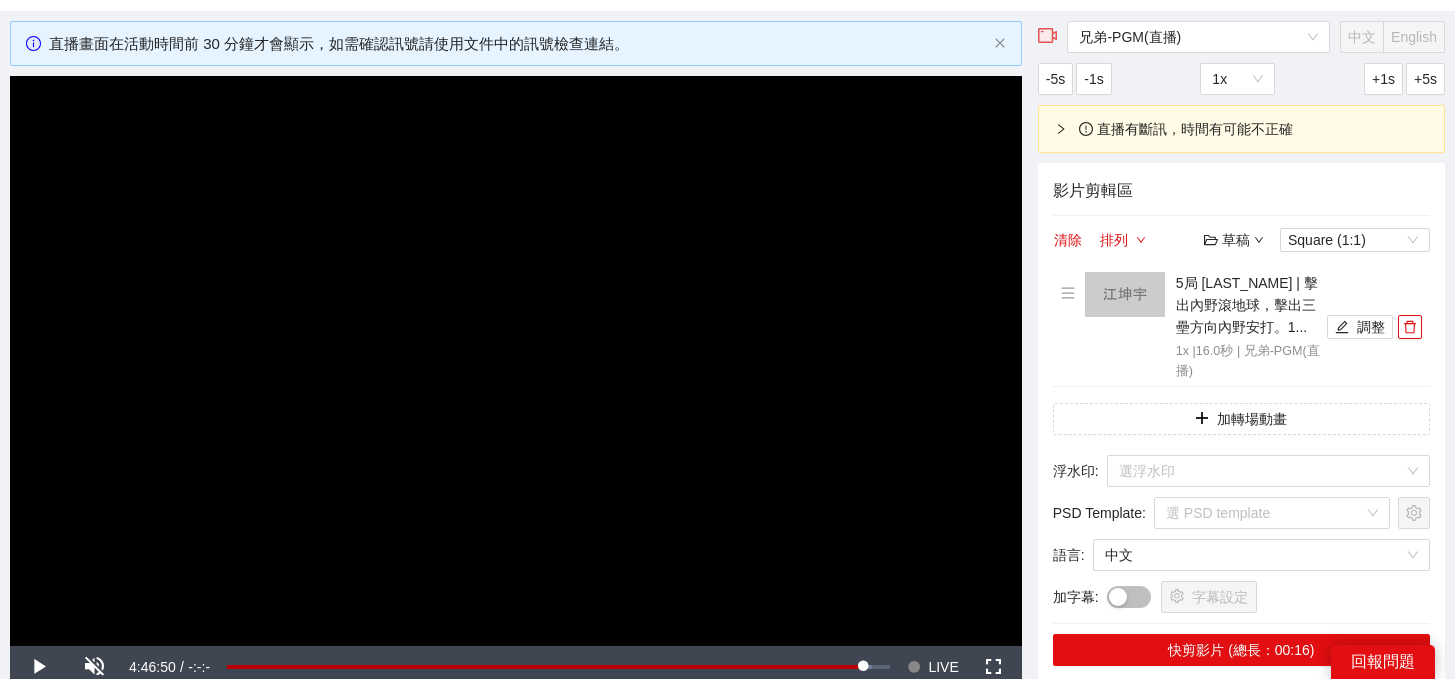 scroll, scrollTop: 0, scrollLeft: 0, axis: both 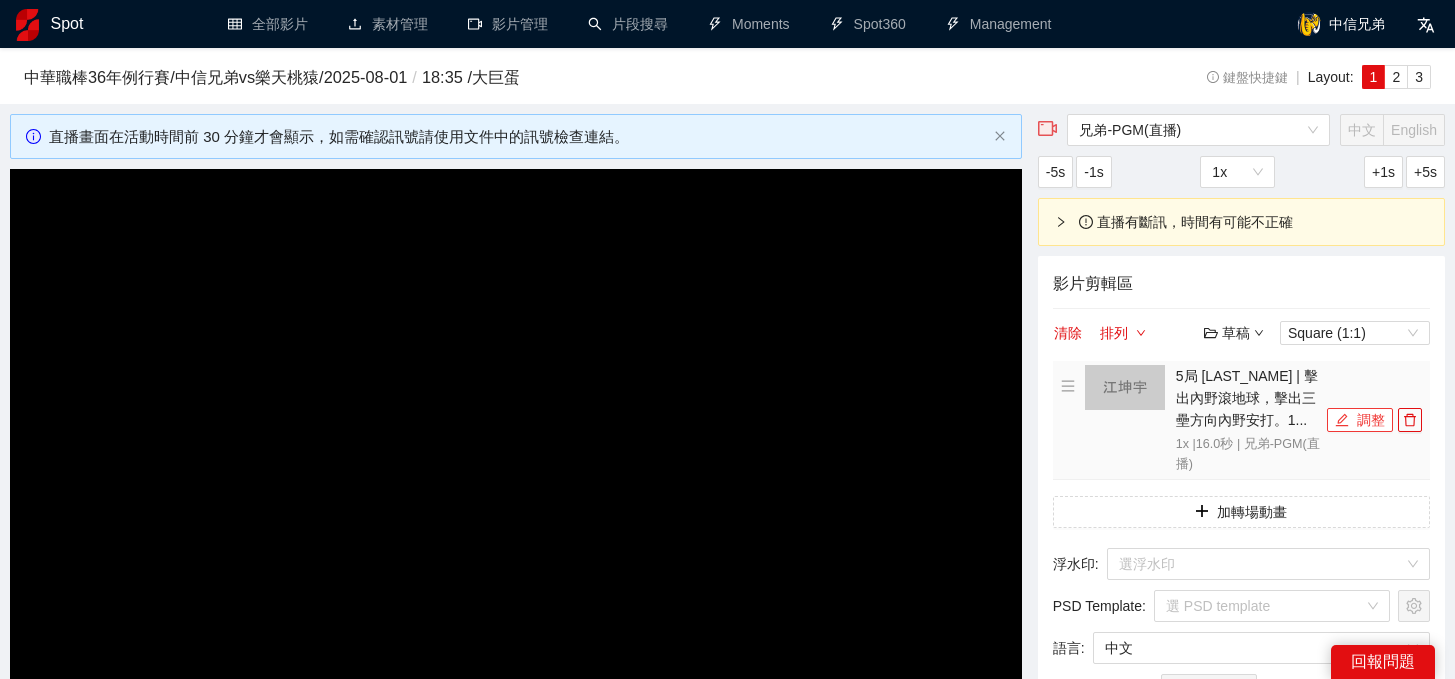 click on "調整" at bounding box center [1360, 420] 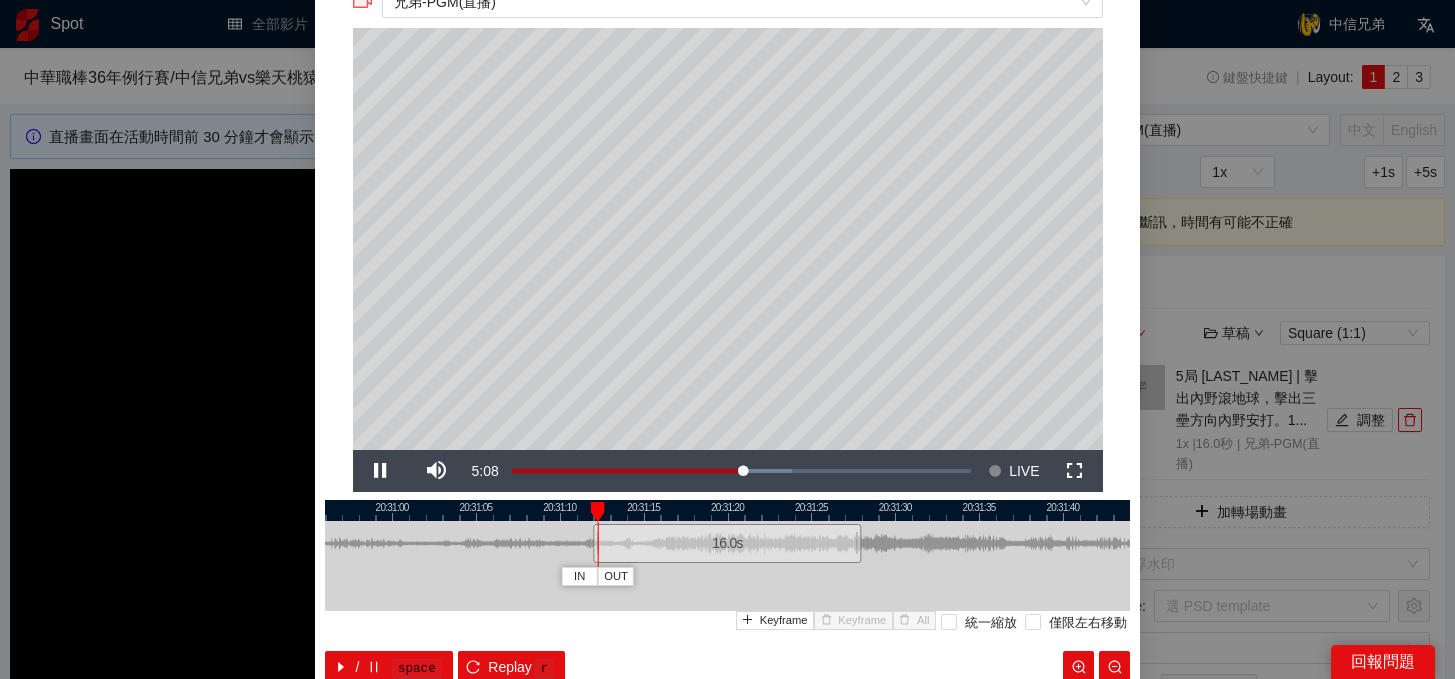 scroll, scrollTop: 114, scrollLeft: 0, axis: vertical 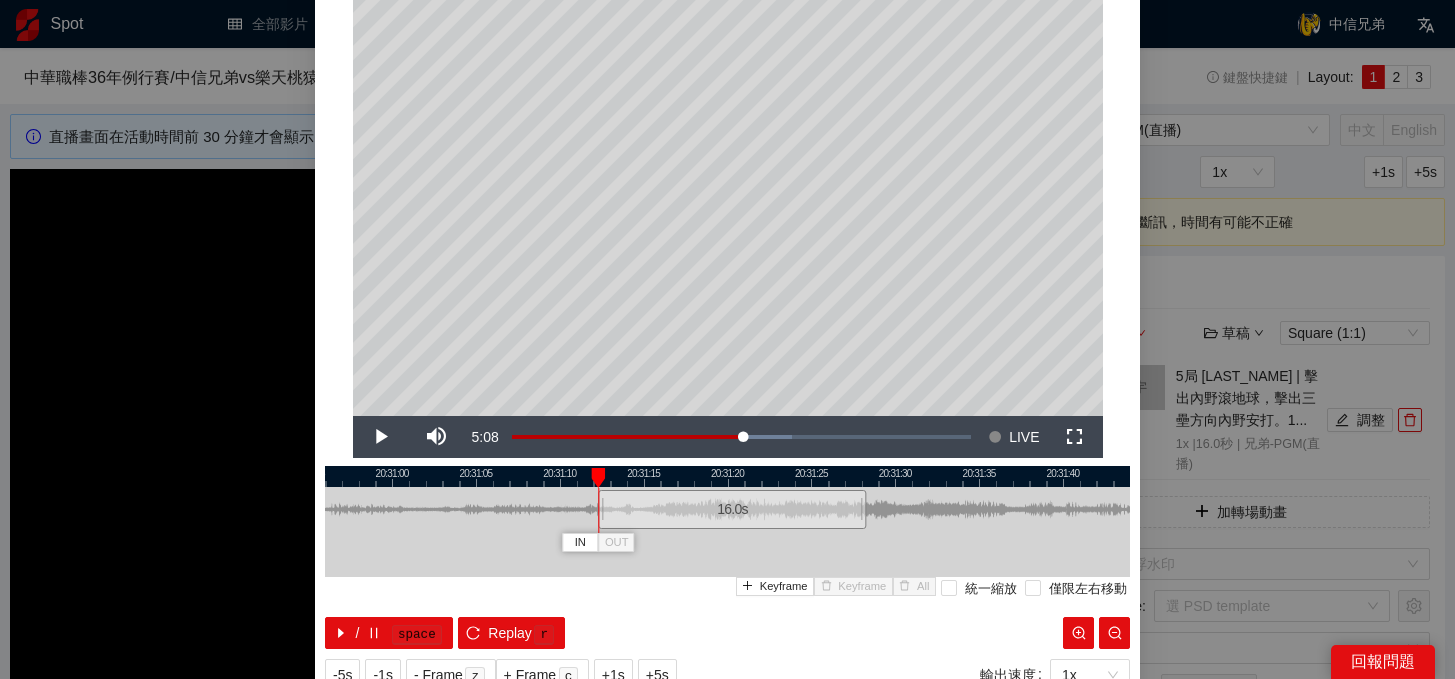 click on "16.0 s" at bounding box center (732, 509) 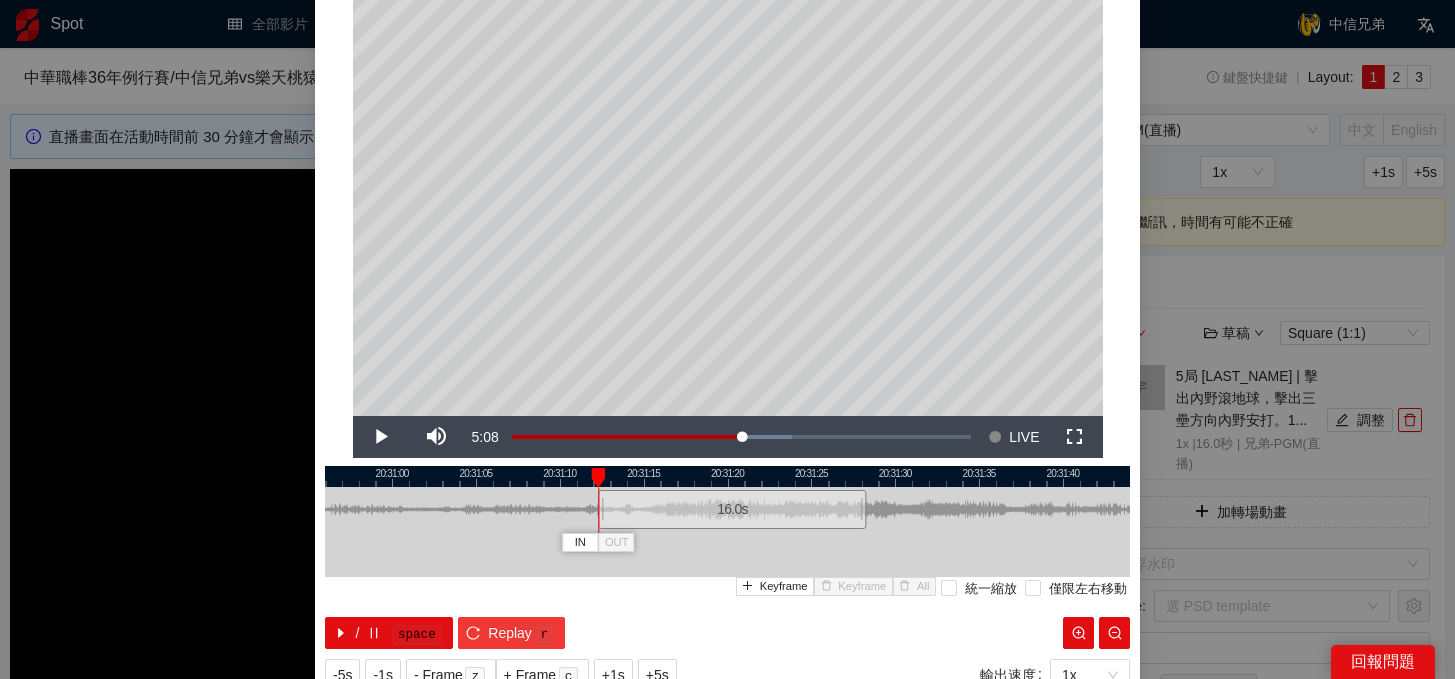 click on "Replay" at bounding box center [510, 633] 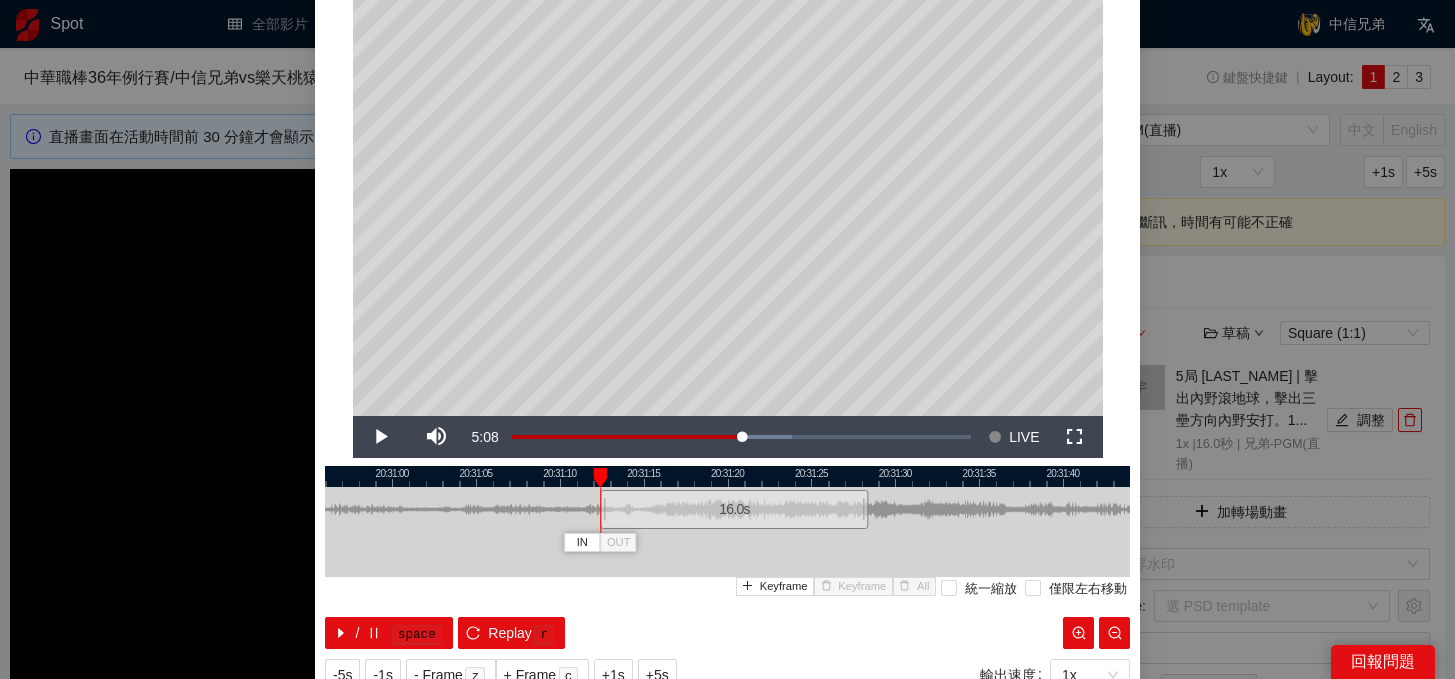 click on "16.0 s" at bounding box center (734, 509) 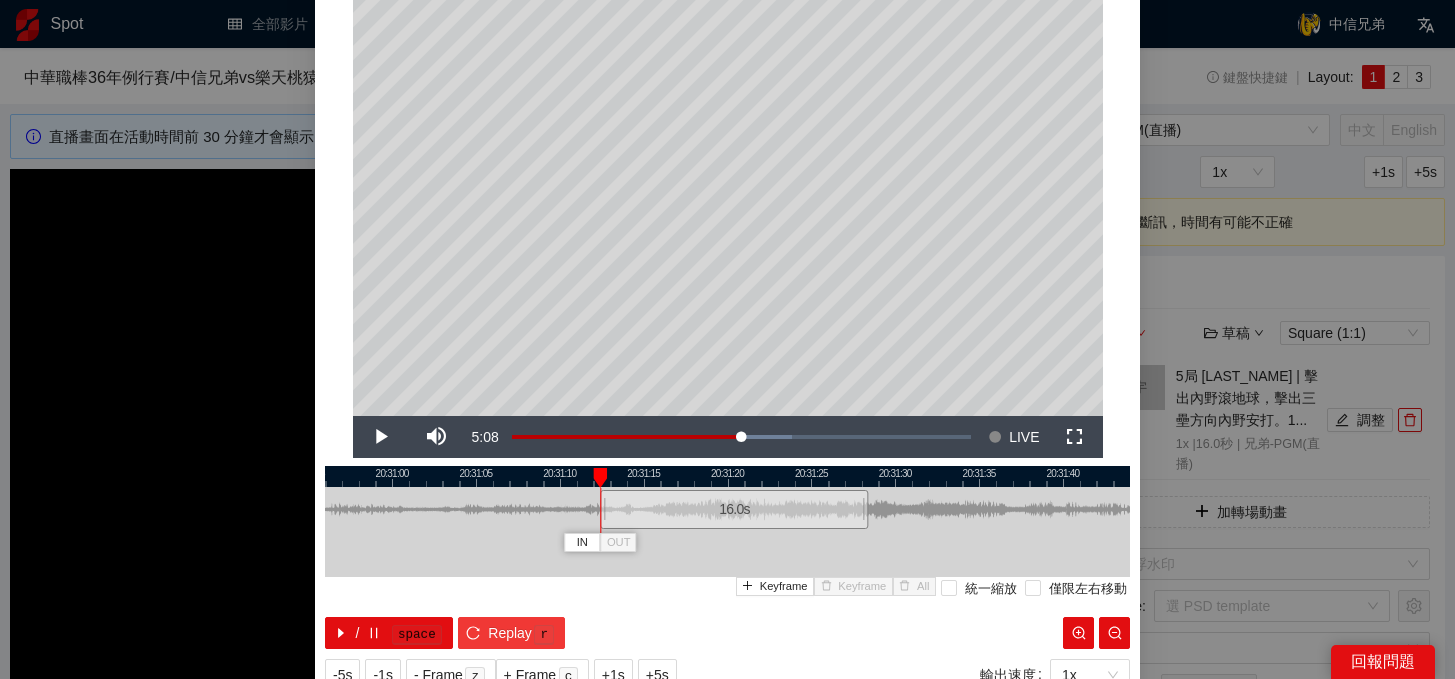 click on "Replay" at bounding box center [510, 633] 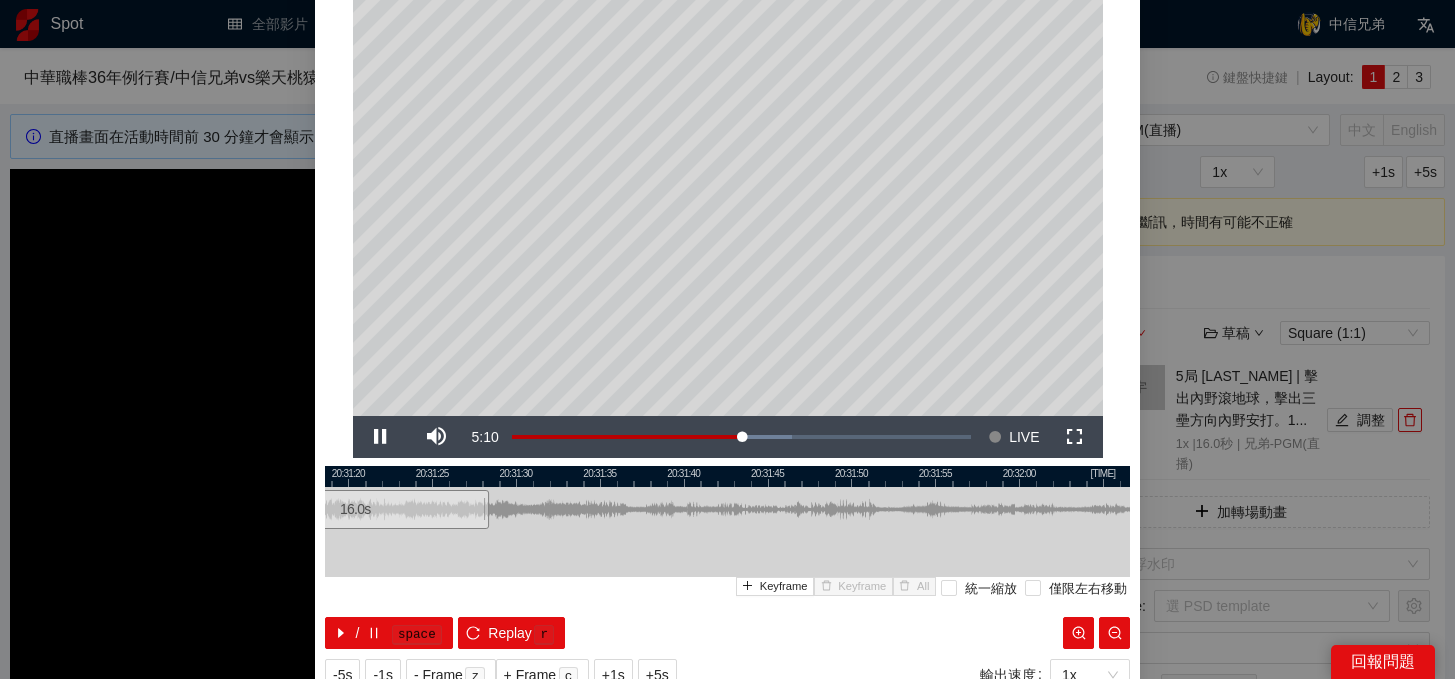 drag, startPoint x: 892, startPoint y: 470, endPoint x: 513, endPoint y: 487, distance: 379.38107 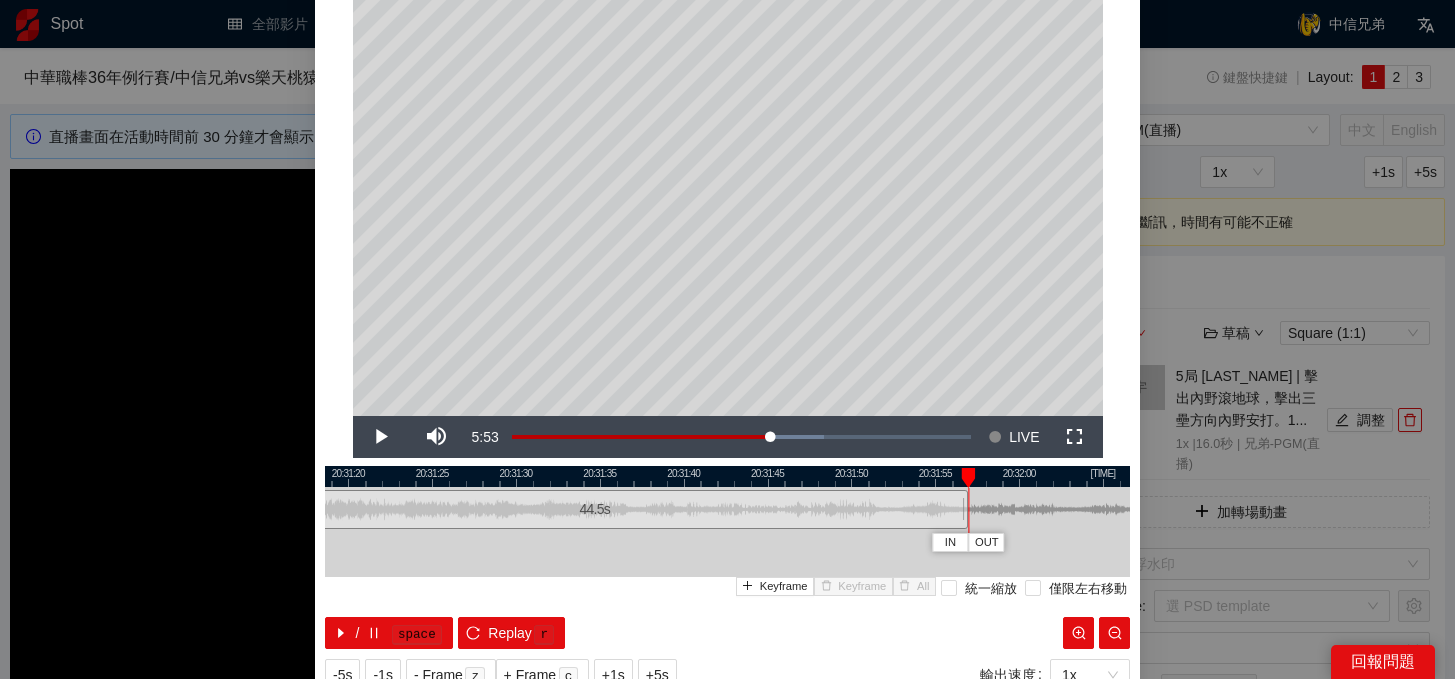 drag, startPoint x: 485, startPoint y: 509, endPoint x: 964, endPoint y: 528, distance: 479.37668 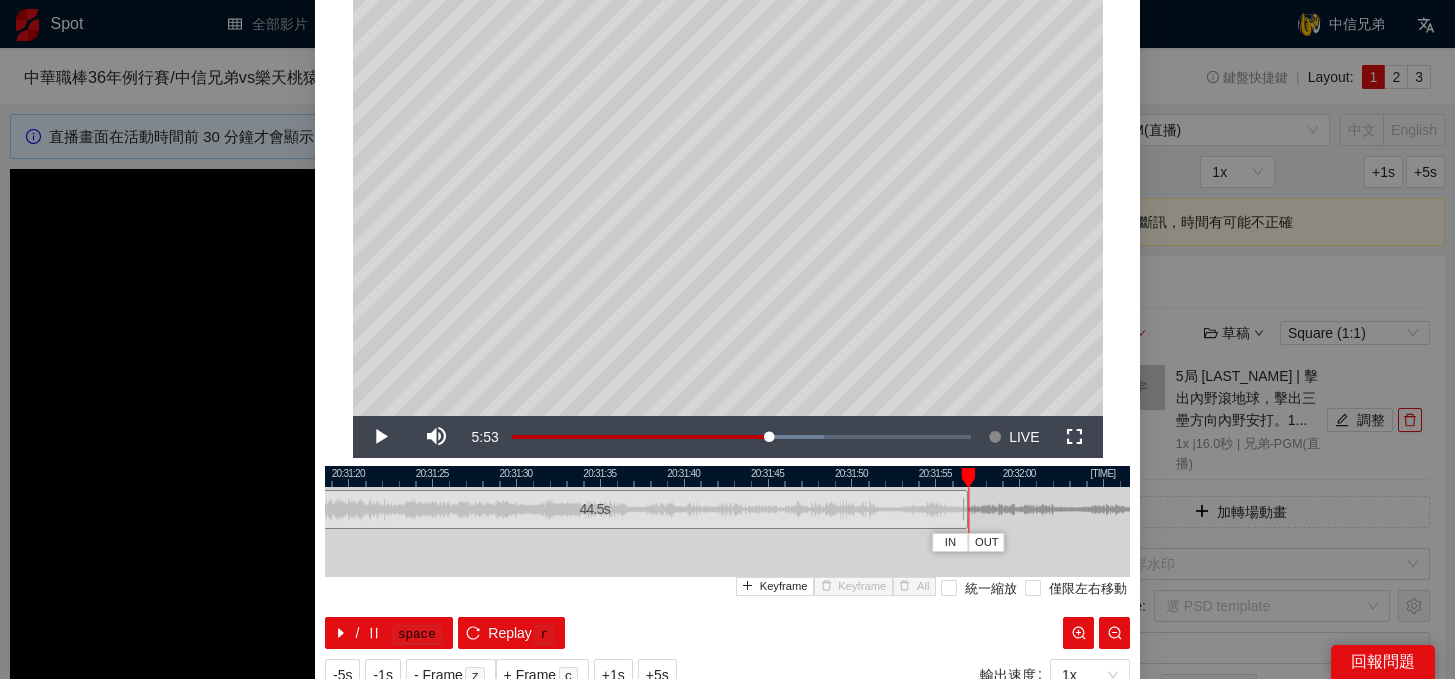 scroll, scrollTop: 188, scrollLeft: 0, axis: vertical 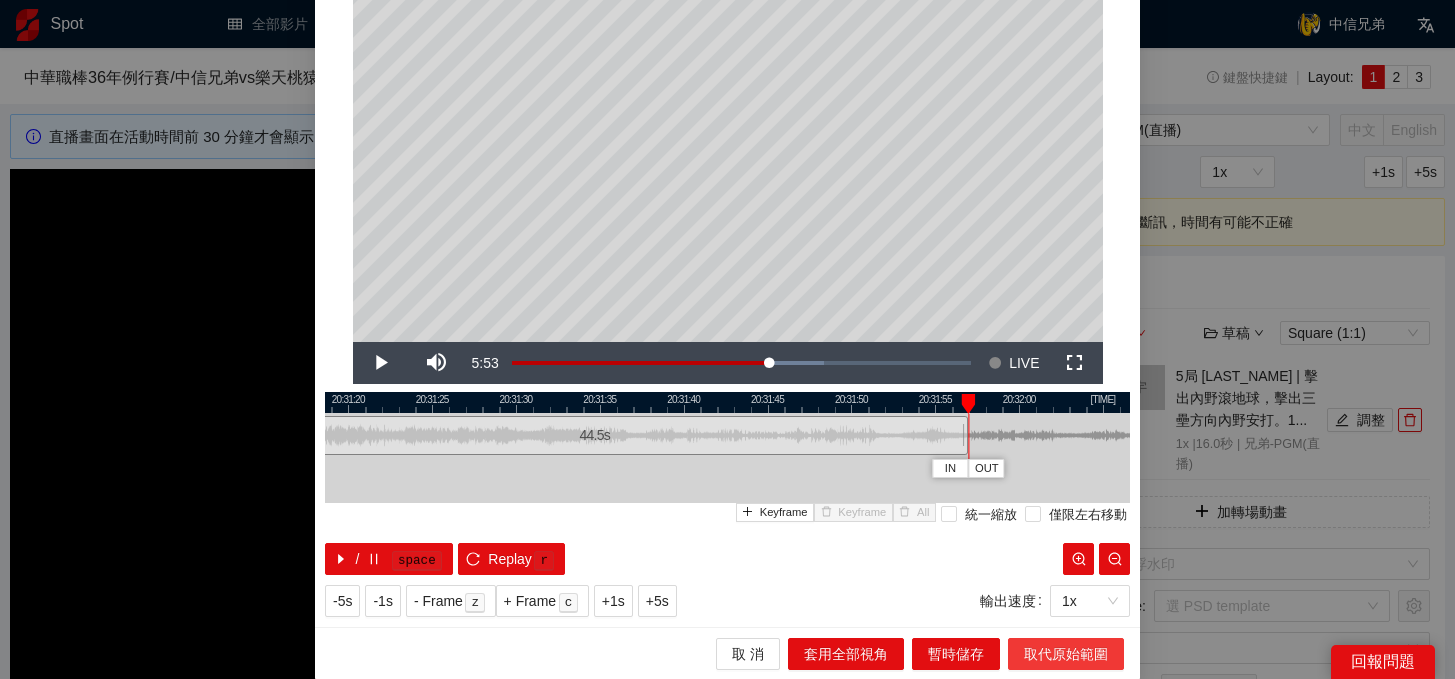 click on "取代原始範圍" at bounding box center [1066, 654] 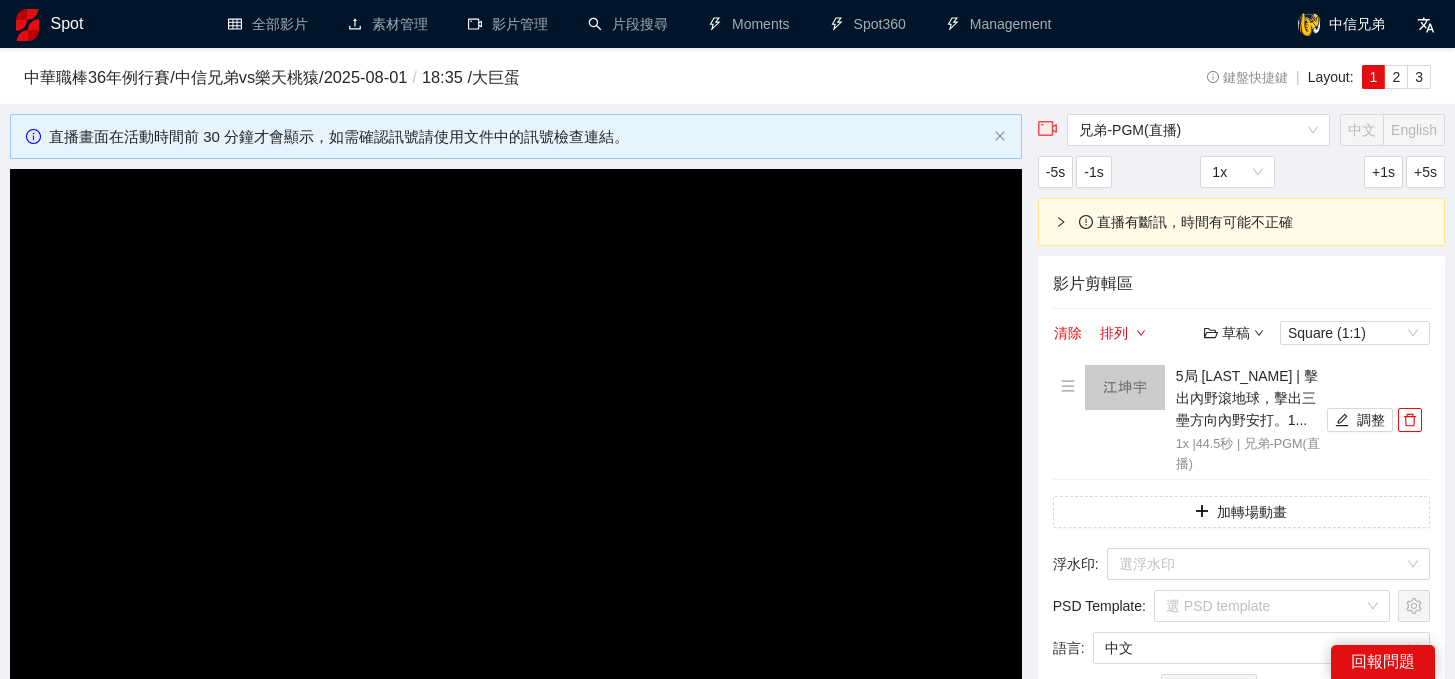 scroll, scrollTop: 0, scrollLeft: 0, axis: both 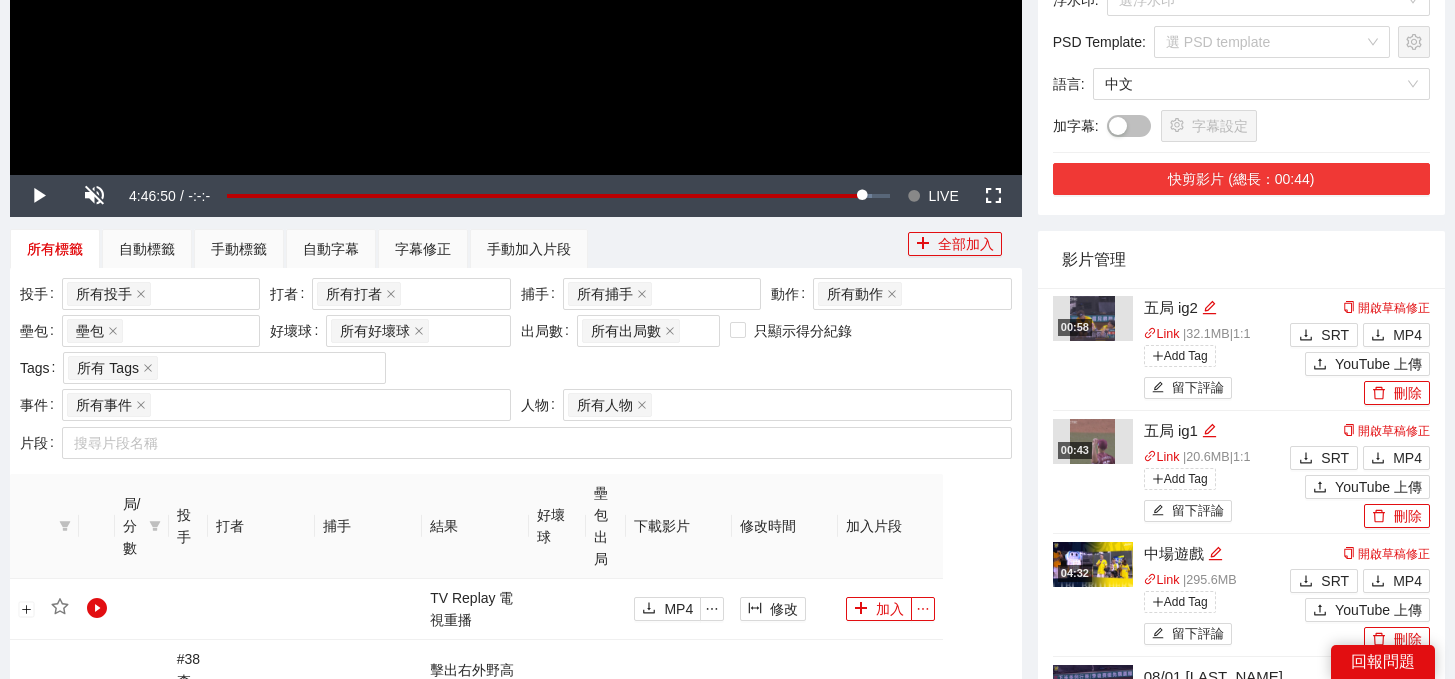 click on "快剪影片 (總長：00:44)" at bounding box center (1241, 179) 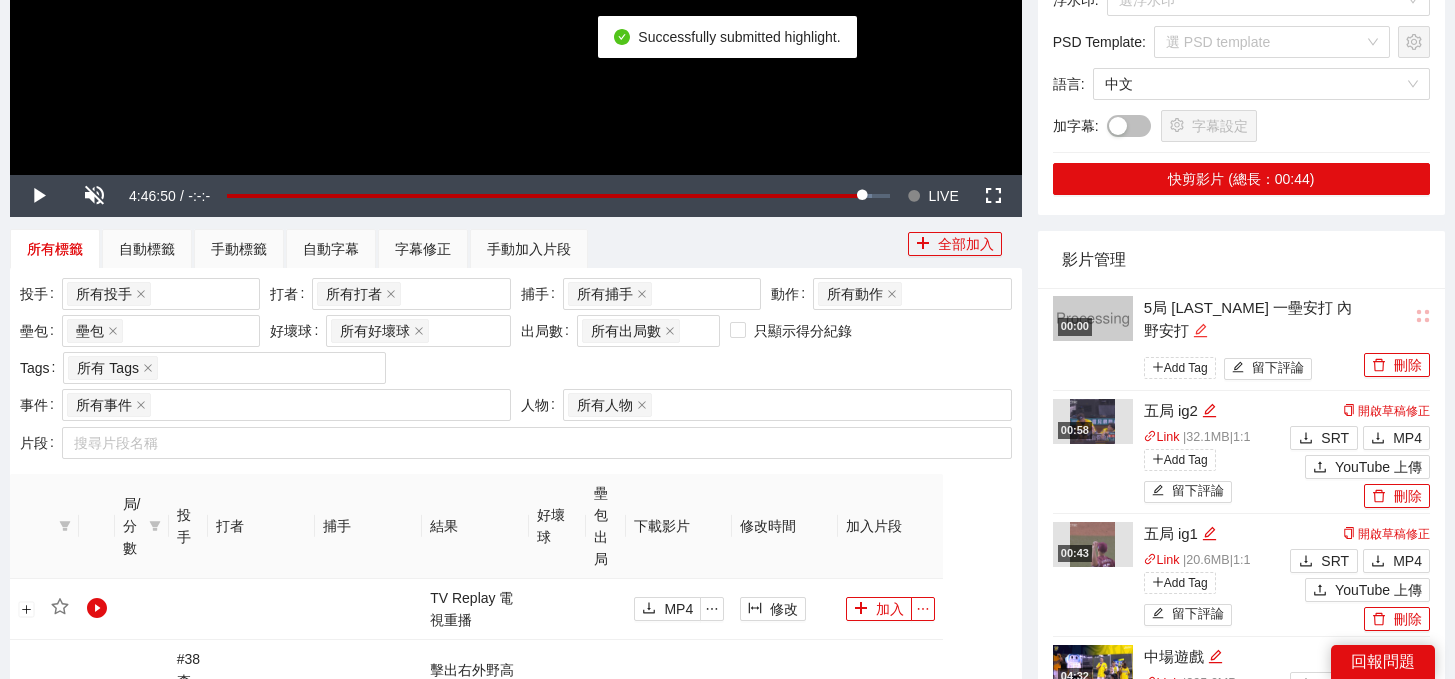 click 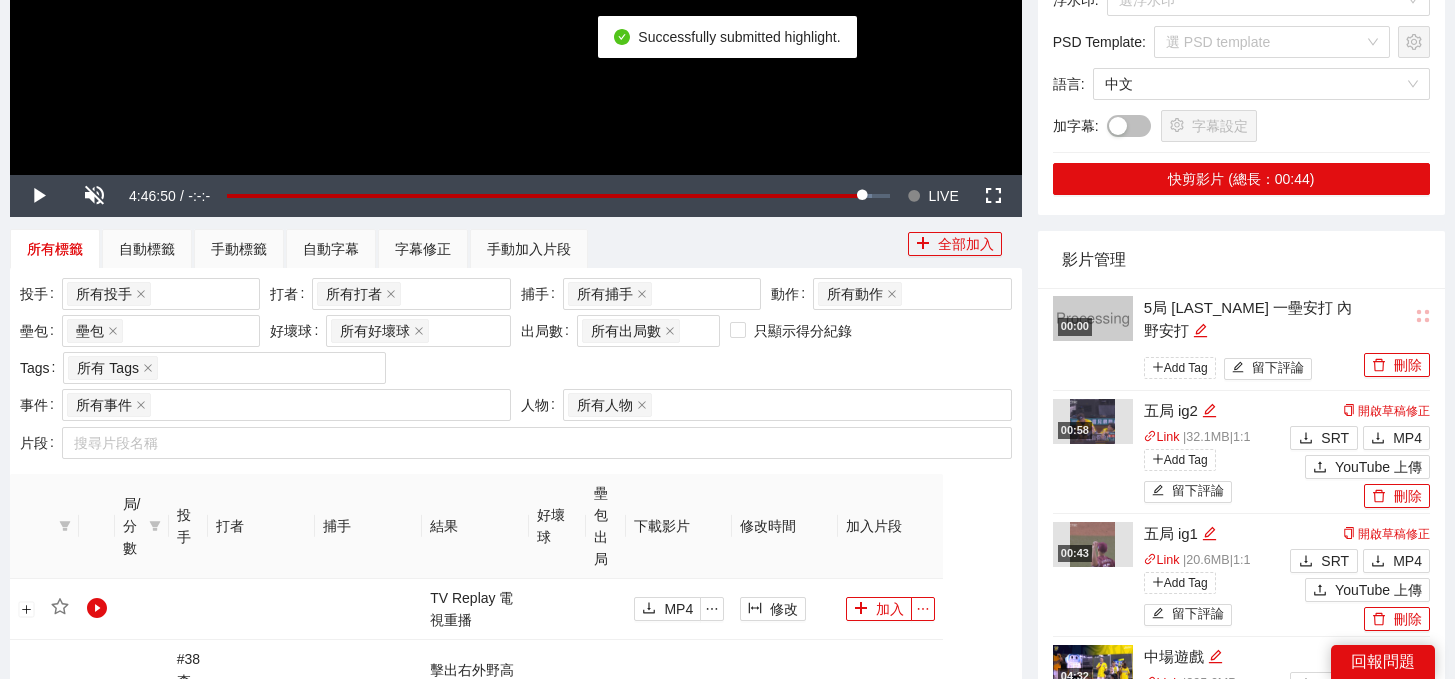 click on "5局 [LAST_NAME] 一壘安打 內野安打 Add Tag 留下評論" at bounding box center [1251, 340] 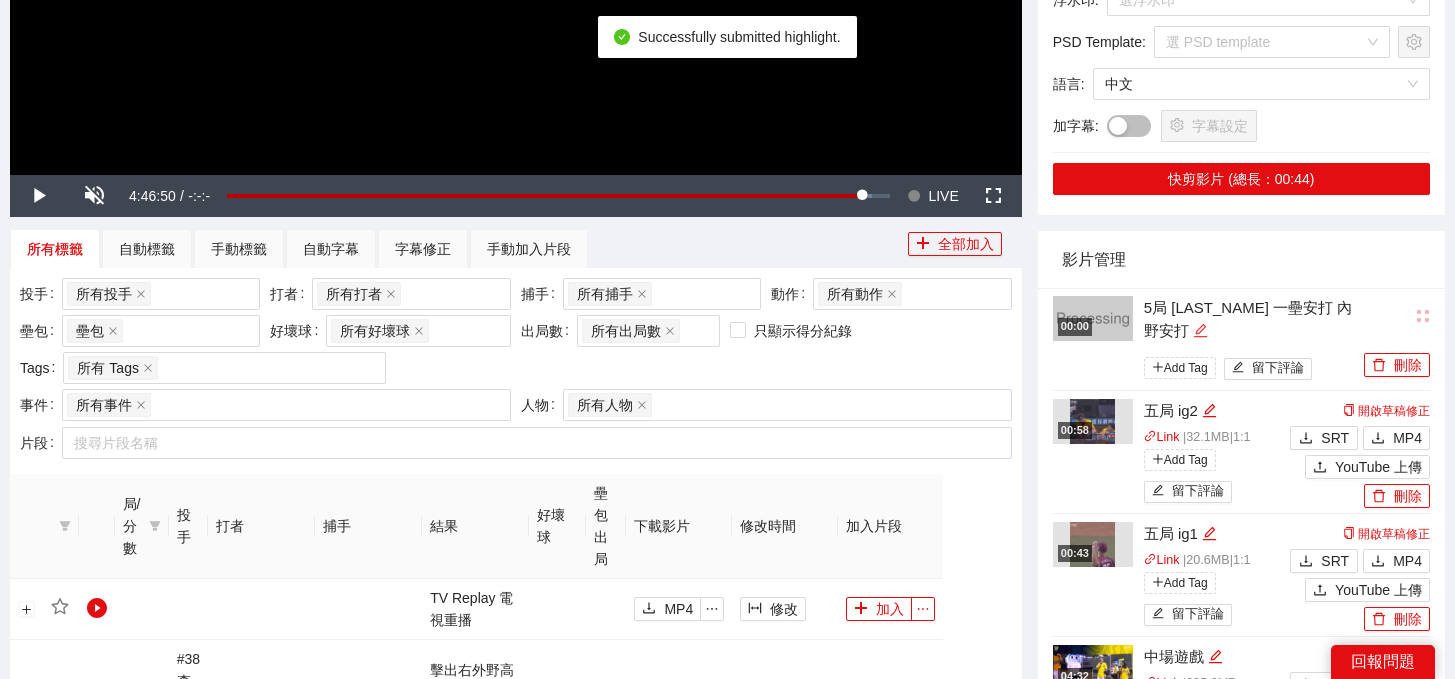 click at bounding box center [1200, 331] 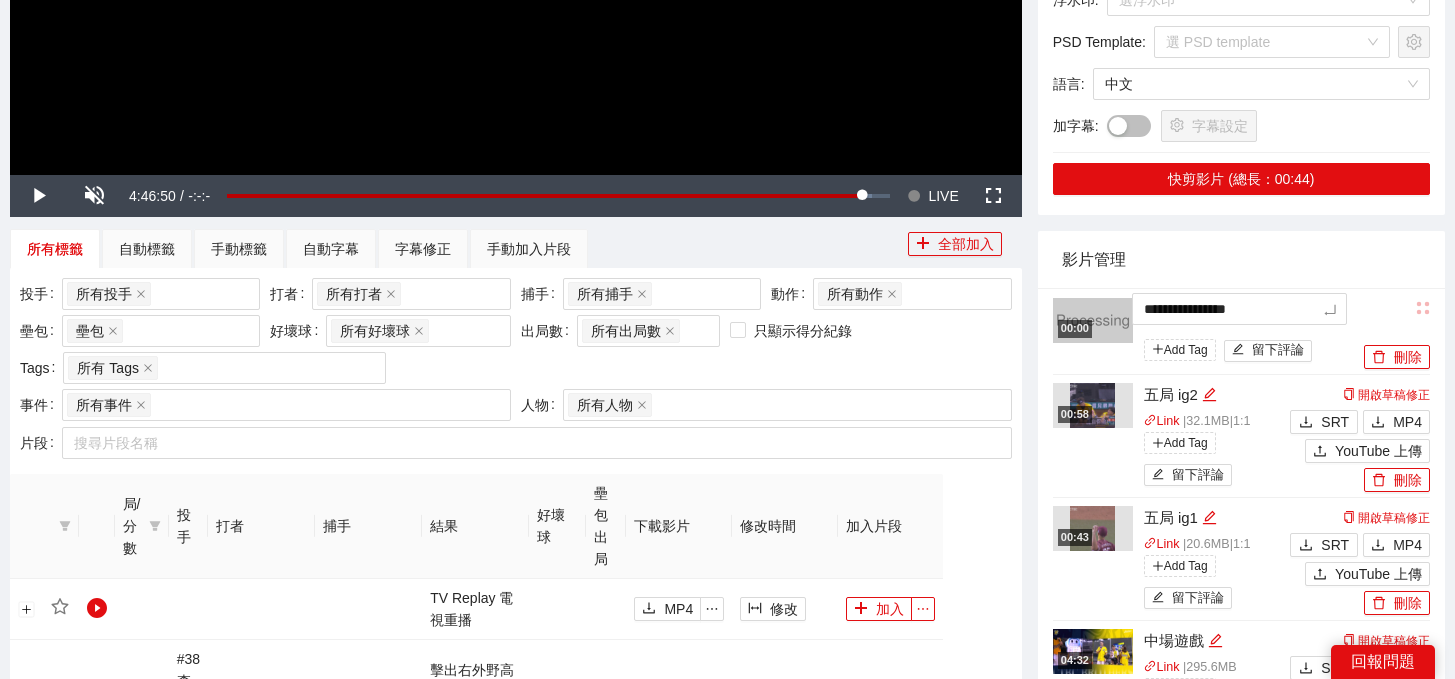 drag, startPoint x: 1336, startPoint y: 306, endPoint x: 949, endPoint y: 276, distance: 388.16104 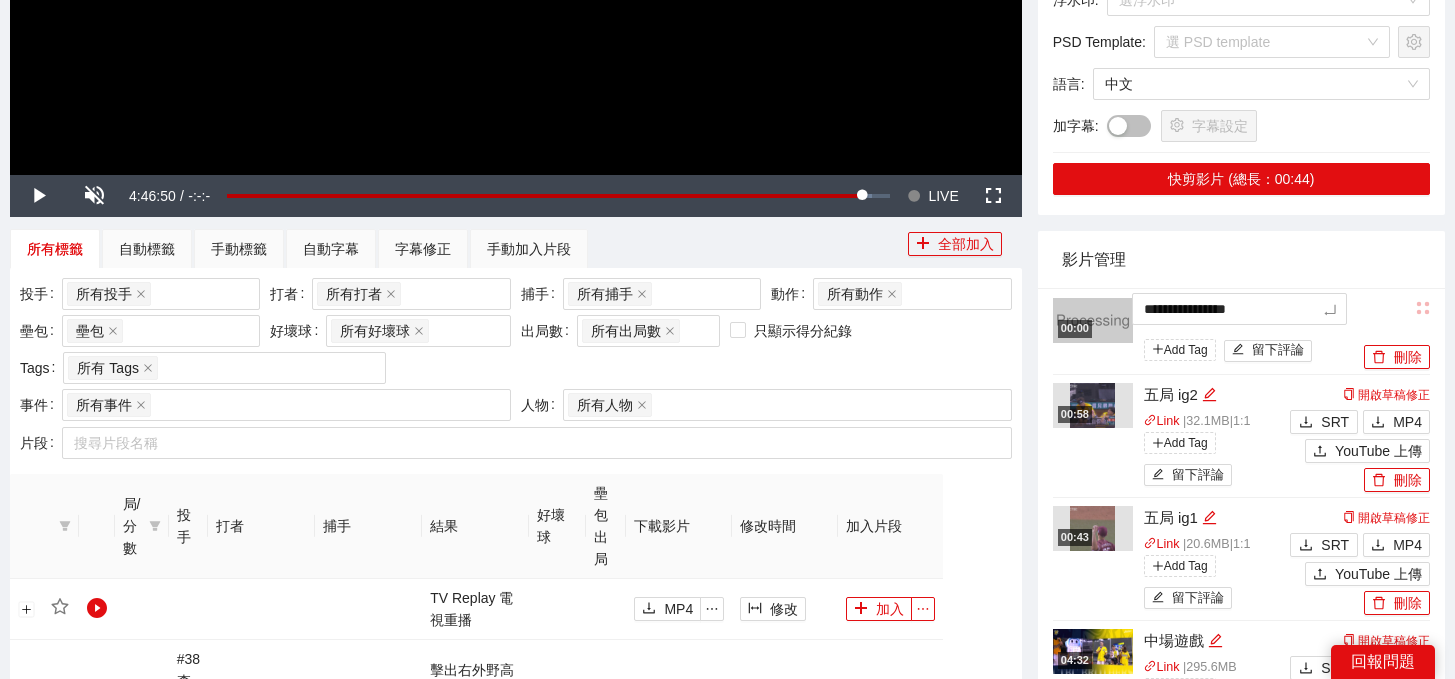 click on "**********" at bounding box center [727, 1487] 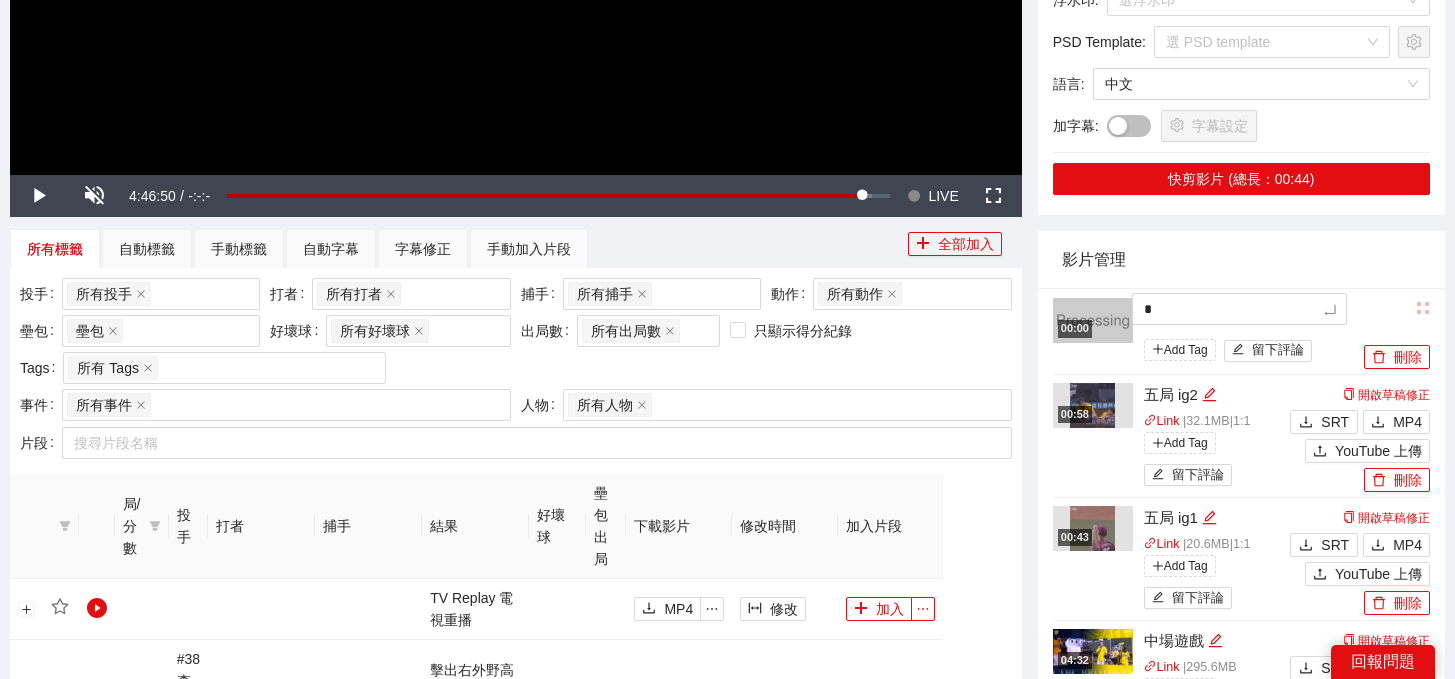 type 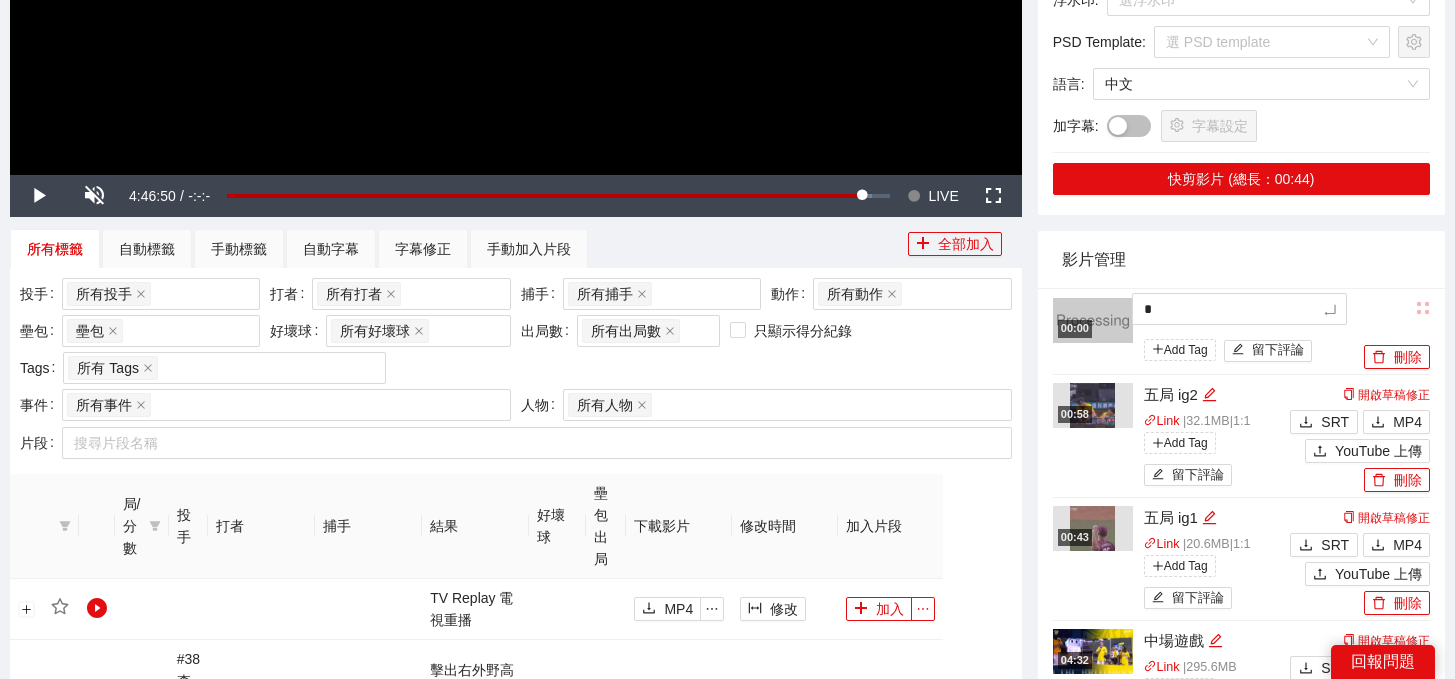 type 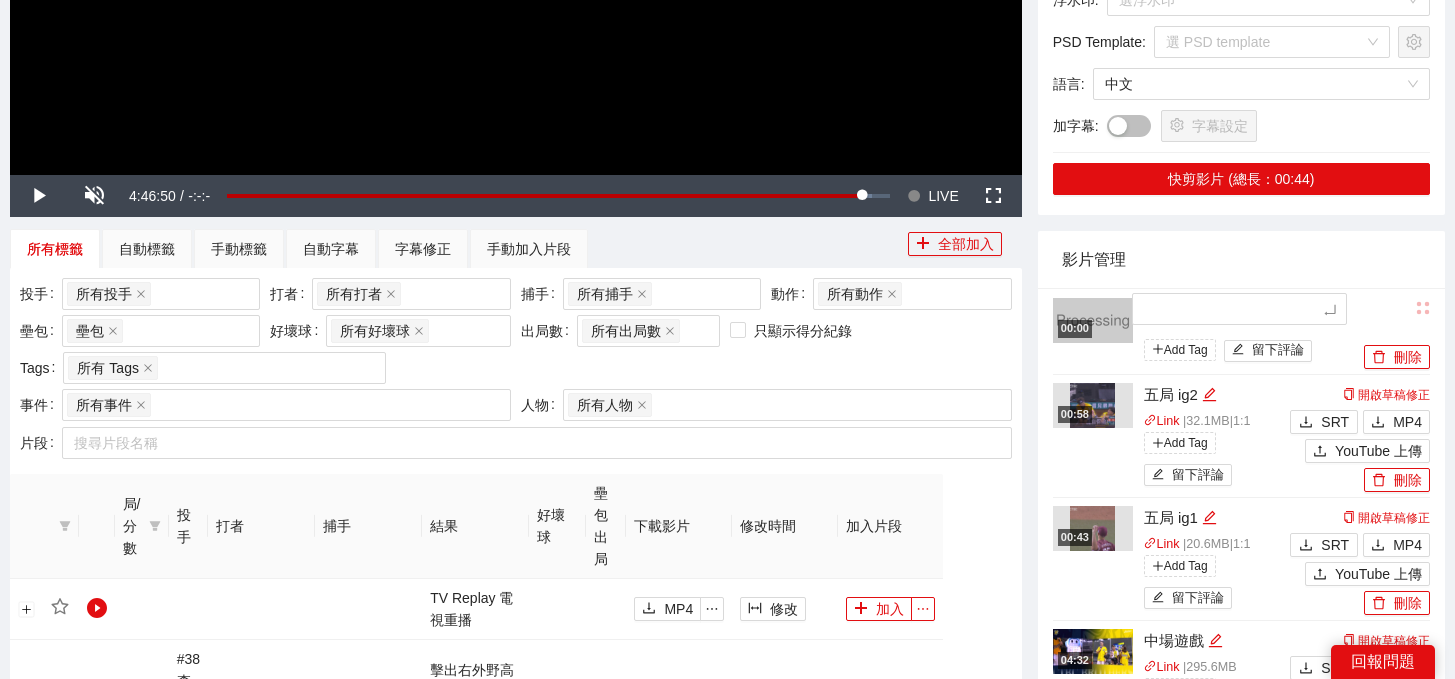 type on "*" 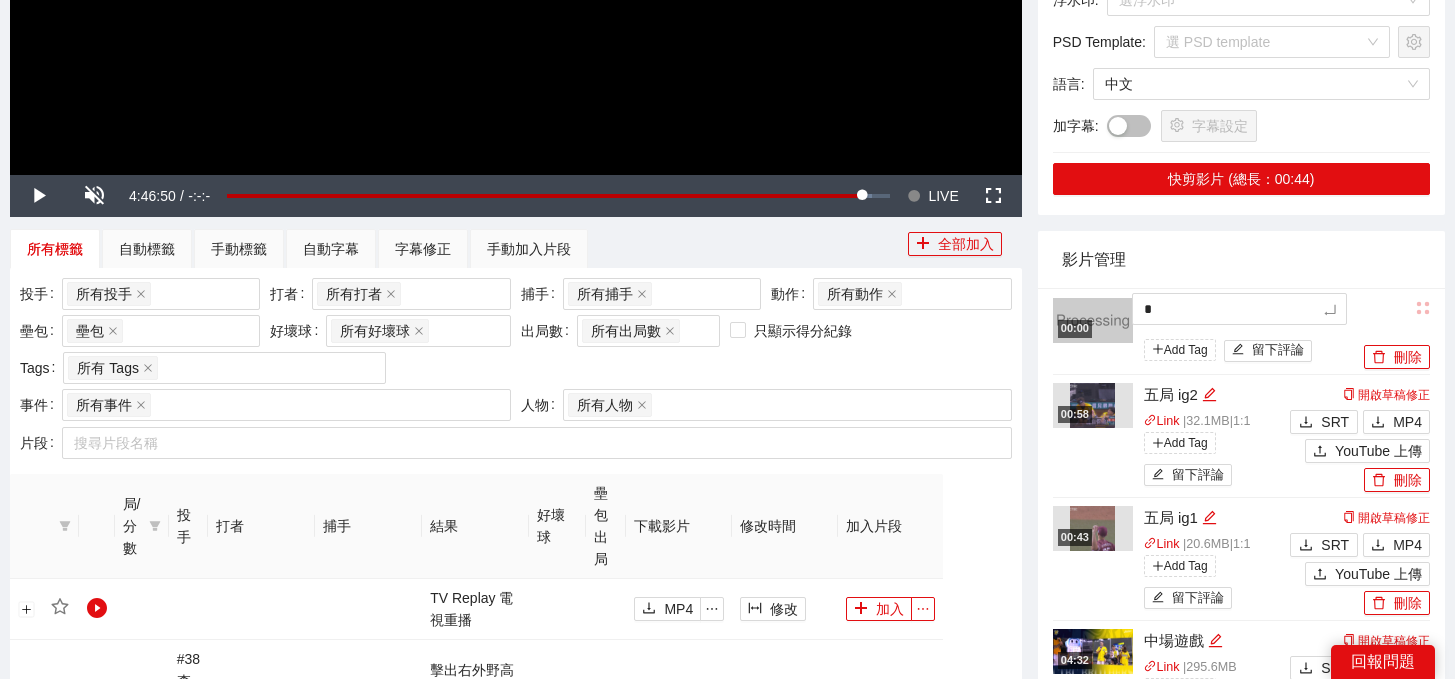 type on "*" 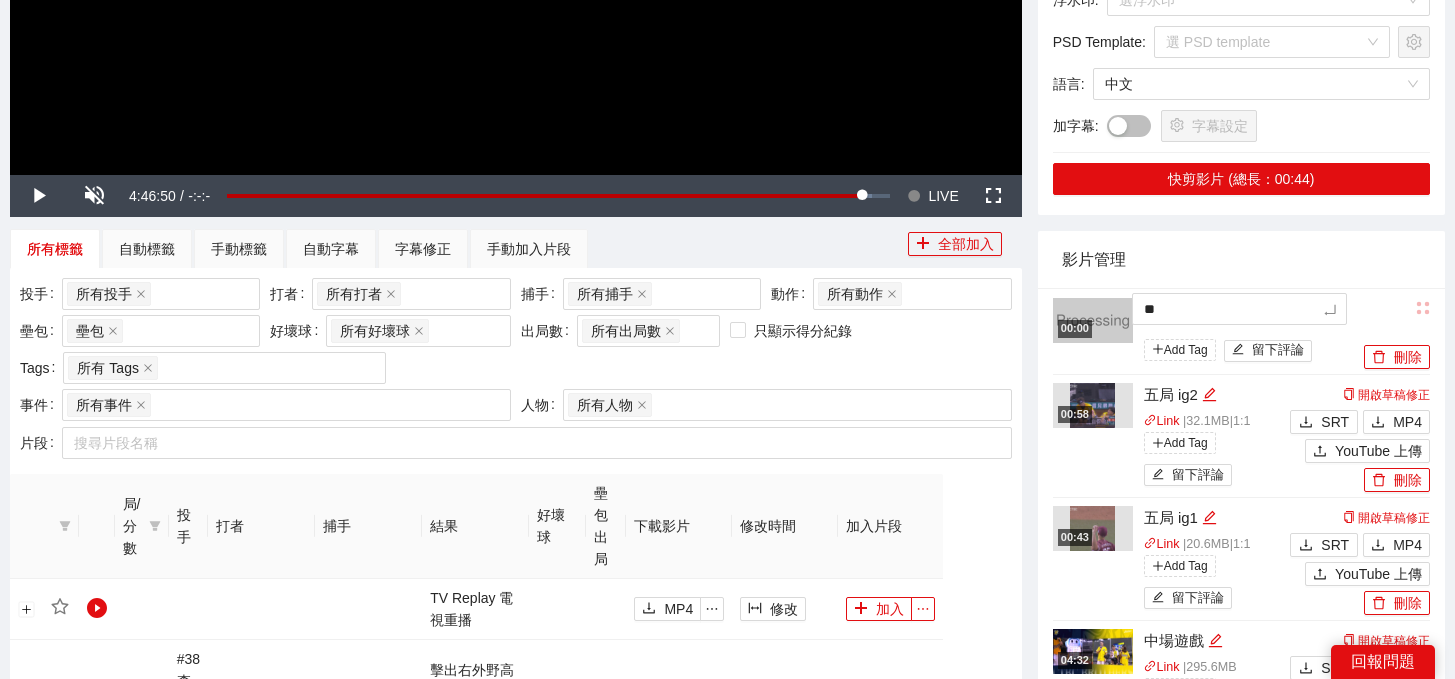 type on "***" 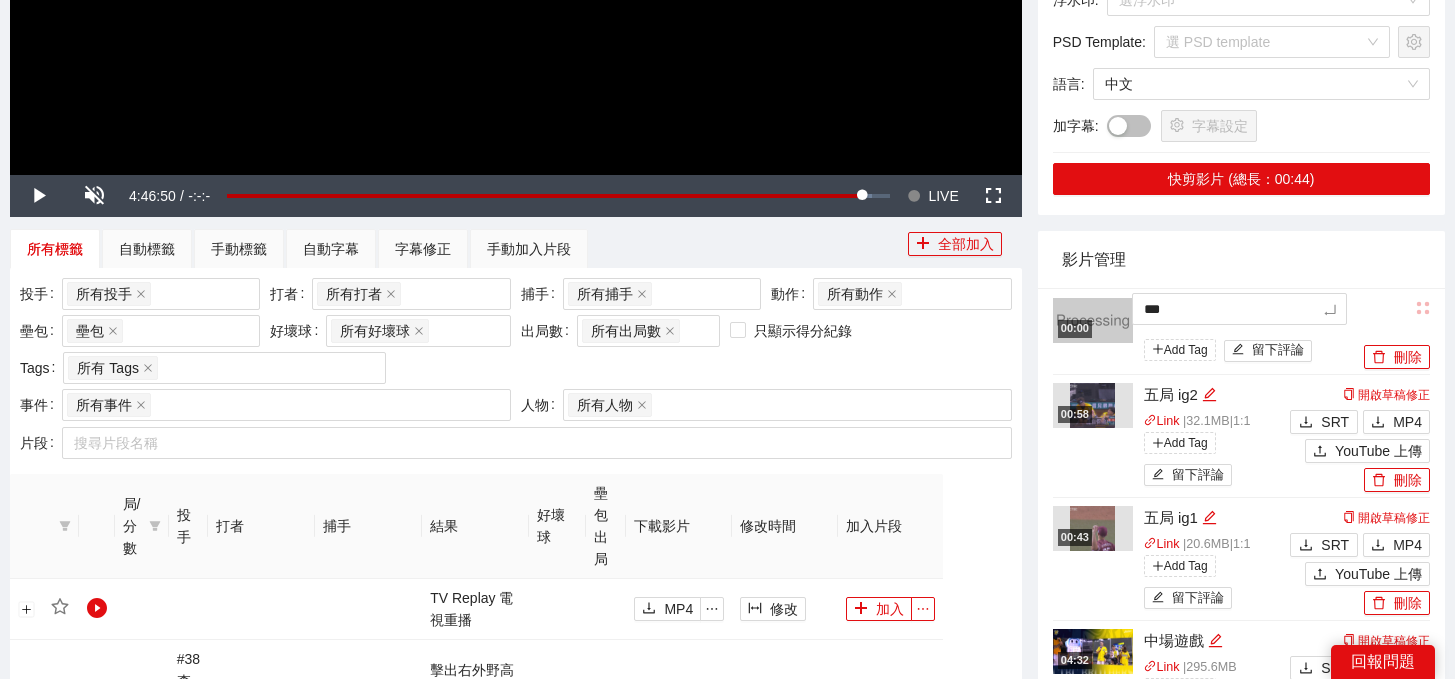 type on "**" 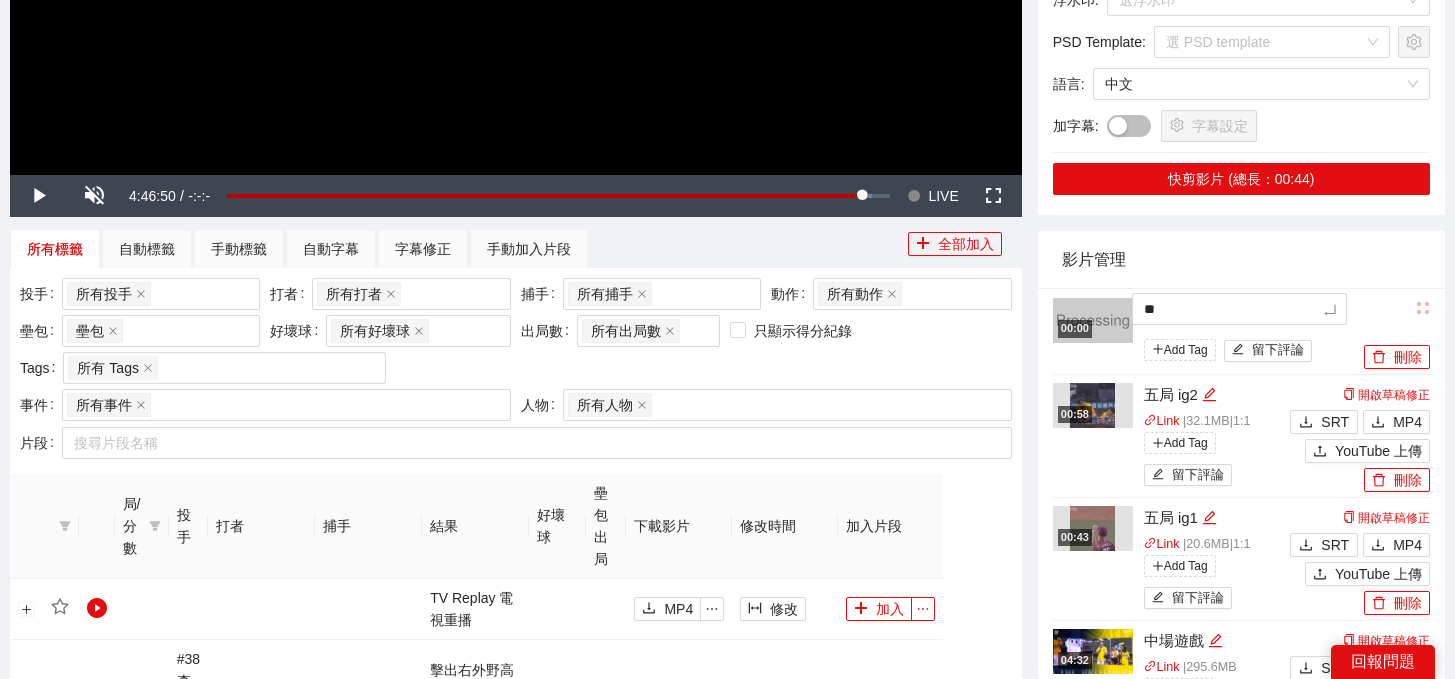 type on "**" 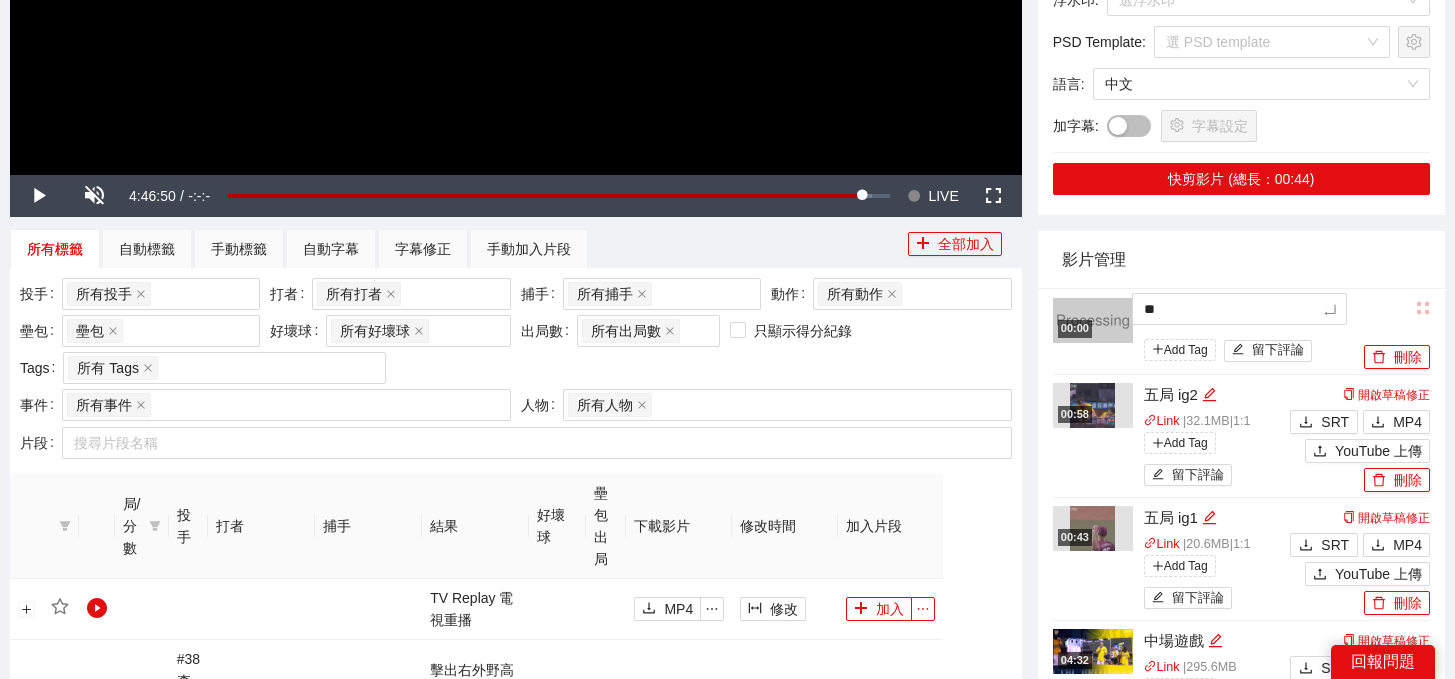 type on "**" 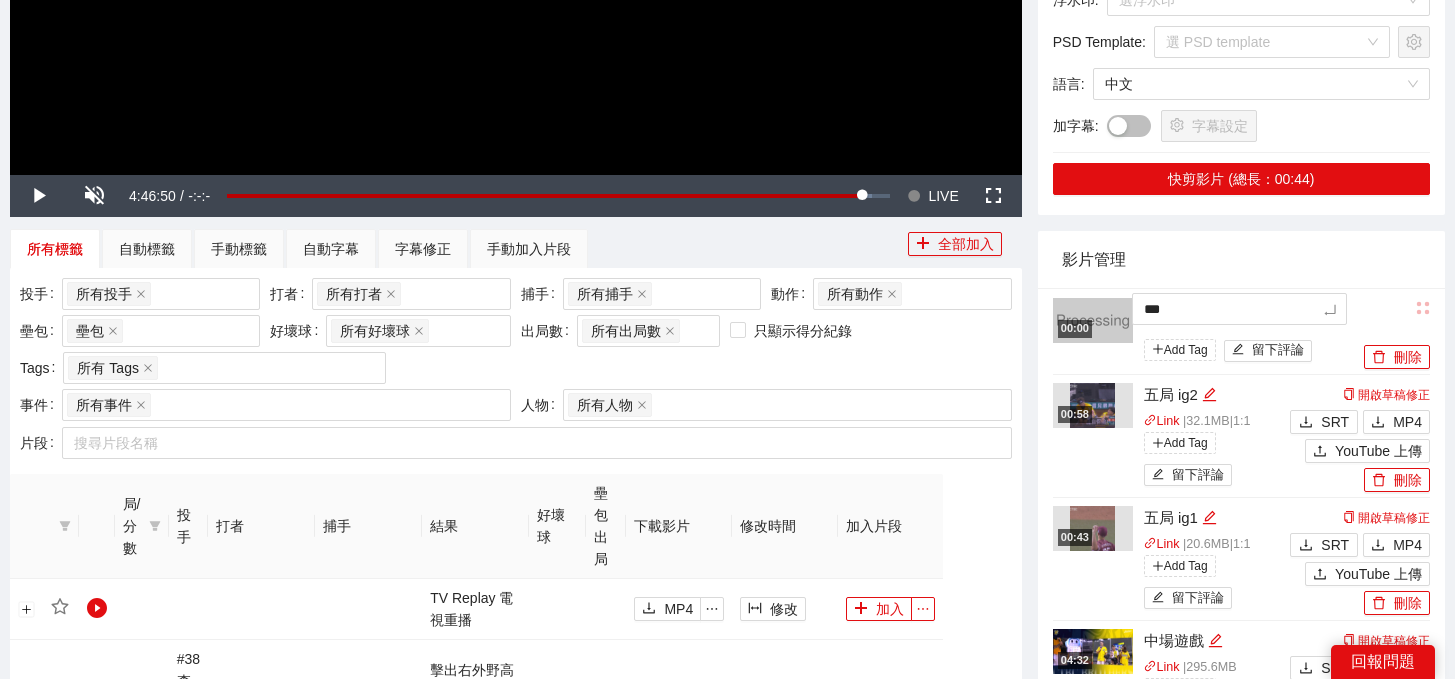 type on "****" 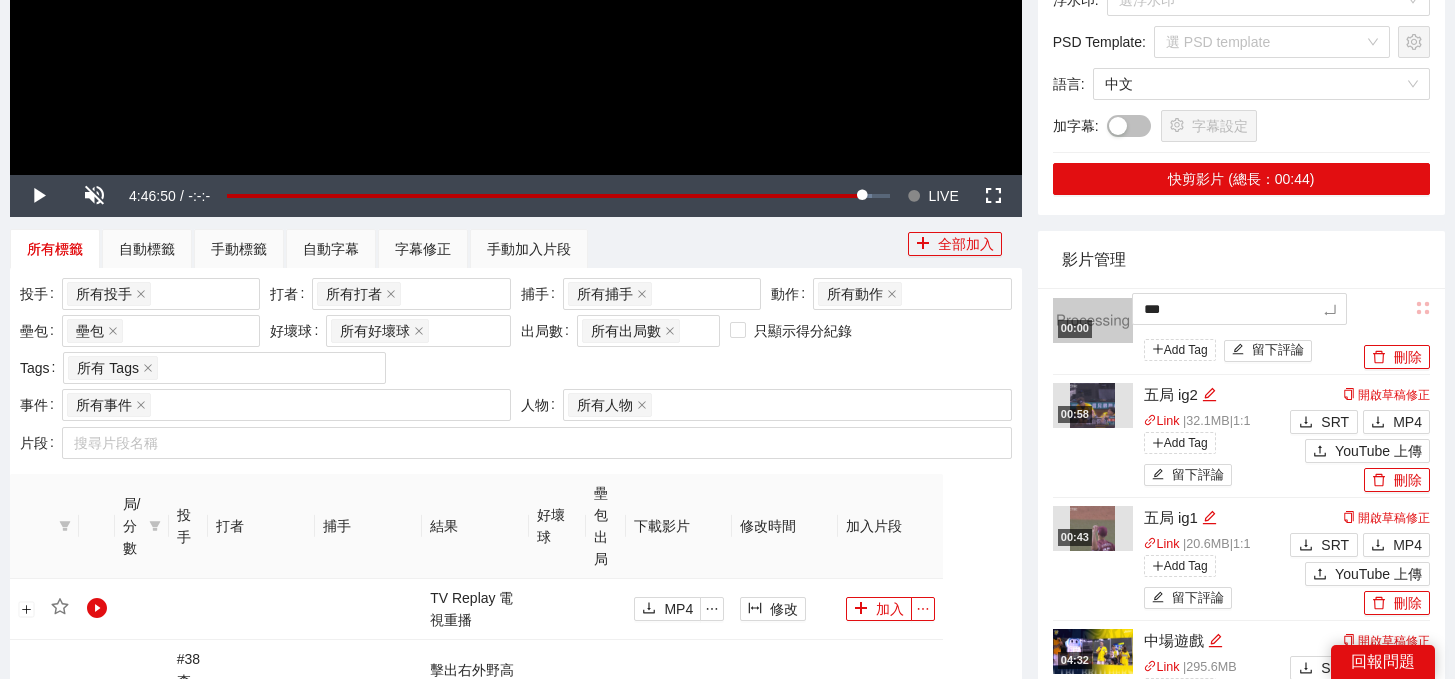 type on "****" 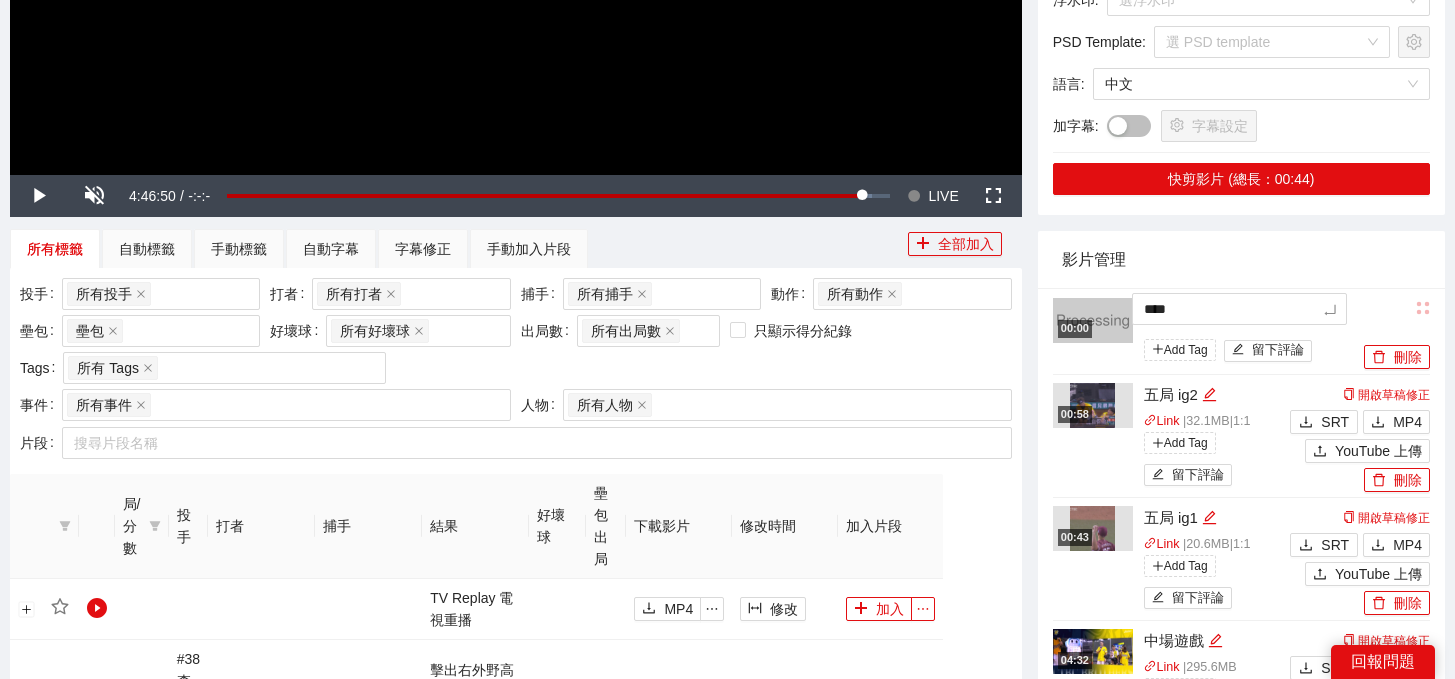 type on "*****" 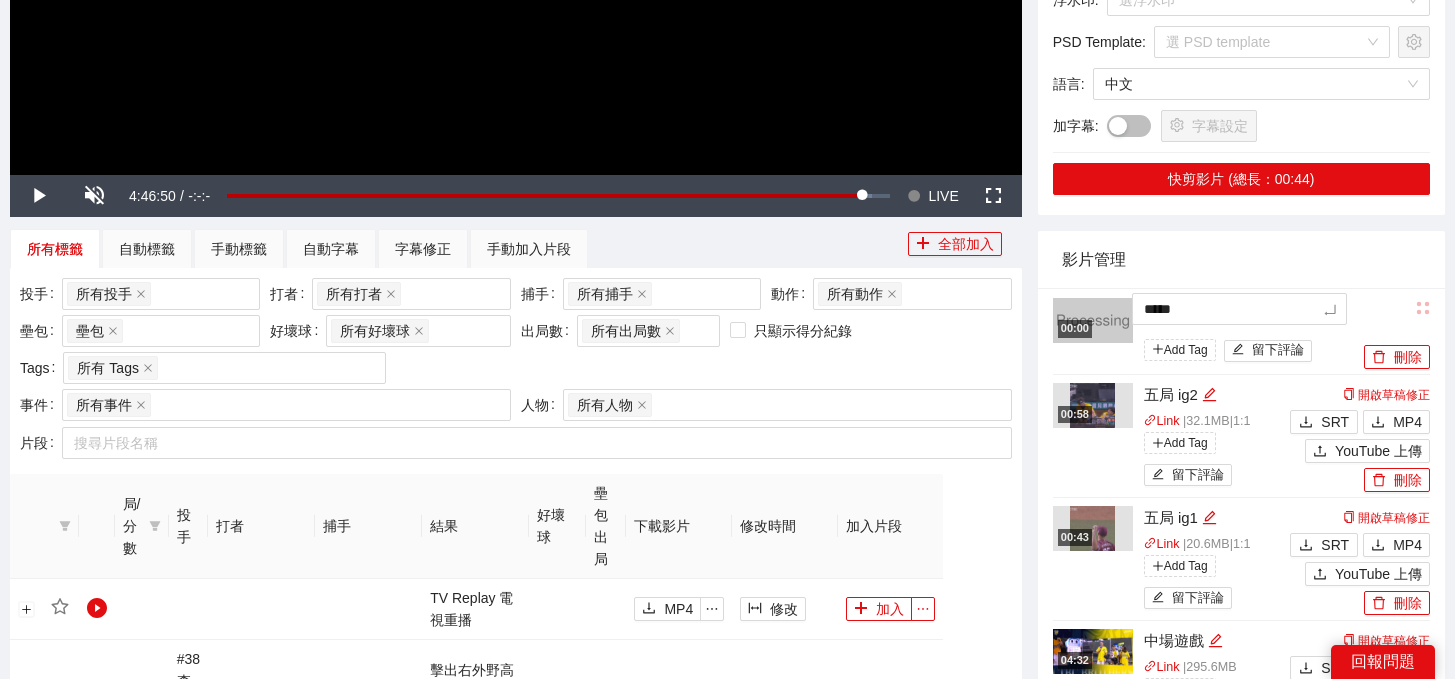 type on "******" 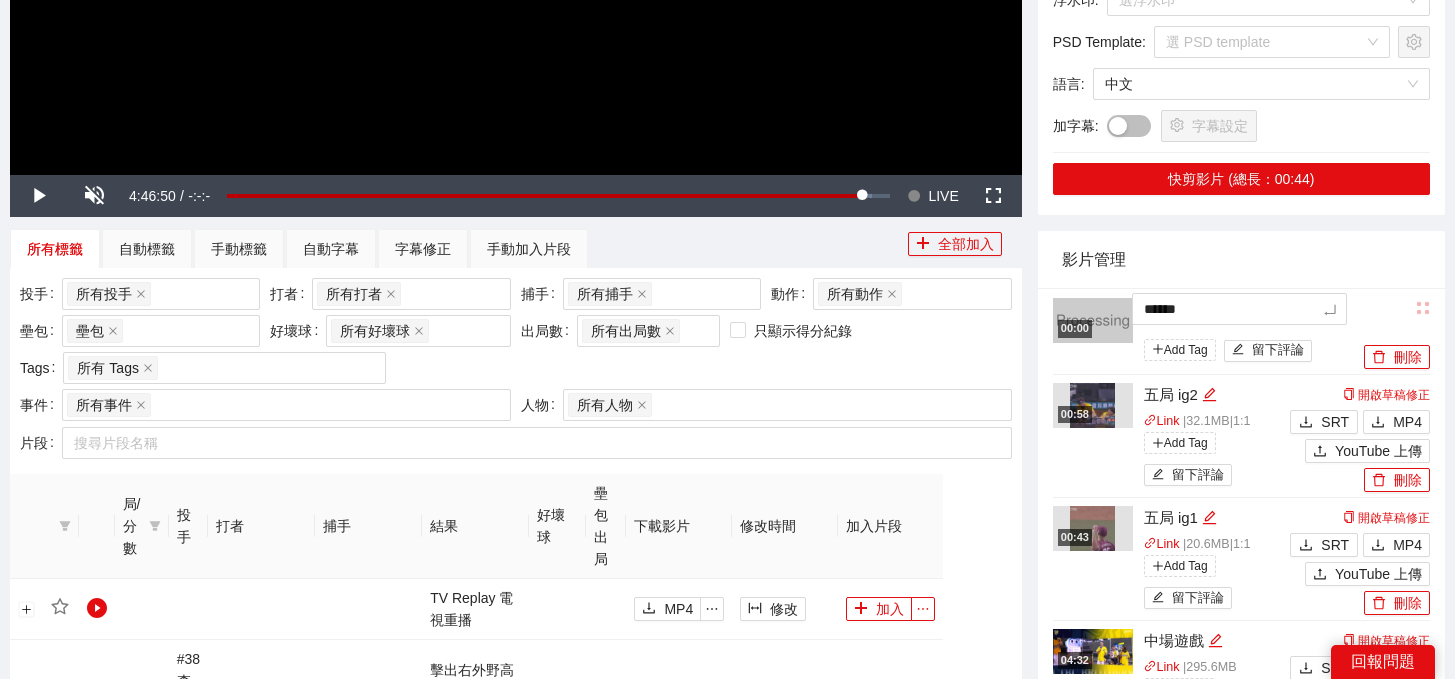 type on "******" 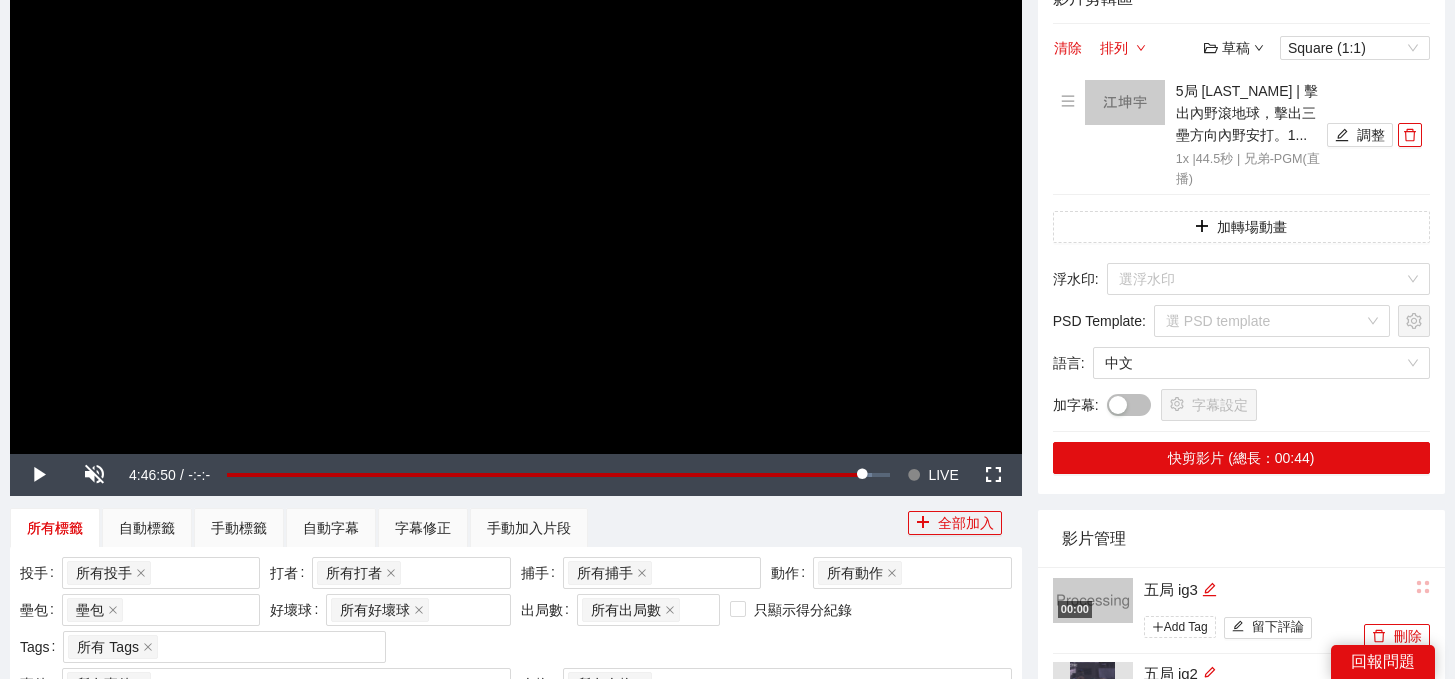 scroll, scrollTop: 0, scrollLeft: 0, axis: both 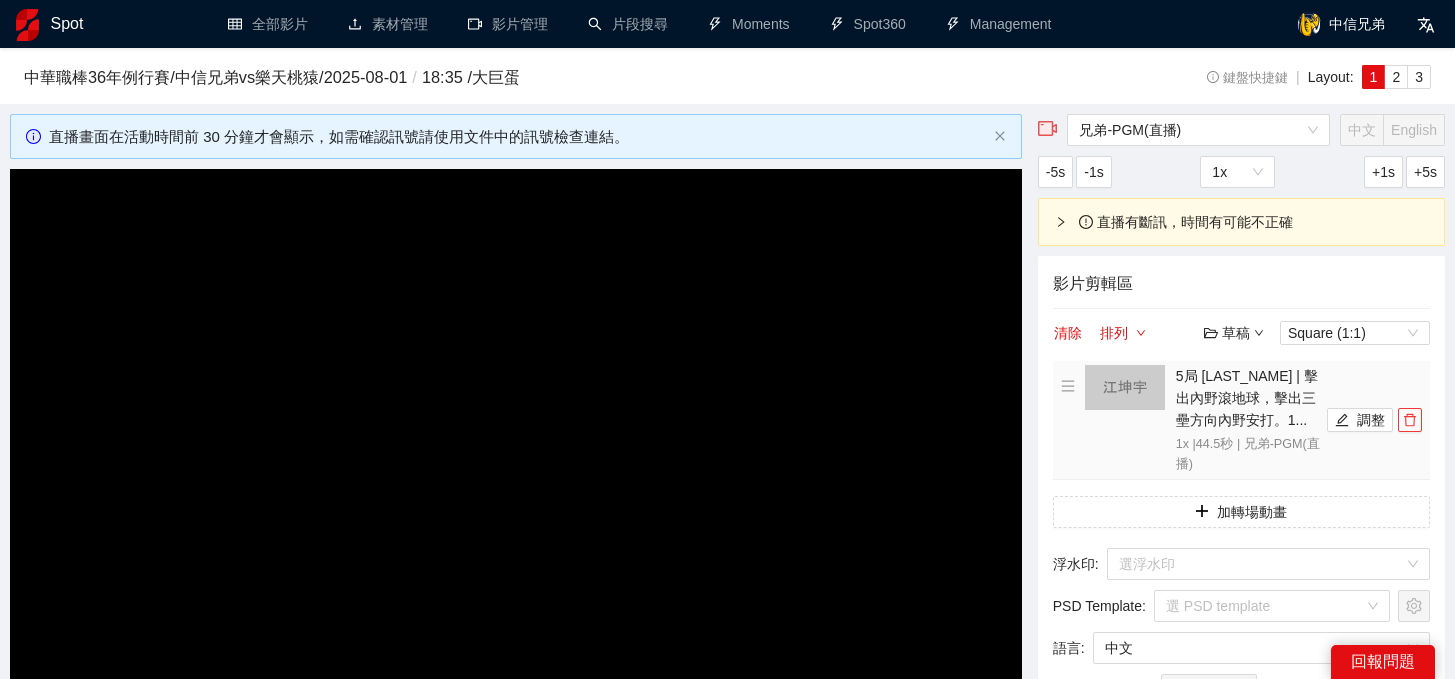 click 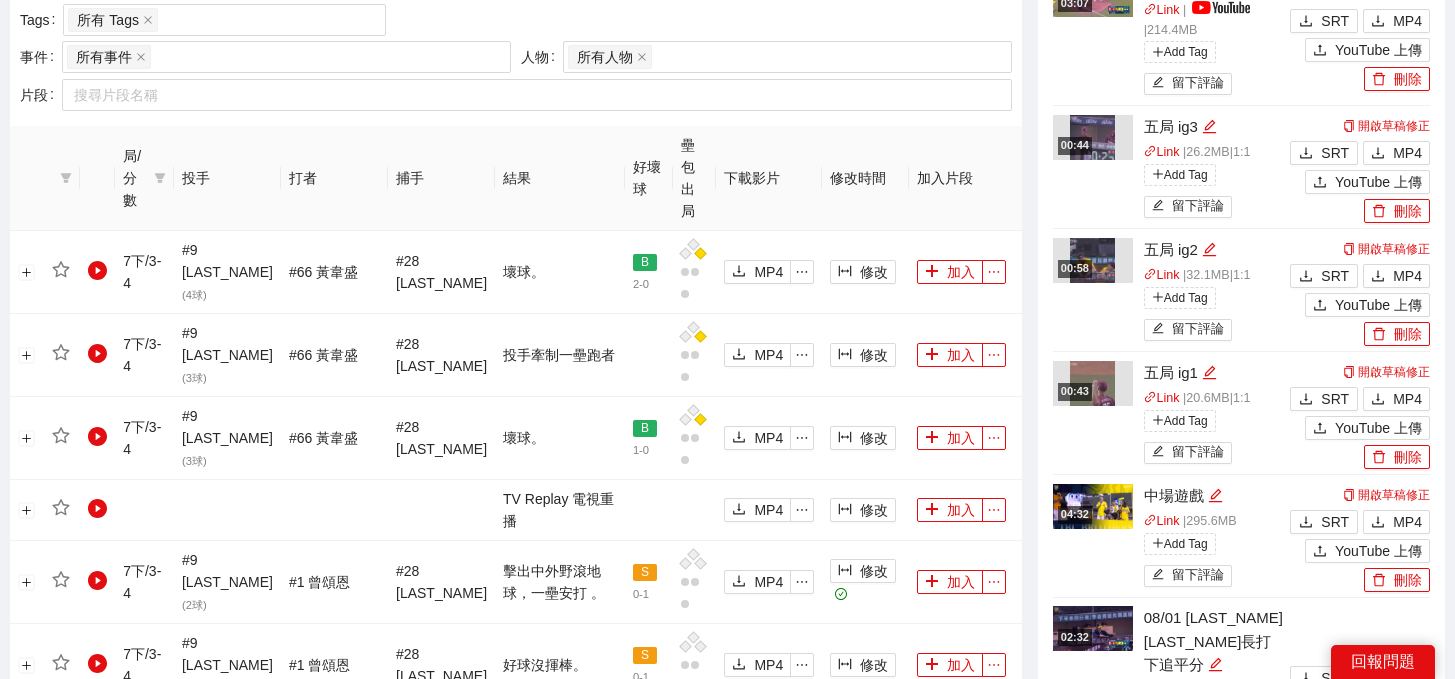 scroll, scrollTop: 984, scrollLeft: 0, axis: vertical 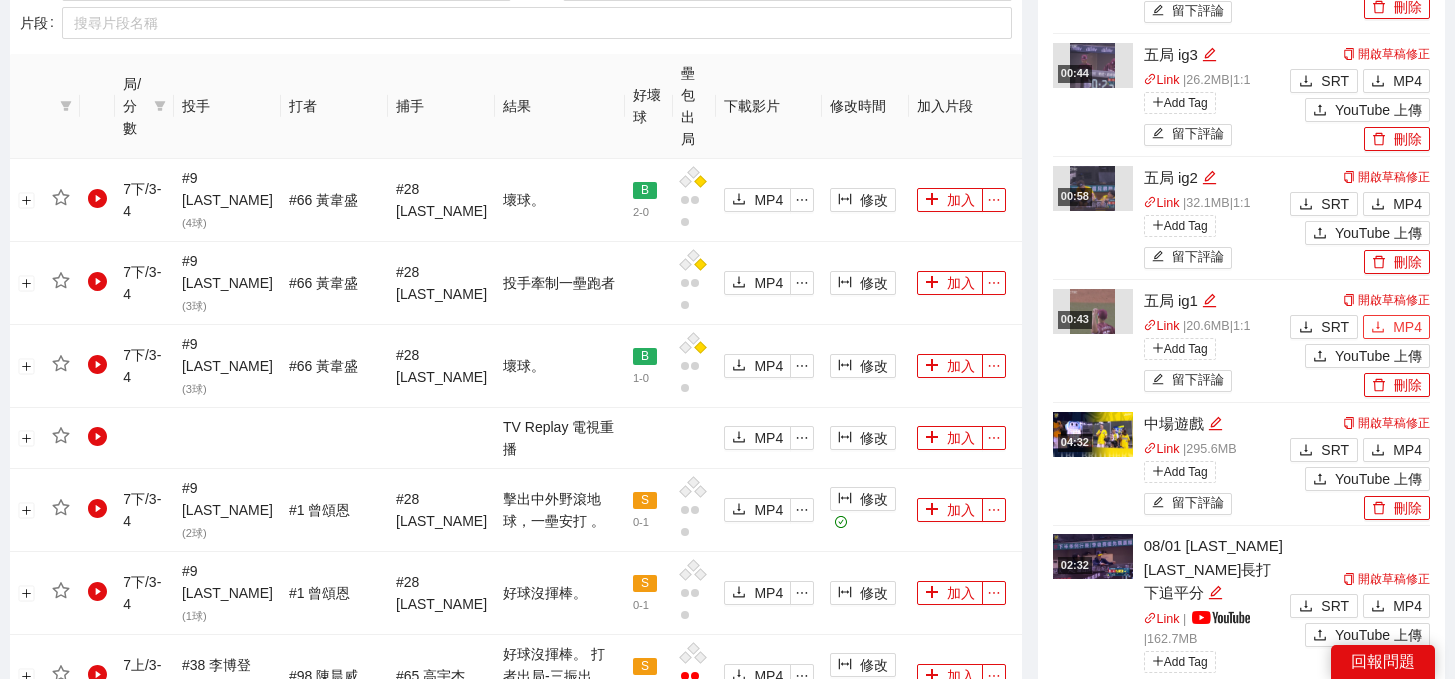 click on "MP4" at bounding box center [1396, 327] 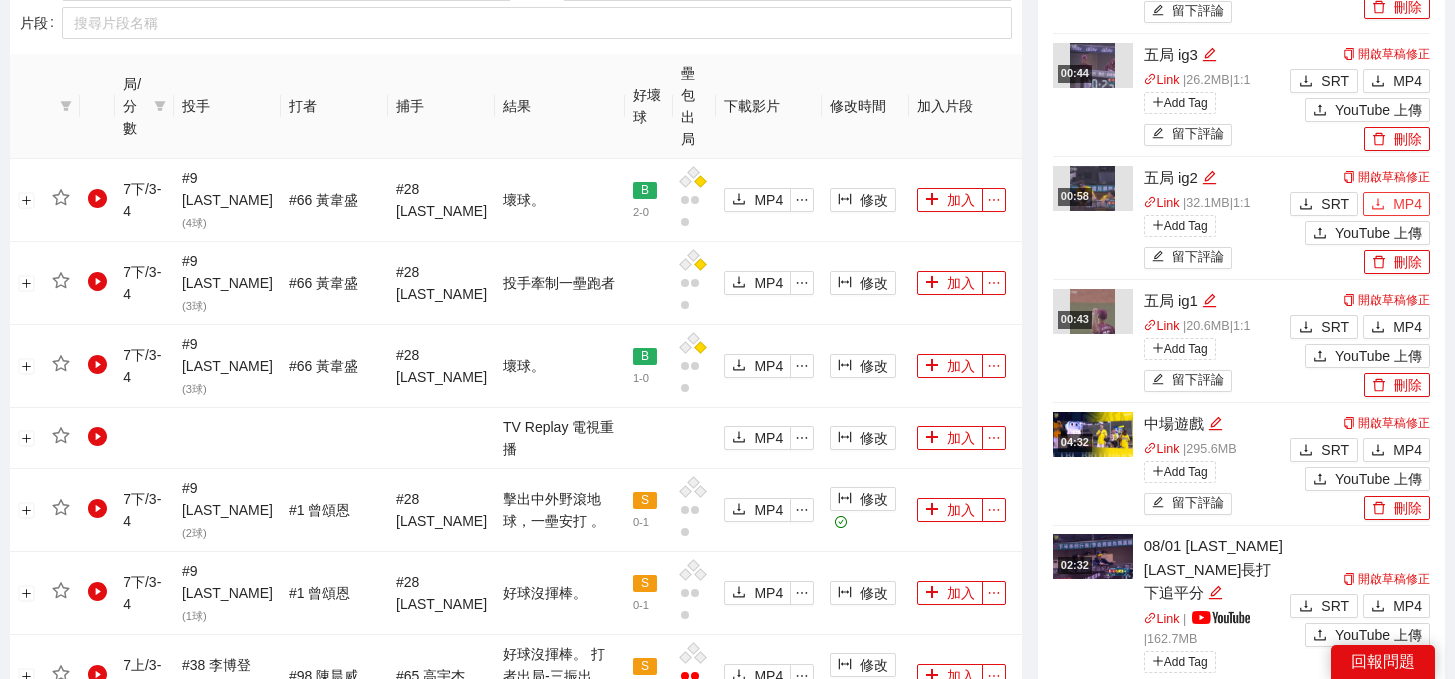 click on "SRT MP4" at bounding box center (1357, 201) 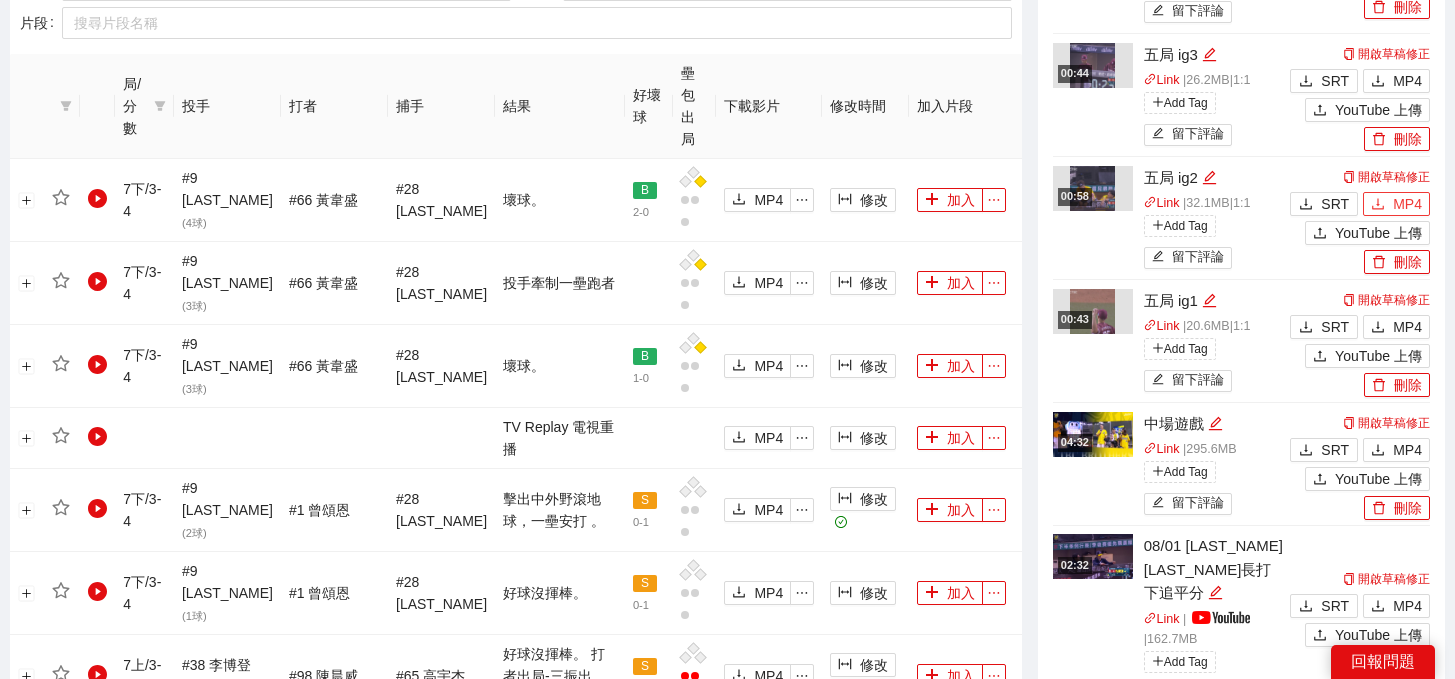 click on "MP4" at bounding box center [1396, 204] 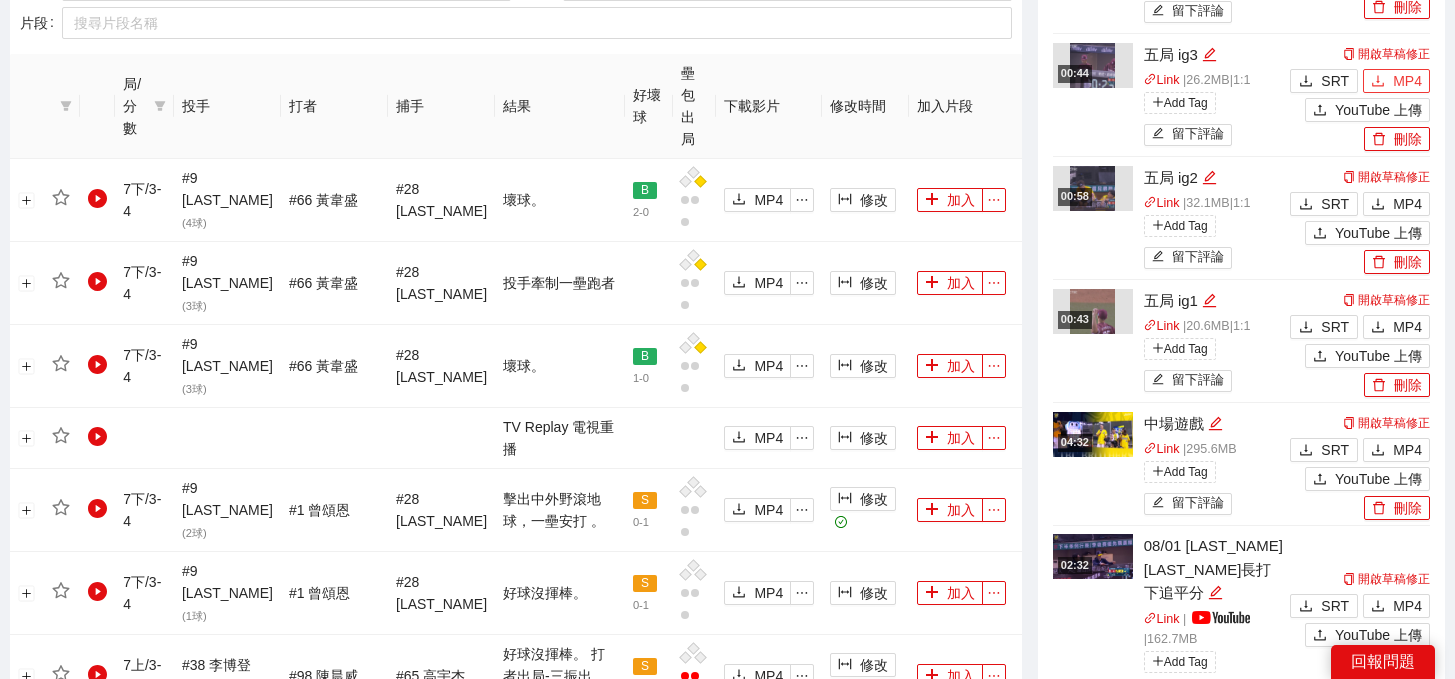 click on "MP4" at bounding box center (1396, 81) 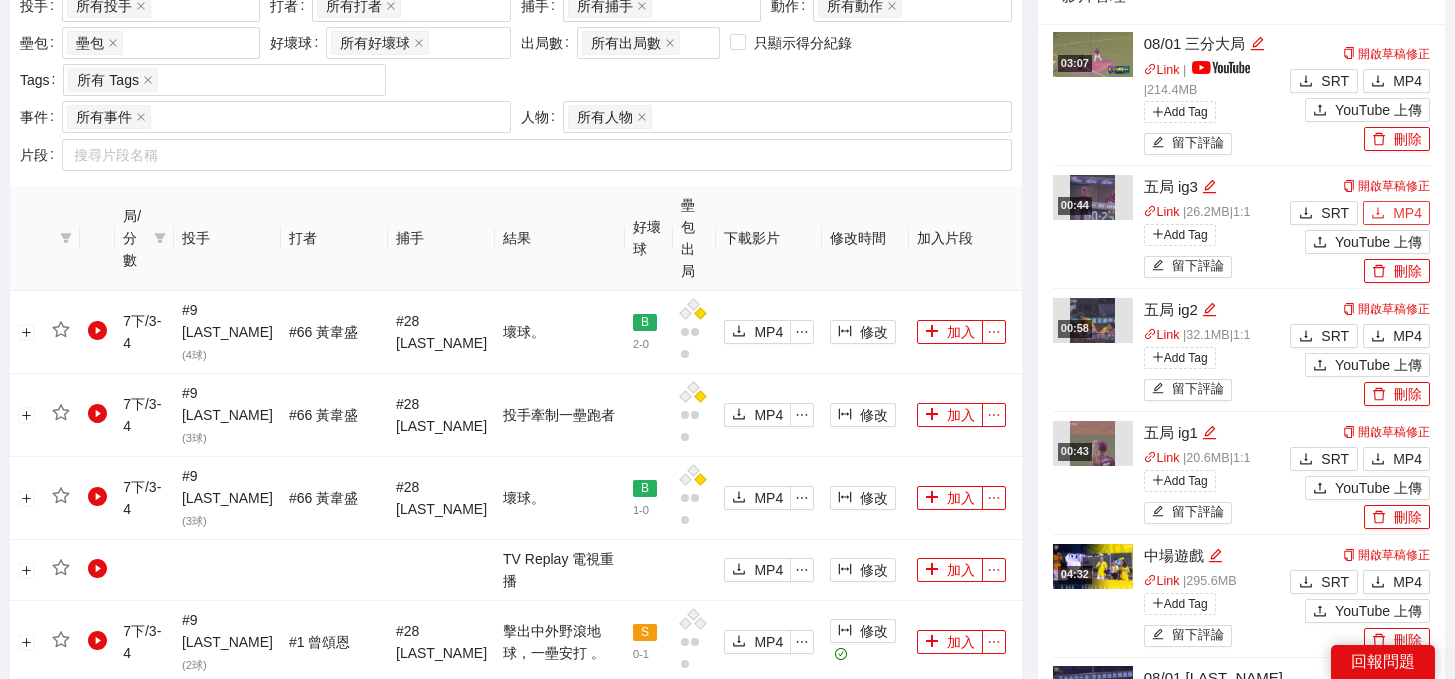 scroll, scrollTop: 845, scrollLeft: 0, axis: vertical 